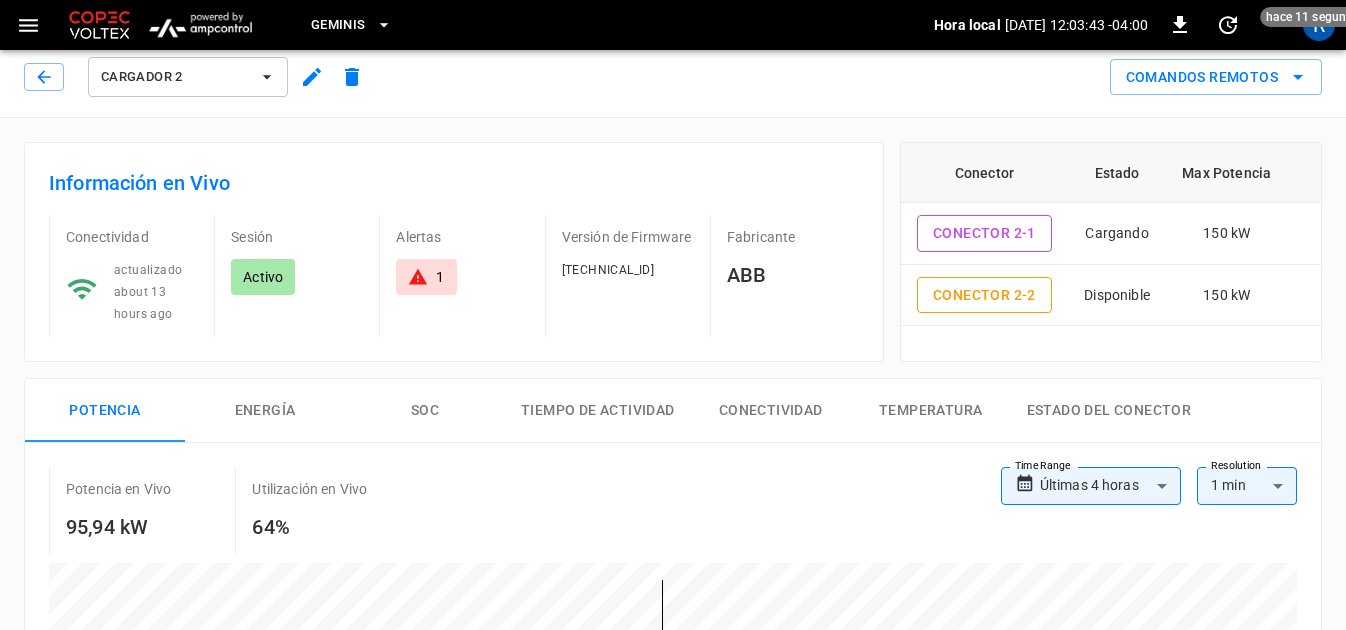 scroll, scrollTop: 0, scrollLeft: 0, axis: both 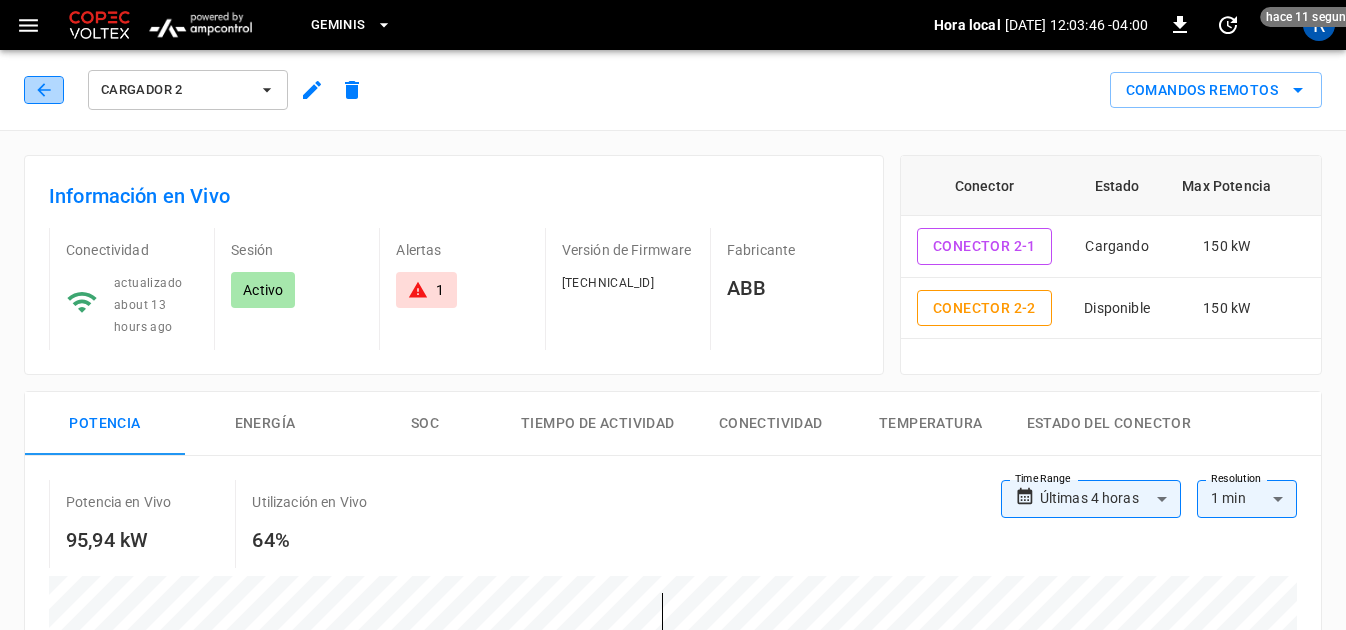 click 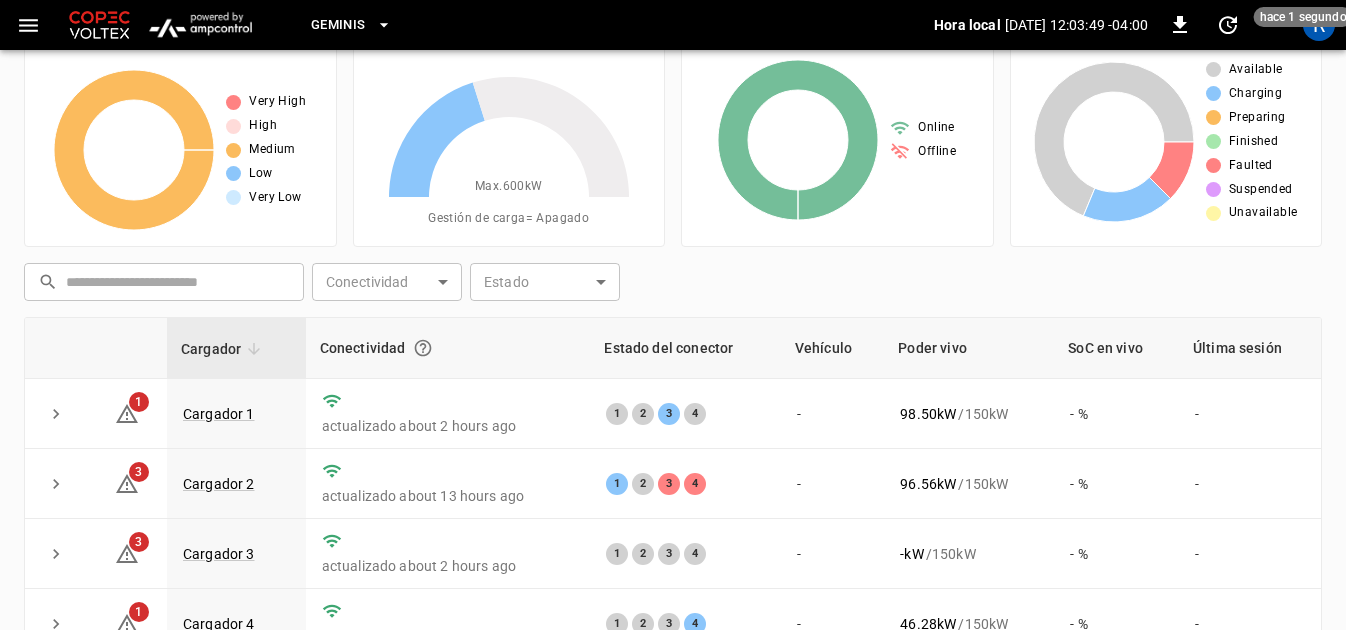 scroll, scrollTop: 200, scrollLeft: 0, axis: vertical 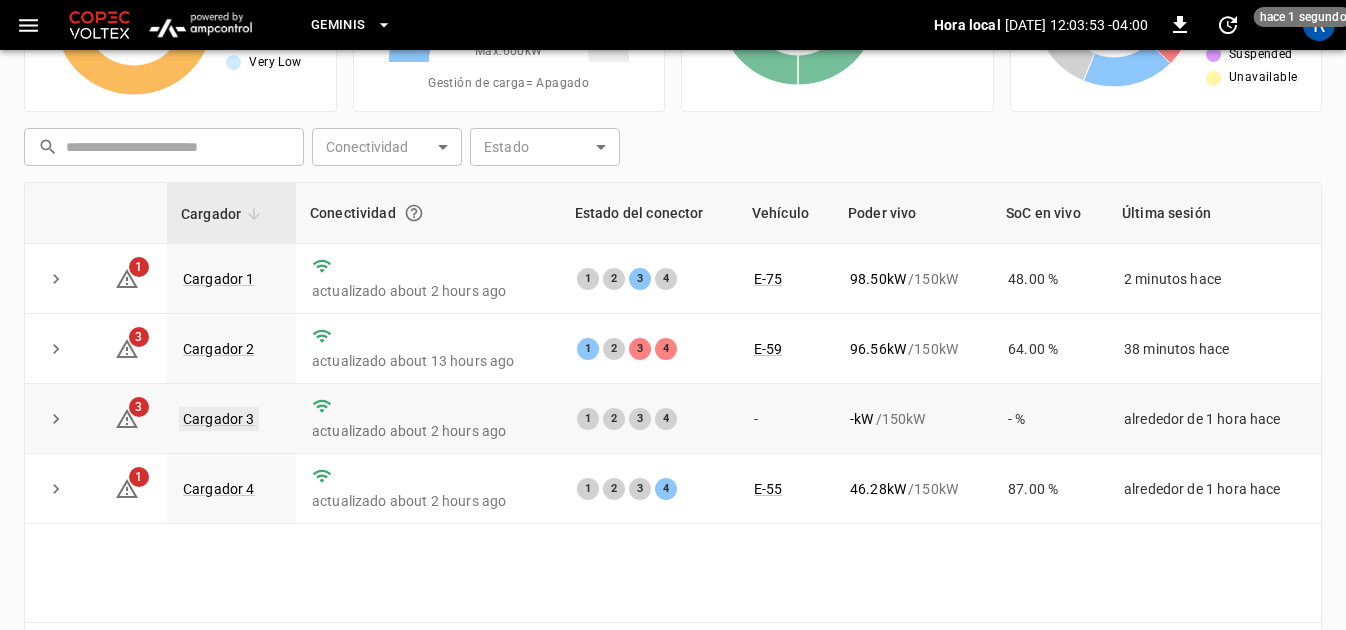 click on "Cargador 3" at bounding box center [219, 419] 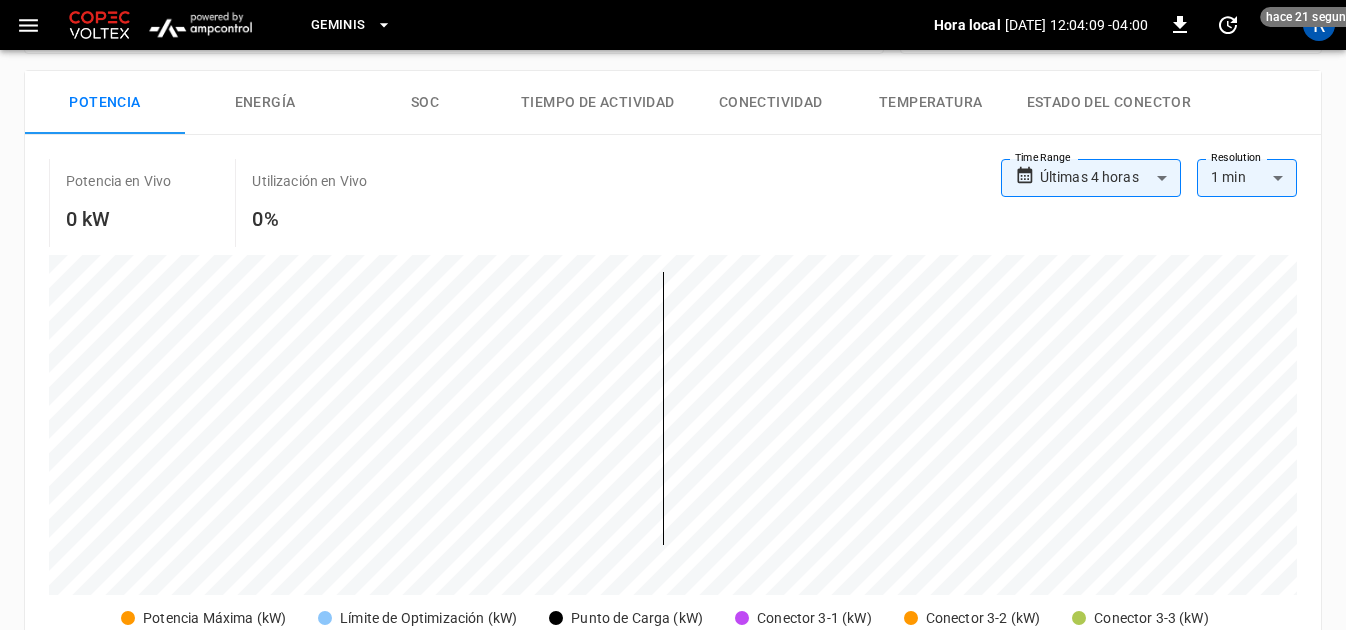 scroll, scrollTop: 0, scrollLeft: 0, axis: both 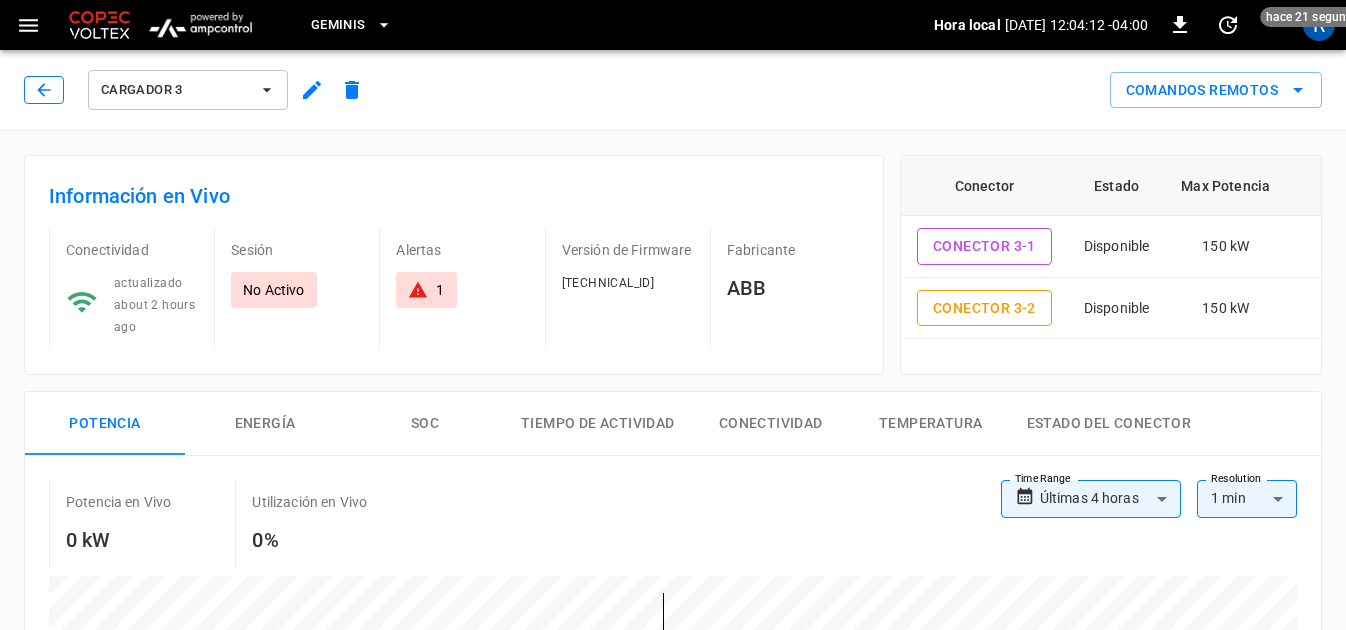 click 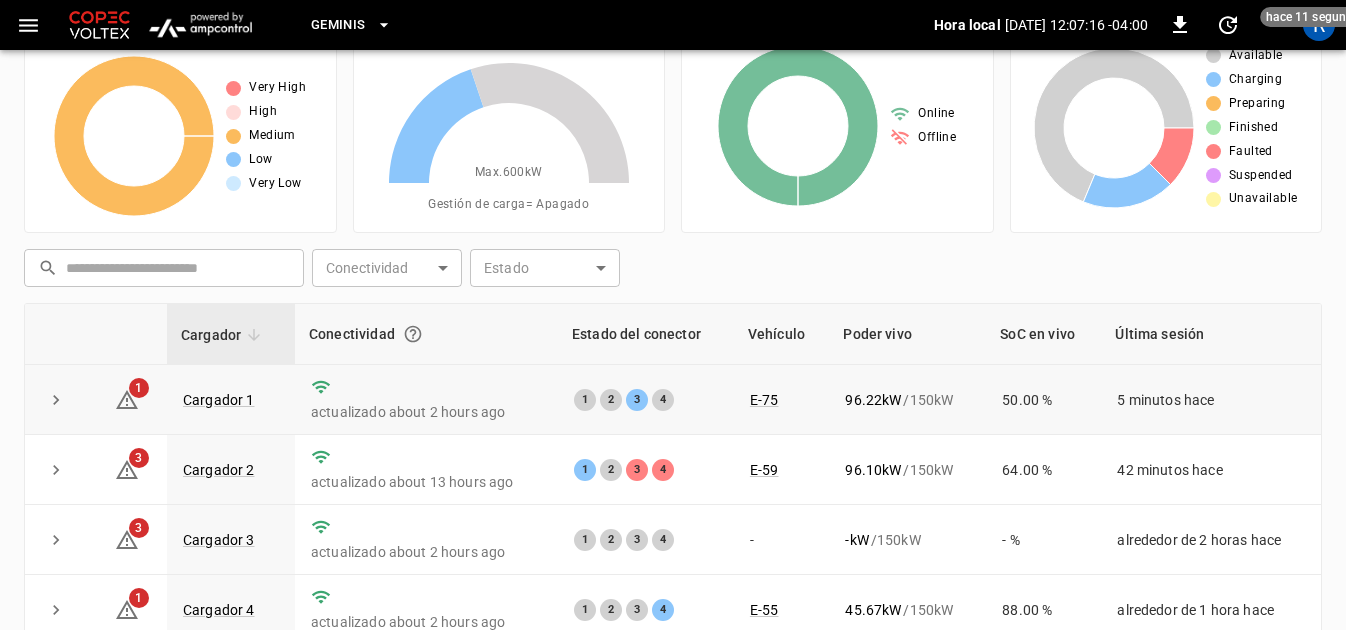 scroll, scrollTop: 200, scrollLeft: 0, axis: vertical 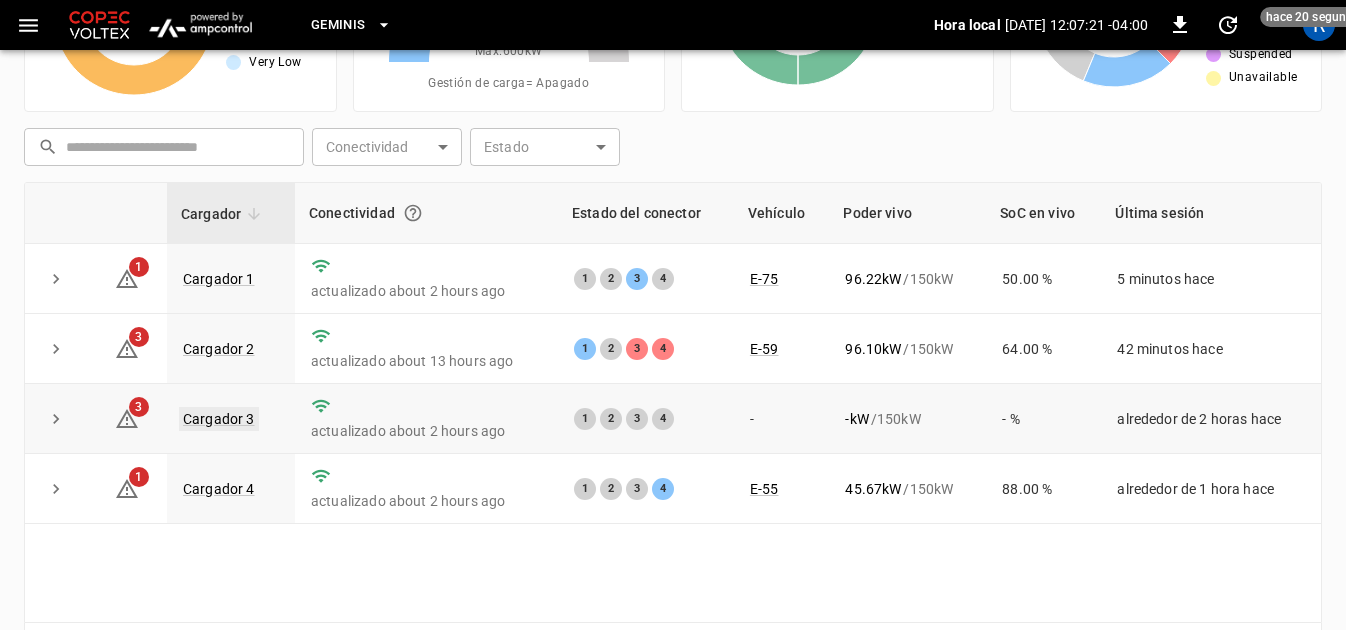 click on "Cargador 3" at bounding box center [219, 419] 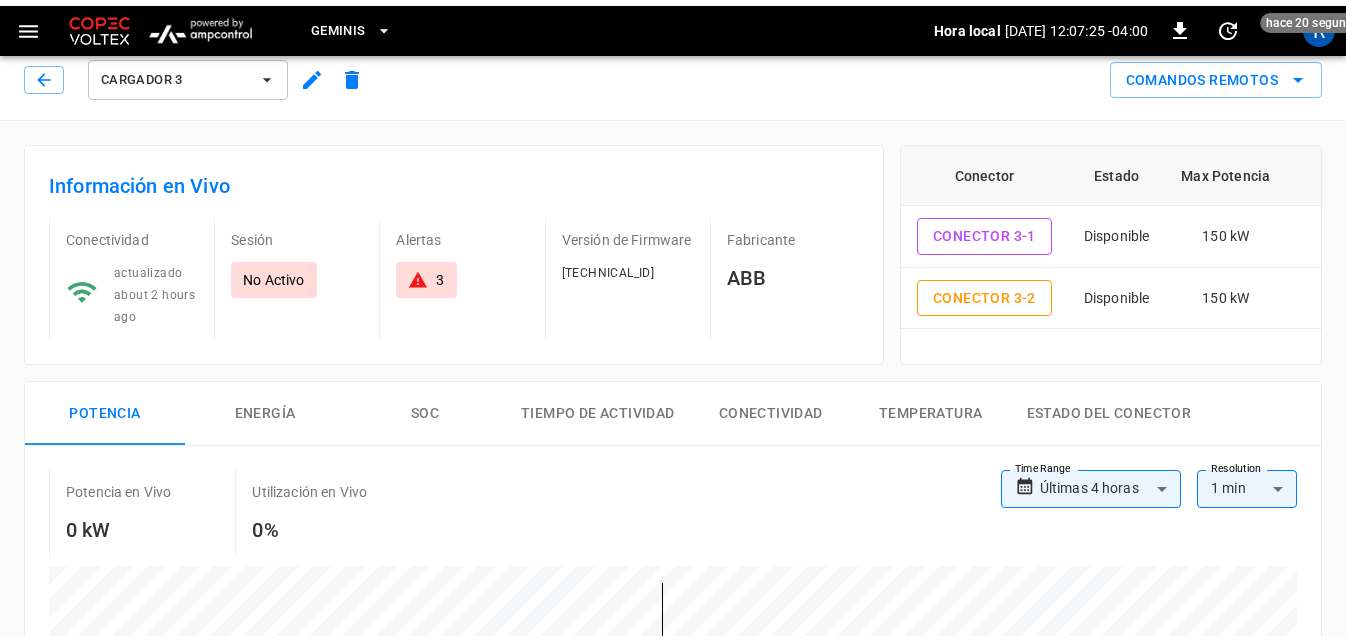 scroll, scrollTop: 0, scrollLeft: 0, axis: both 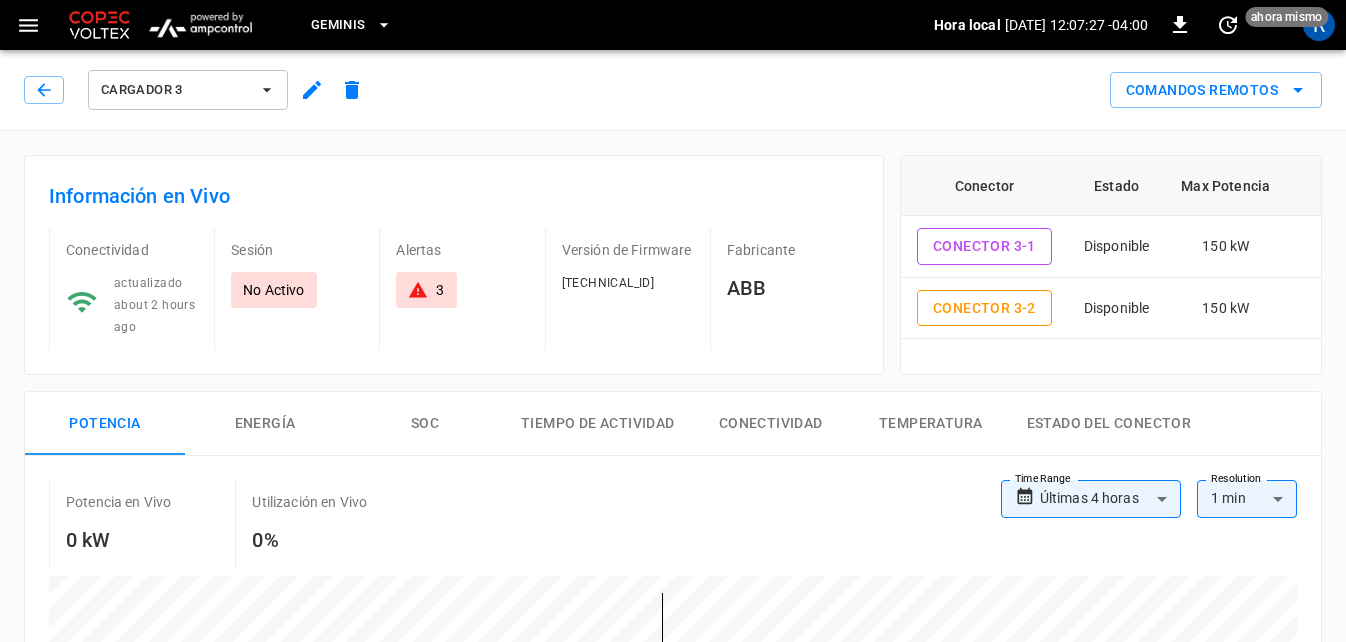 click 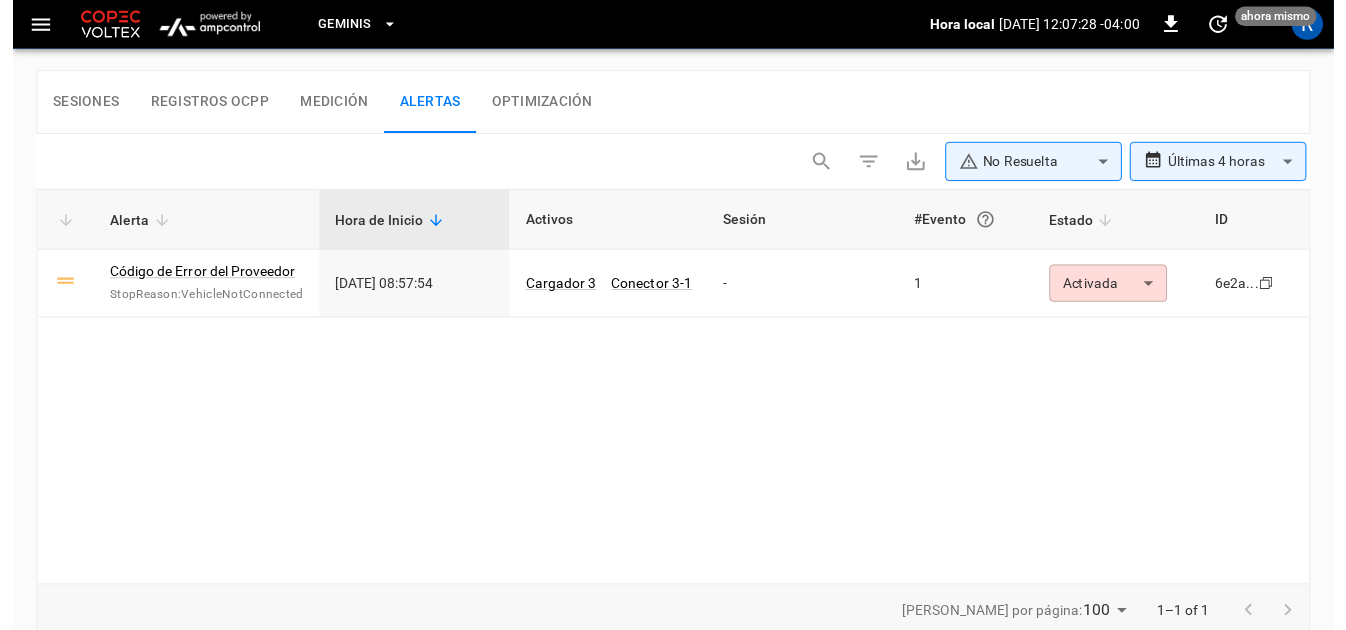 scroll, scrollTop: 1003, scrollLeft: 0, axis: vertical 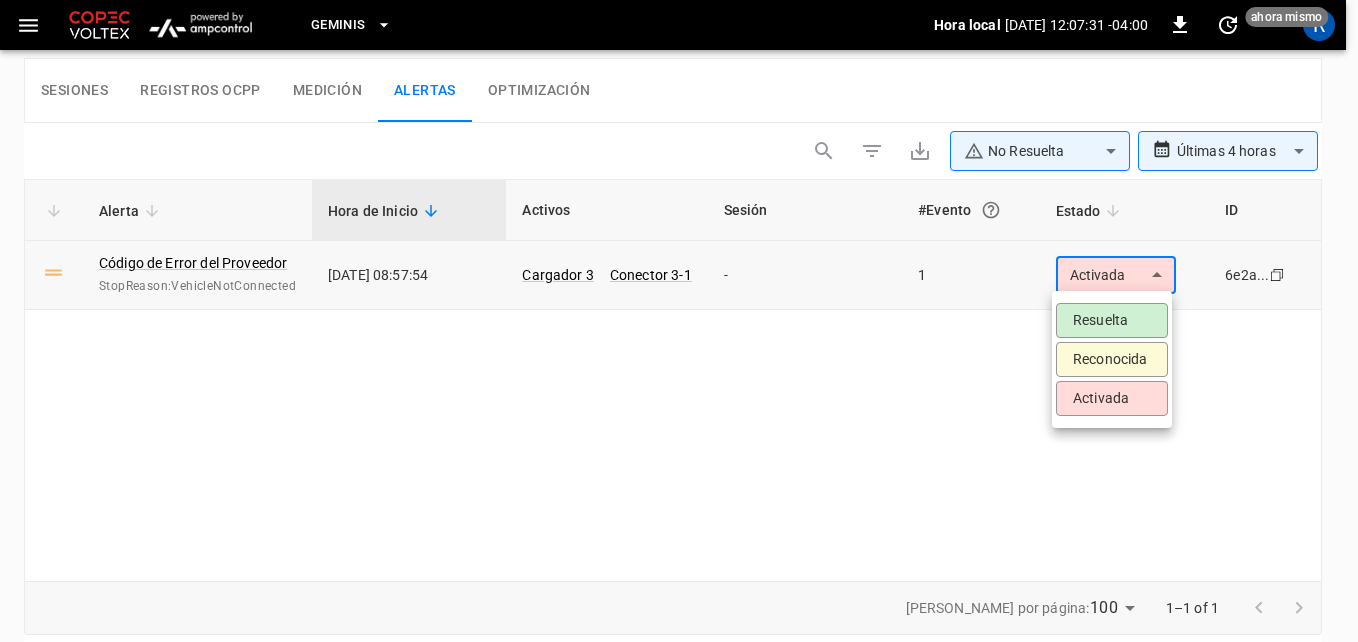 click on "**********" at bounding box center [679, -164] 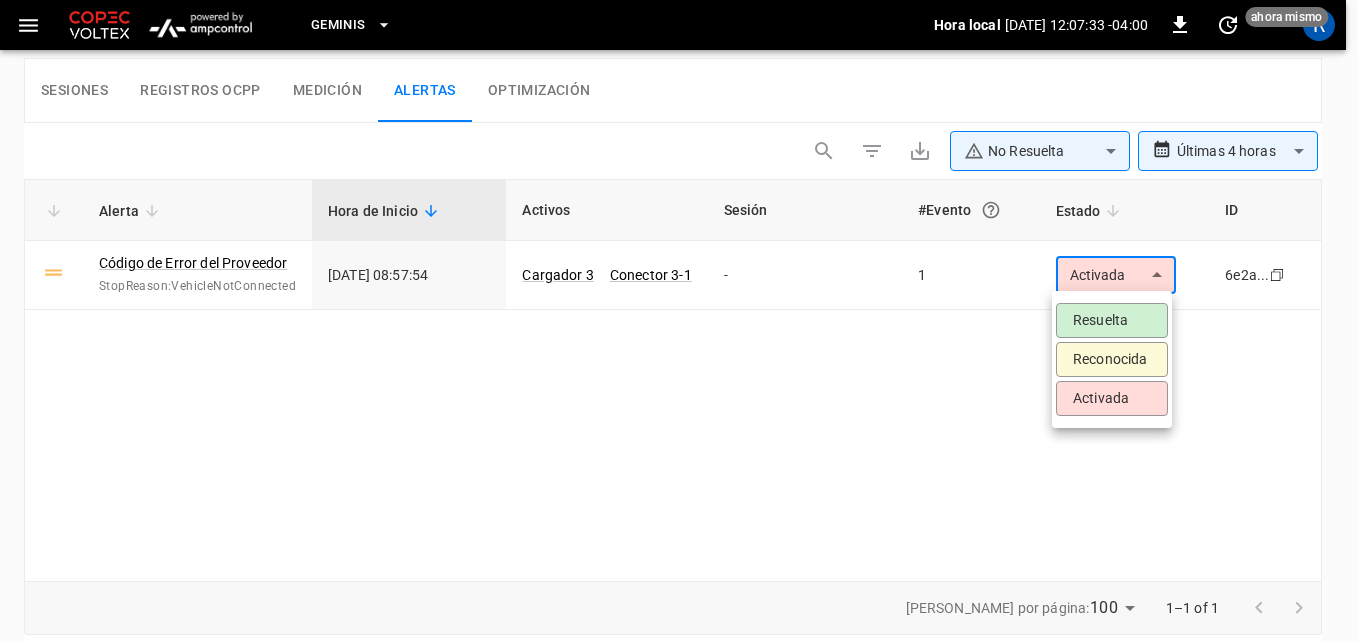 click on "Reconocida" at bounding box center [1112, 359] 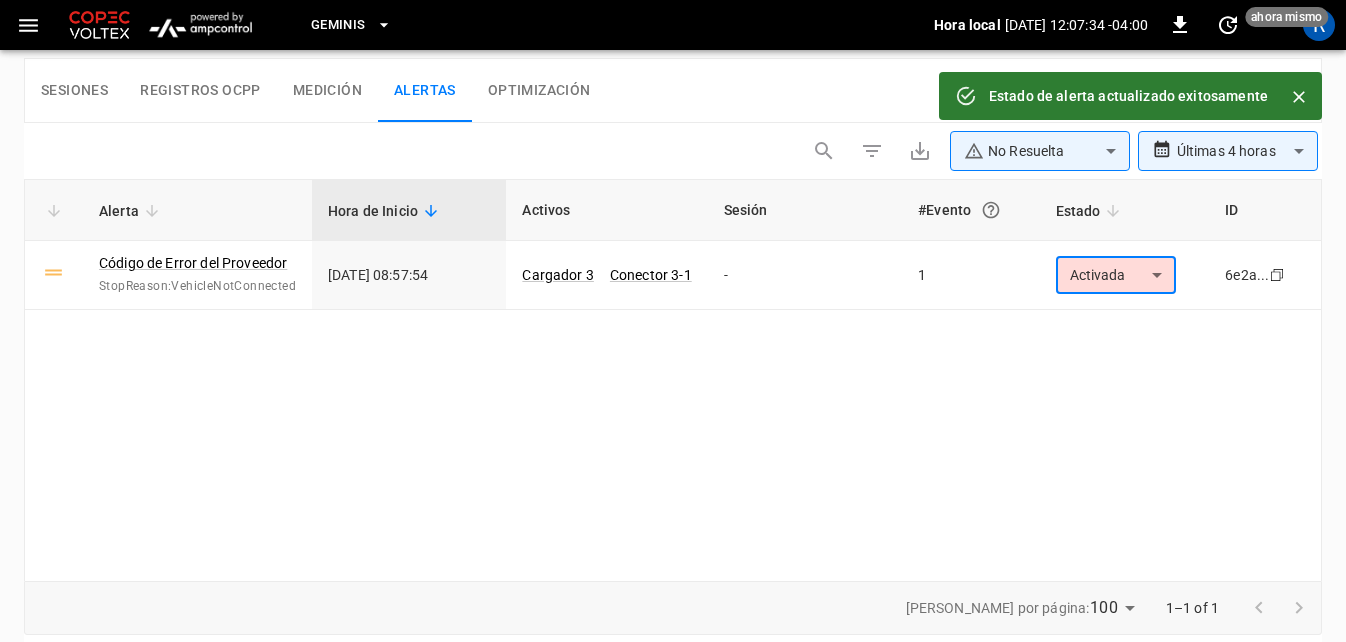 type on "**********" 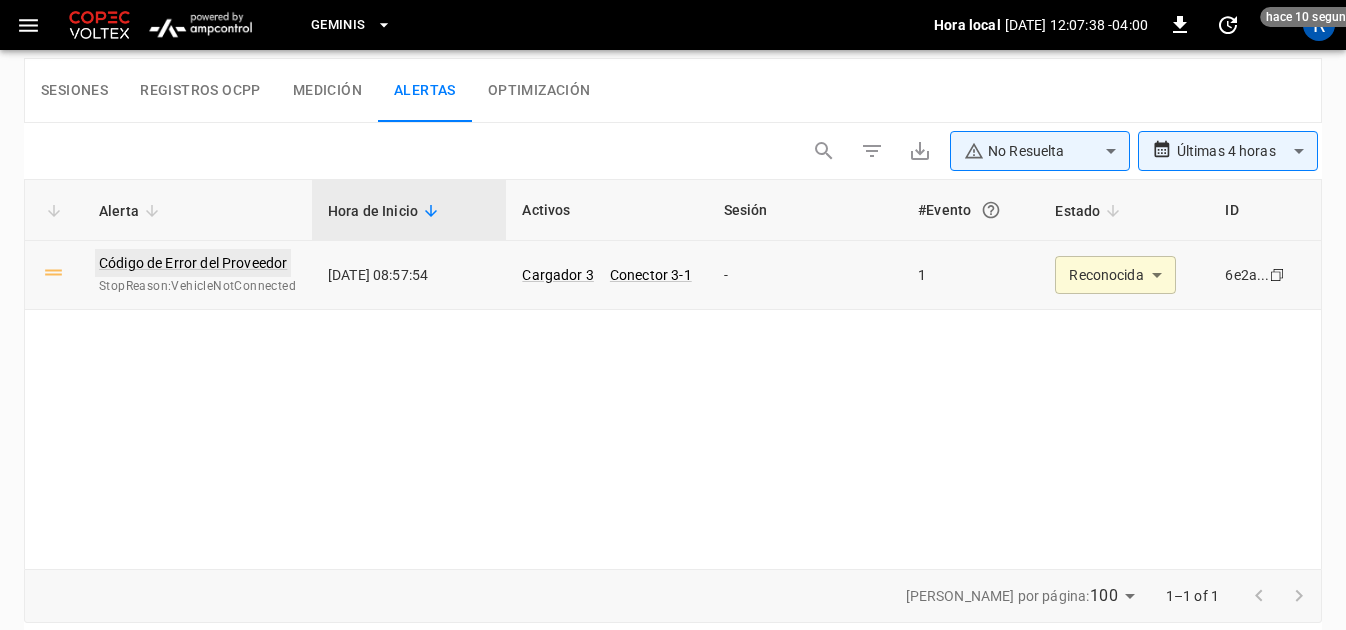 click on "Código de Error del Proveedor" at bounding box center (193, 263) 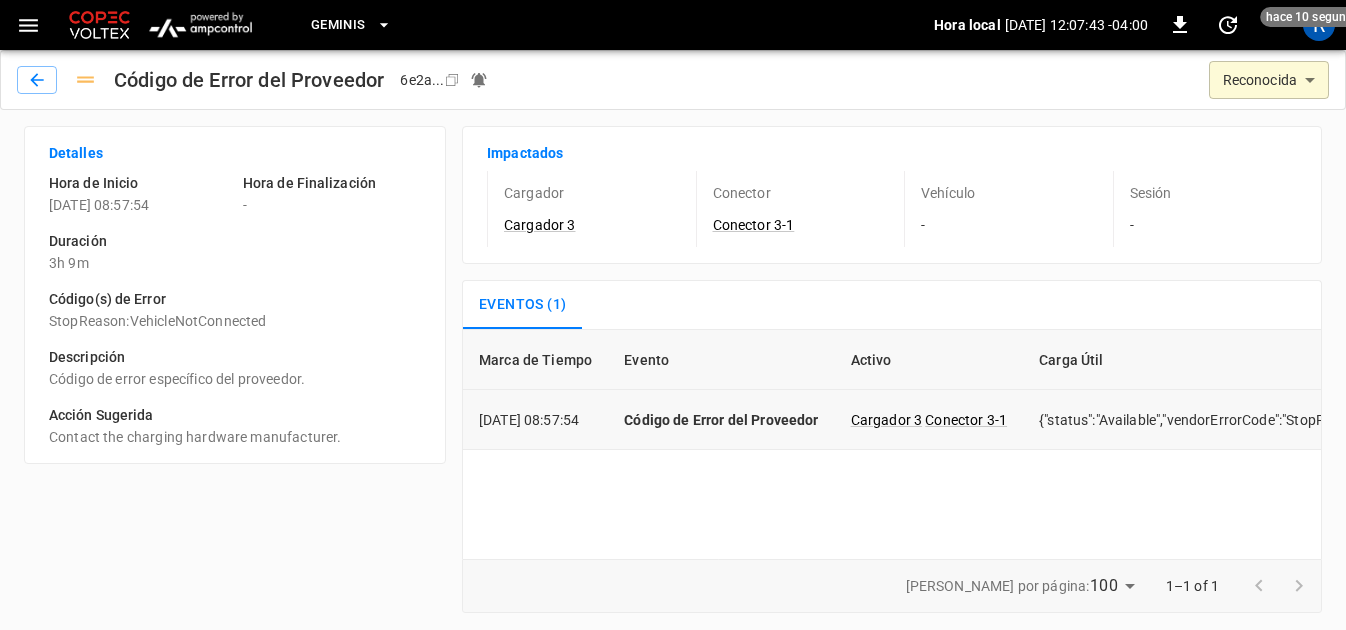 click on "{"status":"Available","vendorErrorCode":"StopReason:VehicleNotConnected"}" at bounding box center [1276, 420] 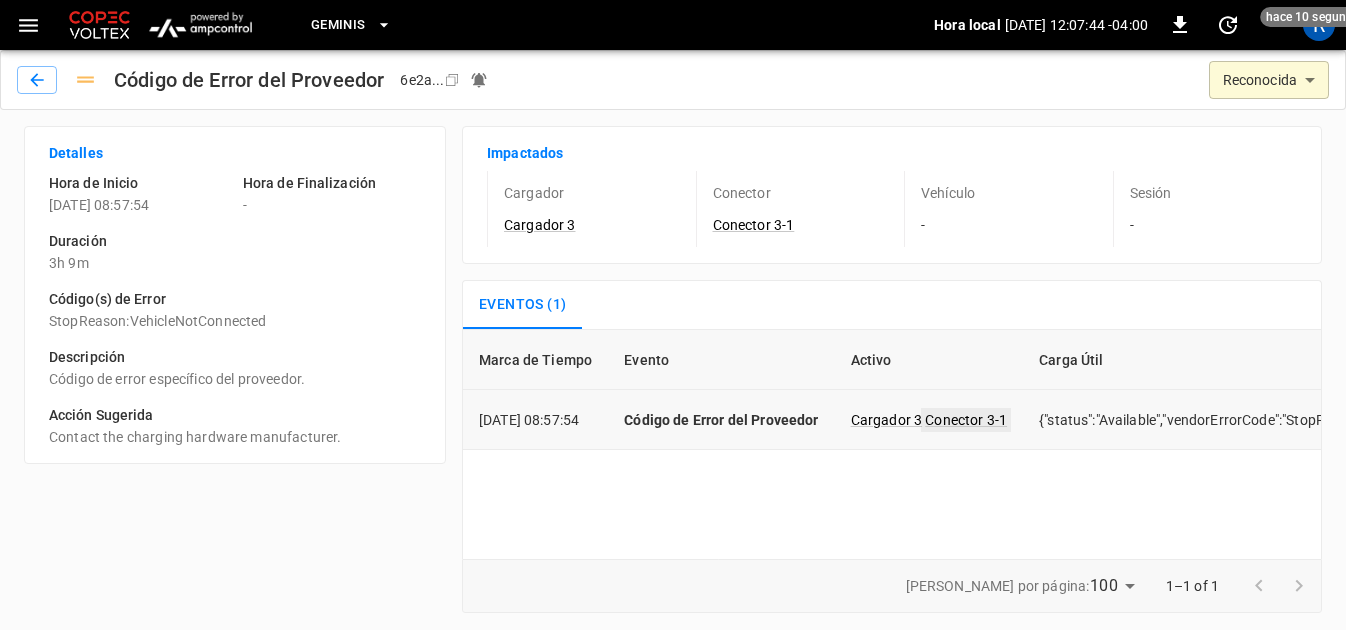click on "Conector 3-1" at bounding box center (966, 420) 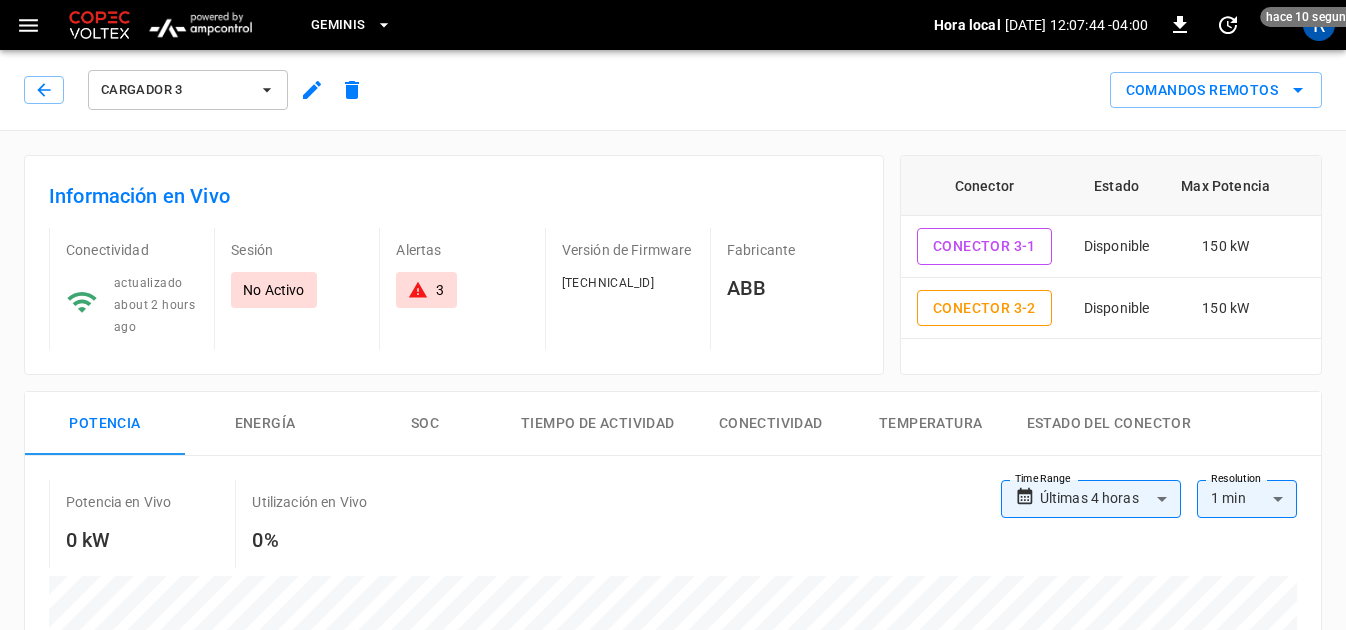 type on "**********" 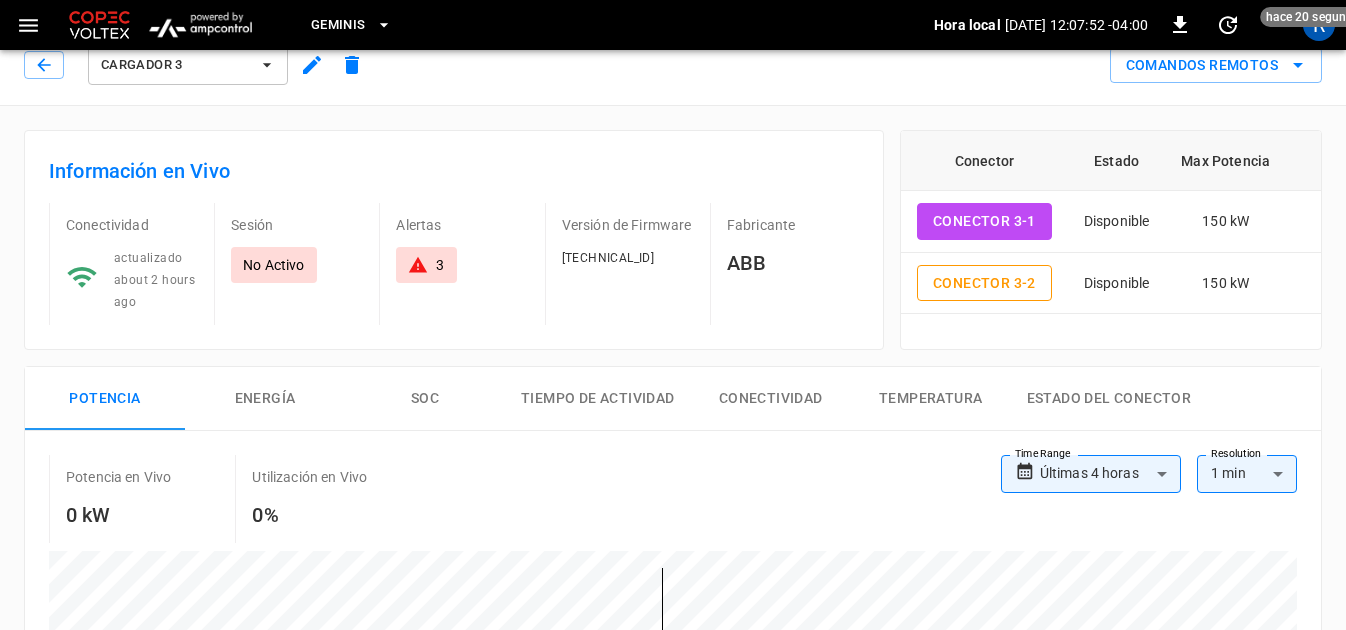 scroll, scrollTop: 0, scrollLeft: 0, axis: both 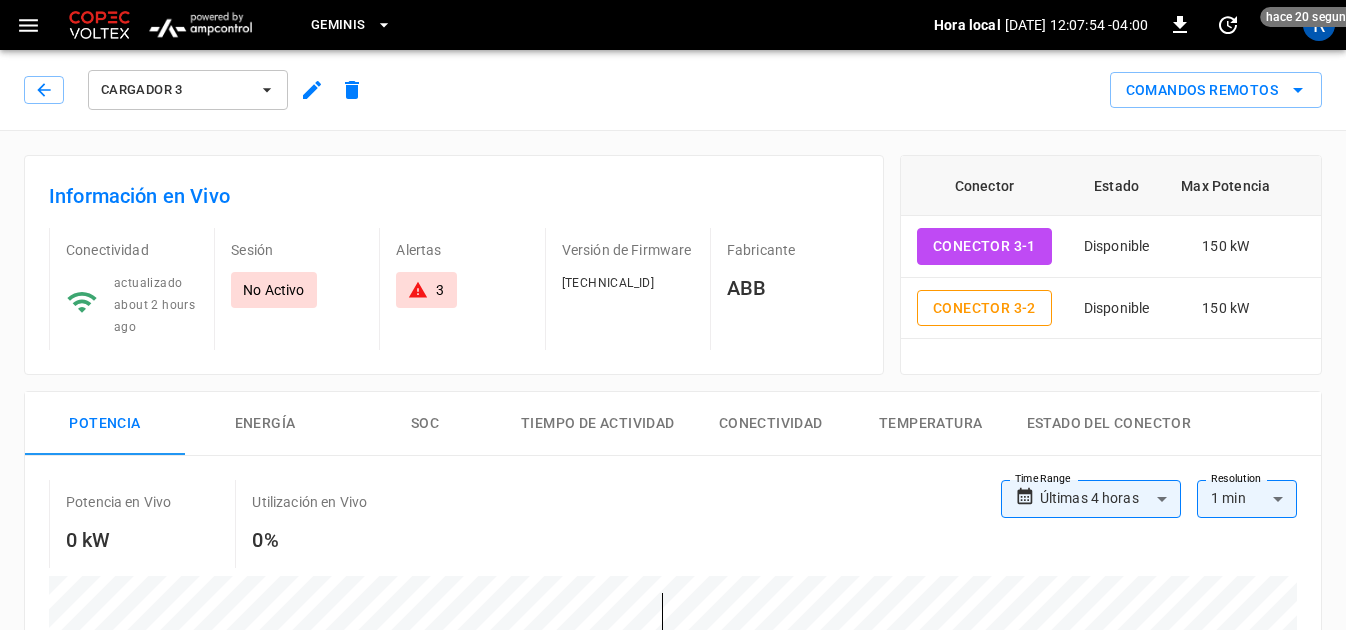 click 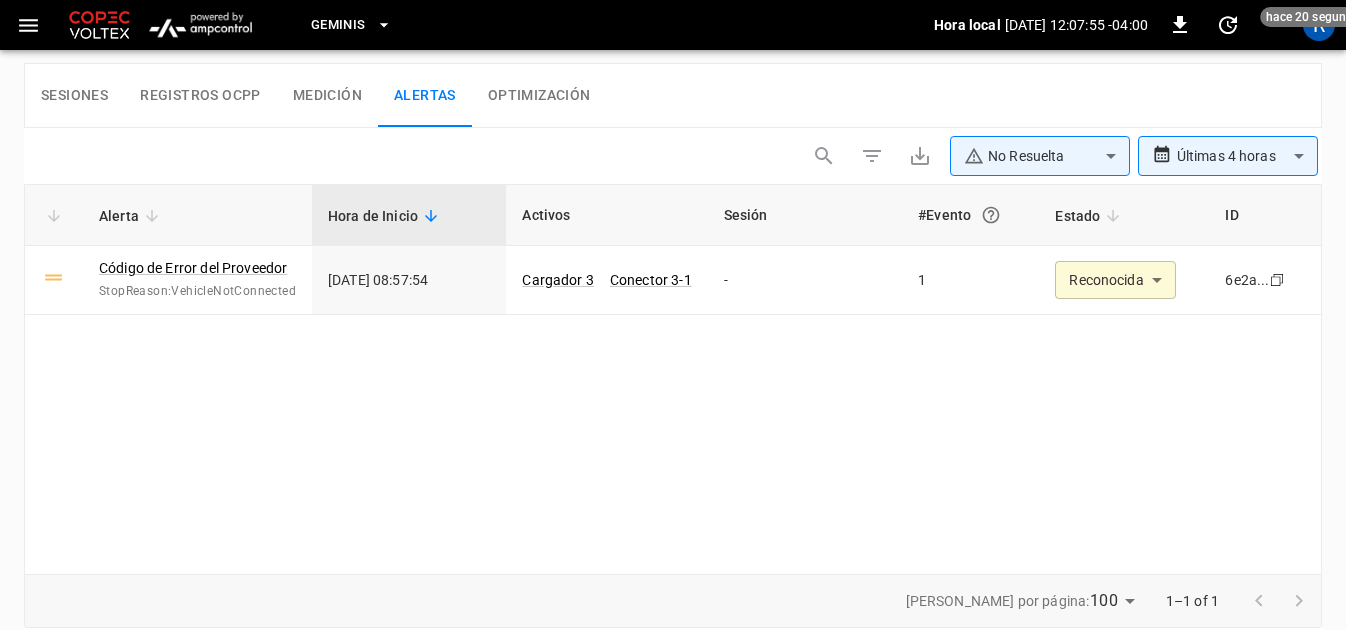 scroll, scrollTop: 1003, scrollLeft: 0, axis: vertical 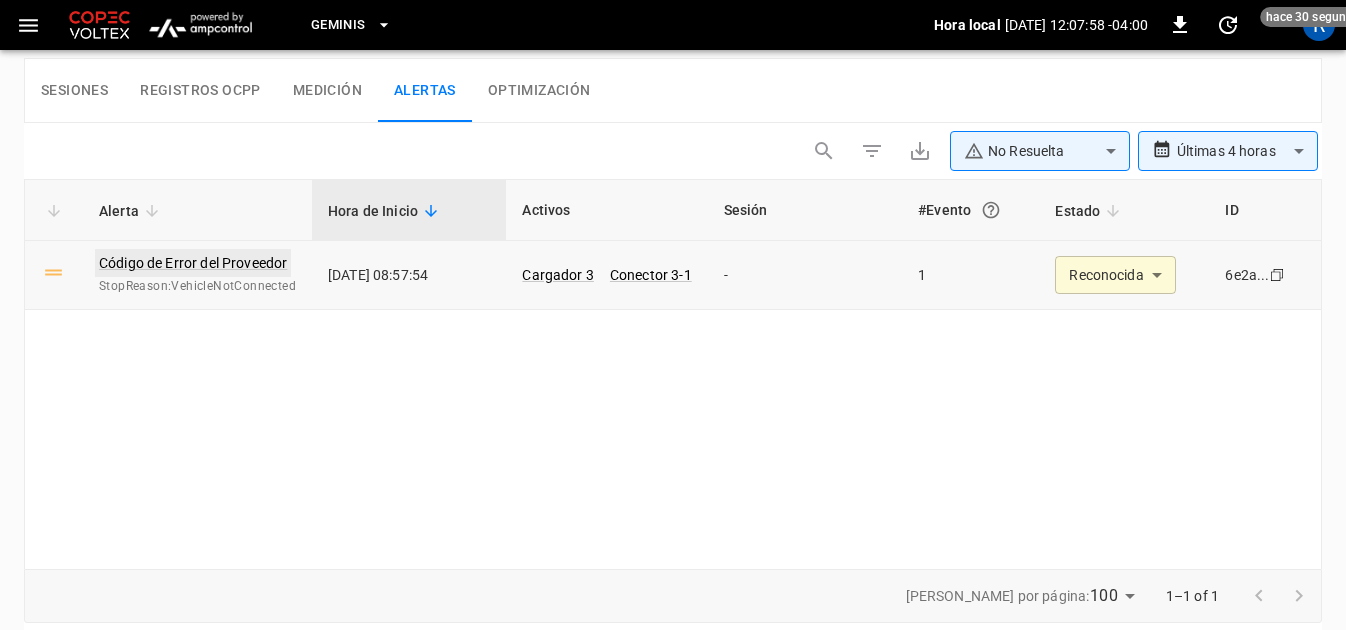 click on "Código de Error del Proveedor" at bounding box center [193, 263] 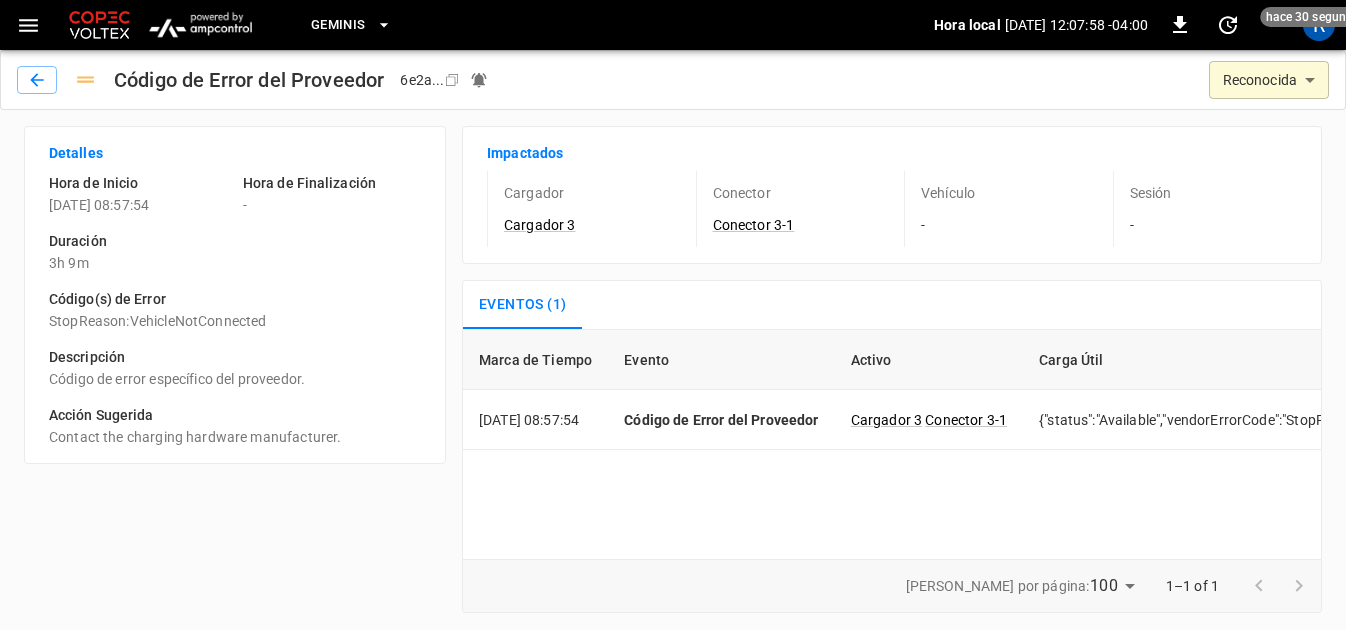 scroll, scrollTop: 11, scrollLeft: 0, axis: vertical 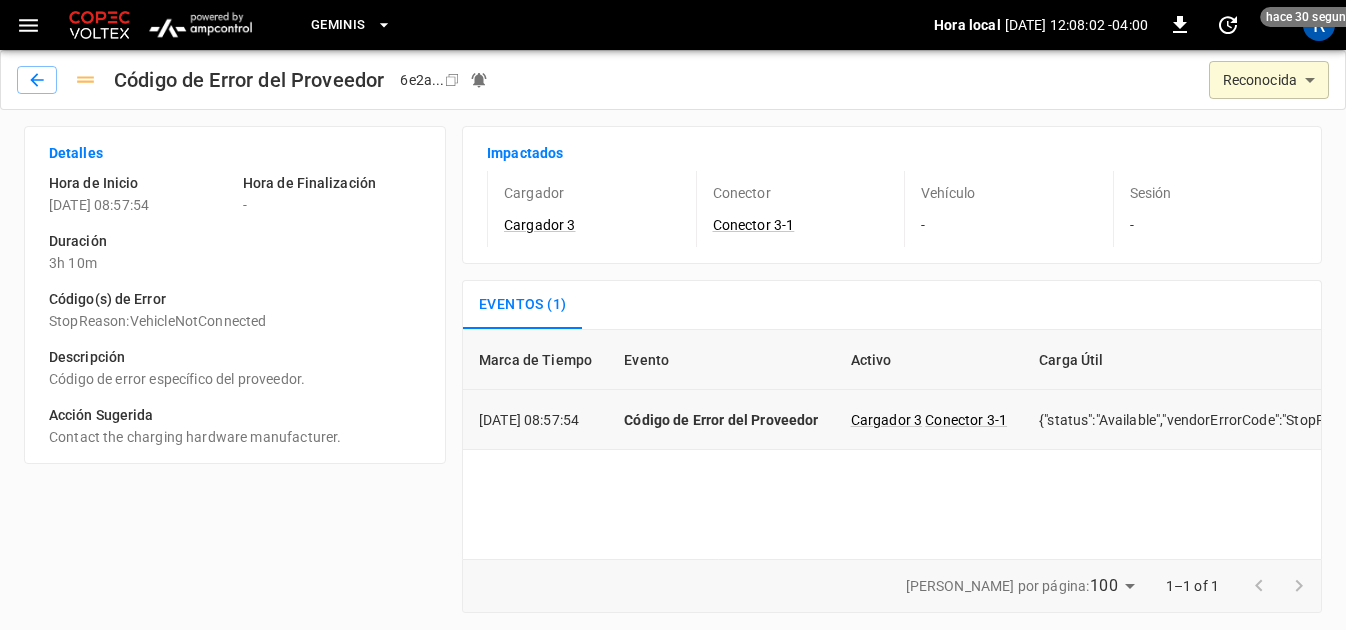 click on "{"status":"Available","vendorErrorCode":"StopReason:VehicleNotConnected"}" at bounding box center [1276, 420] 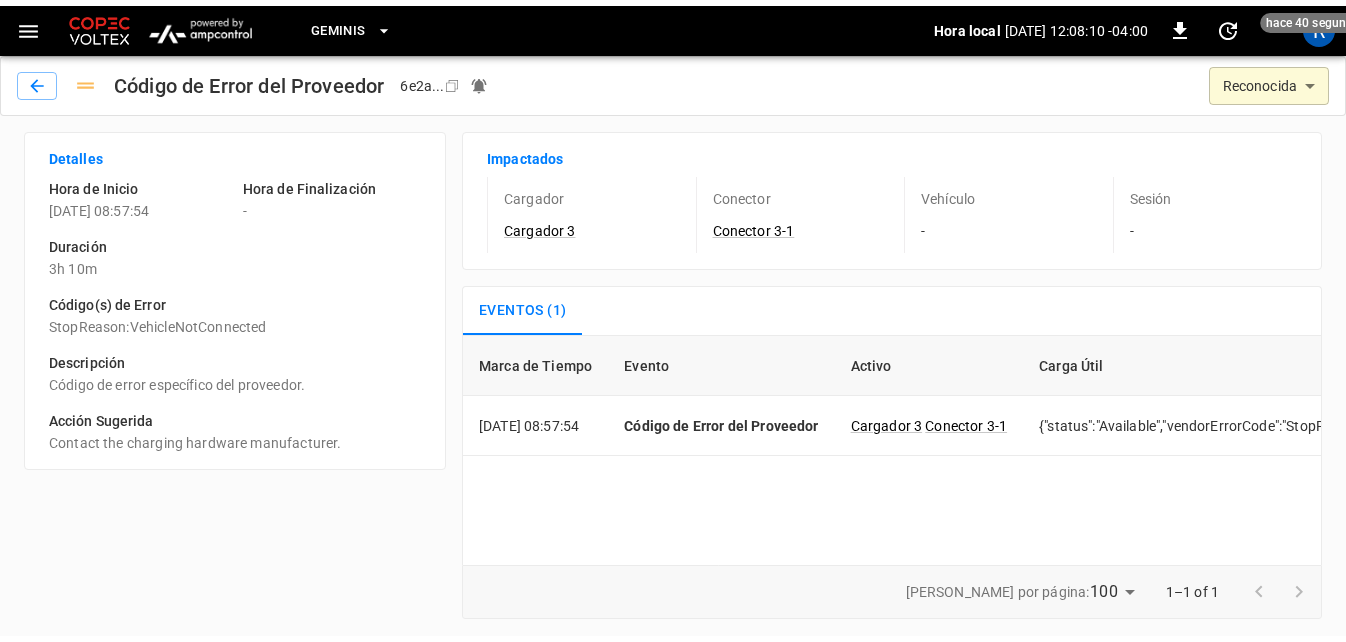 scroll, scrollTop: 0, scrollLeft: 0, axis: both 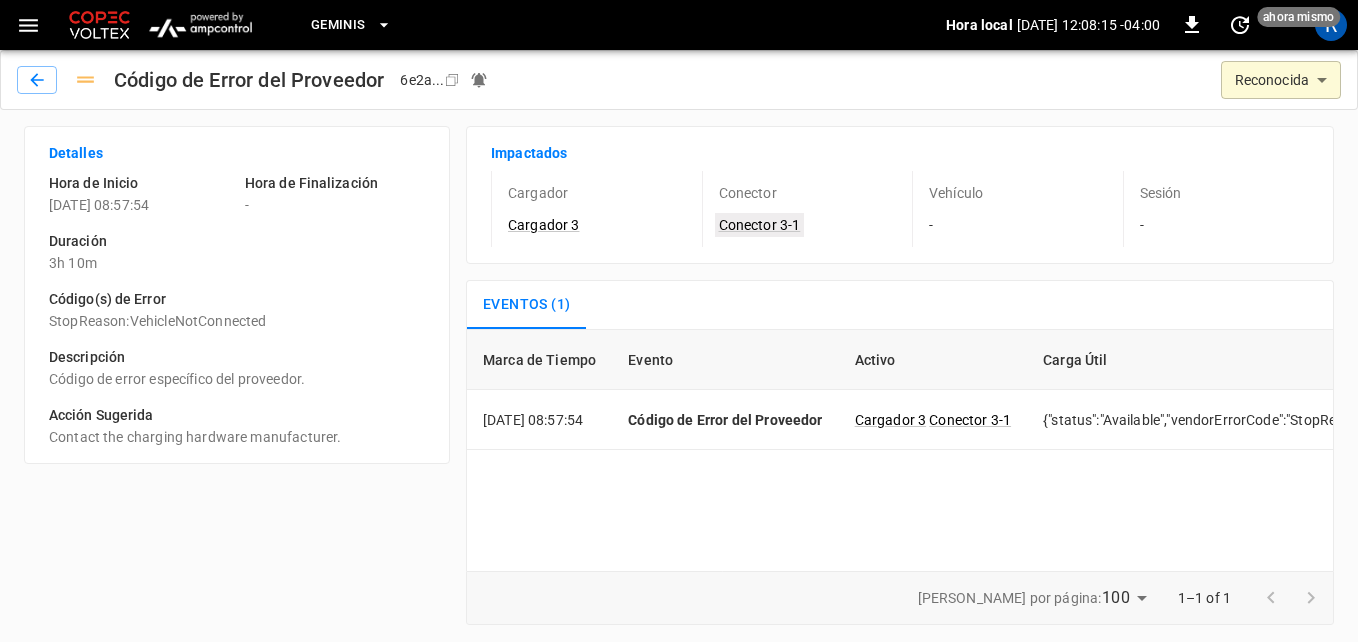 click on "Conector 3-1" at bounding box center (760, 225) 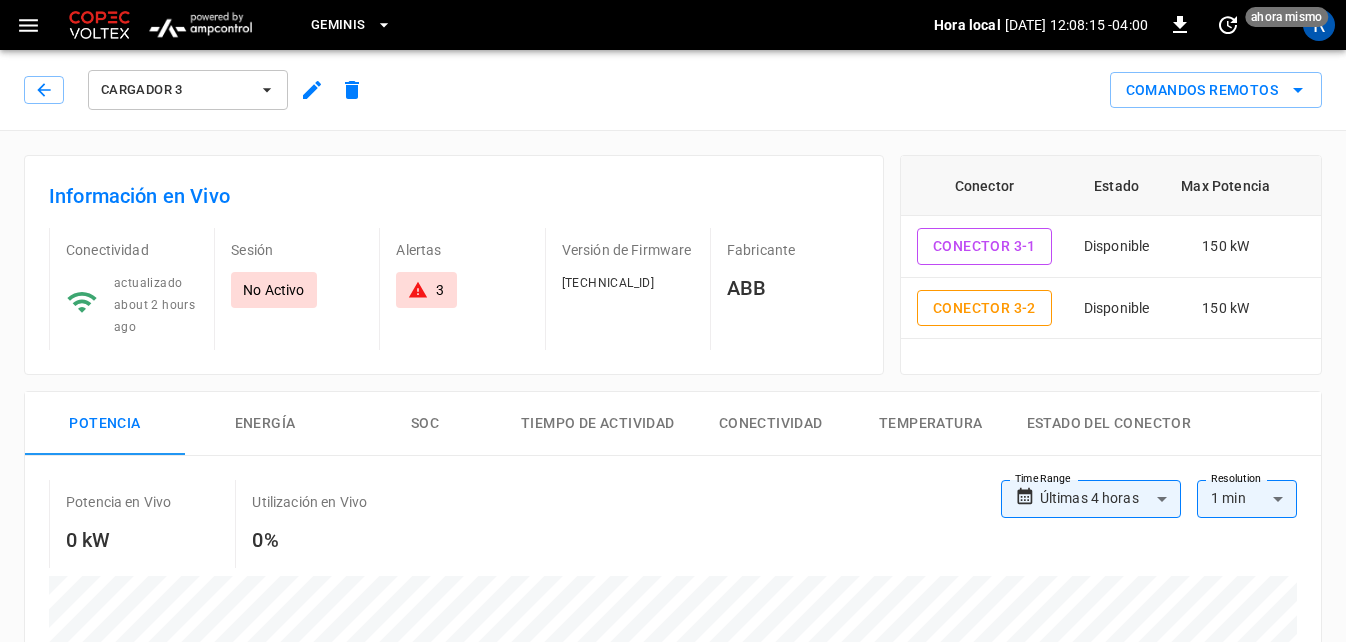 type on "**********" 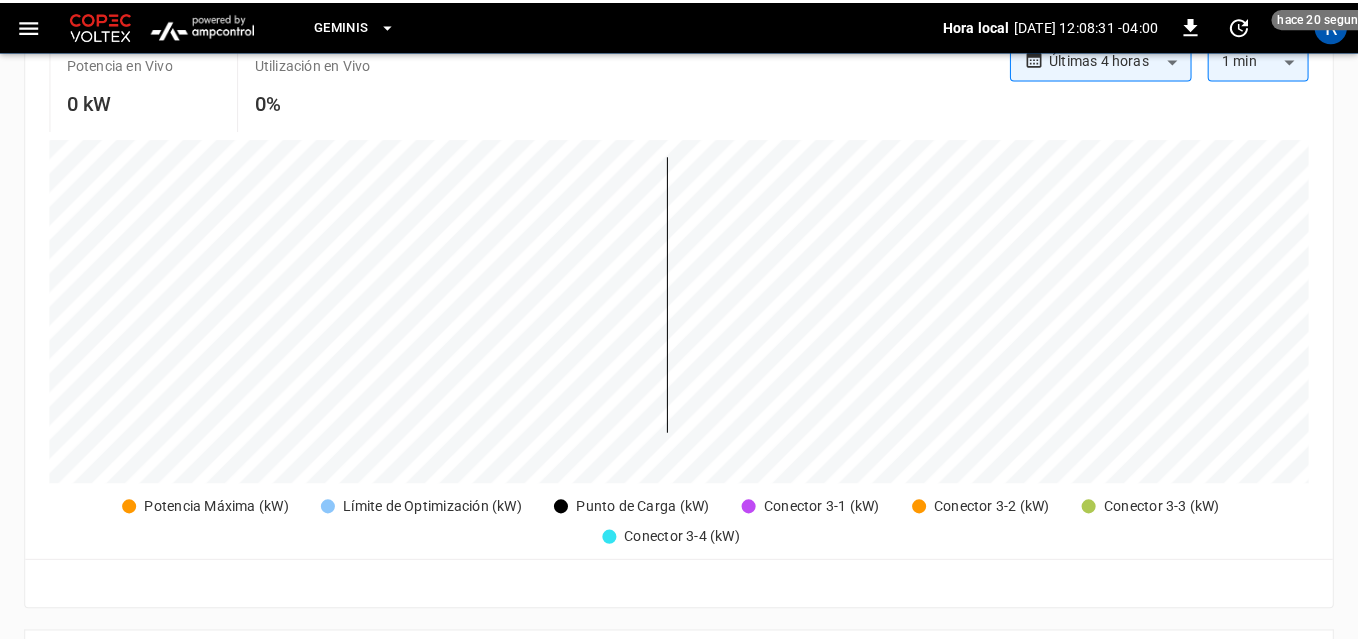 scroll, scrollTop: 0, scrollLeft: 0, axis: both 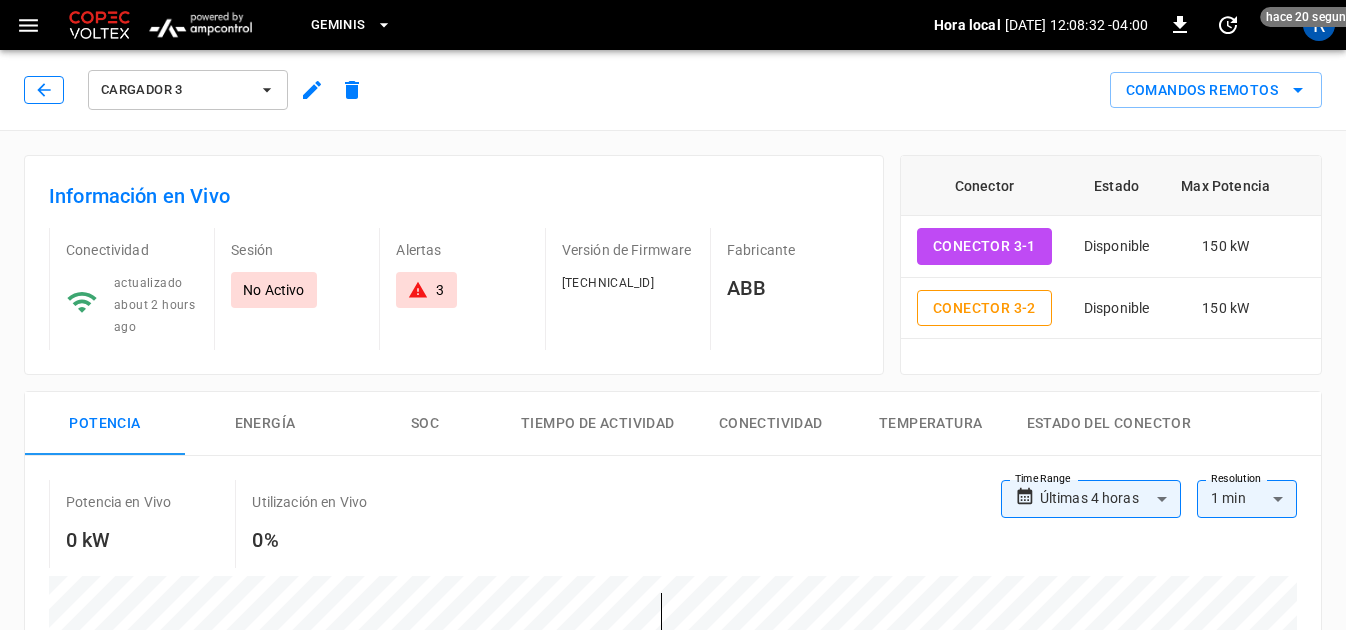click 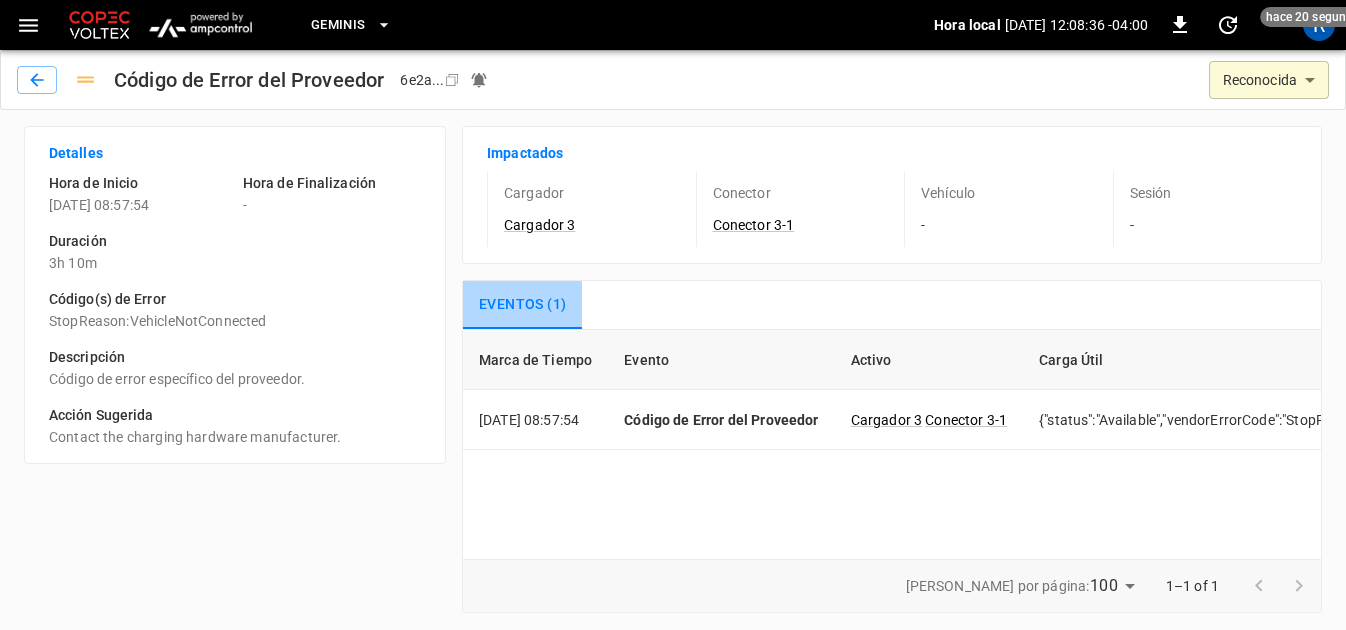 click on "Eventos (1)" at bounding box center (522, 305) 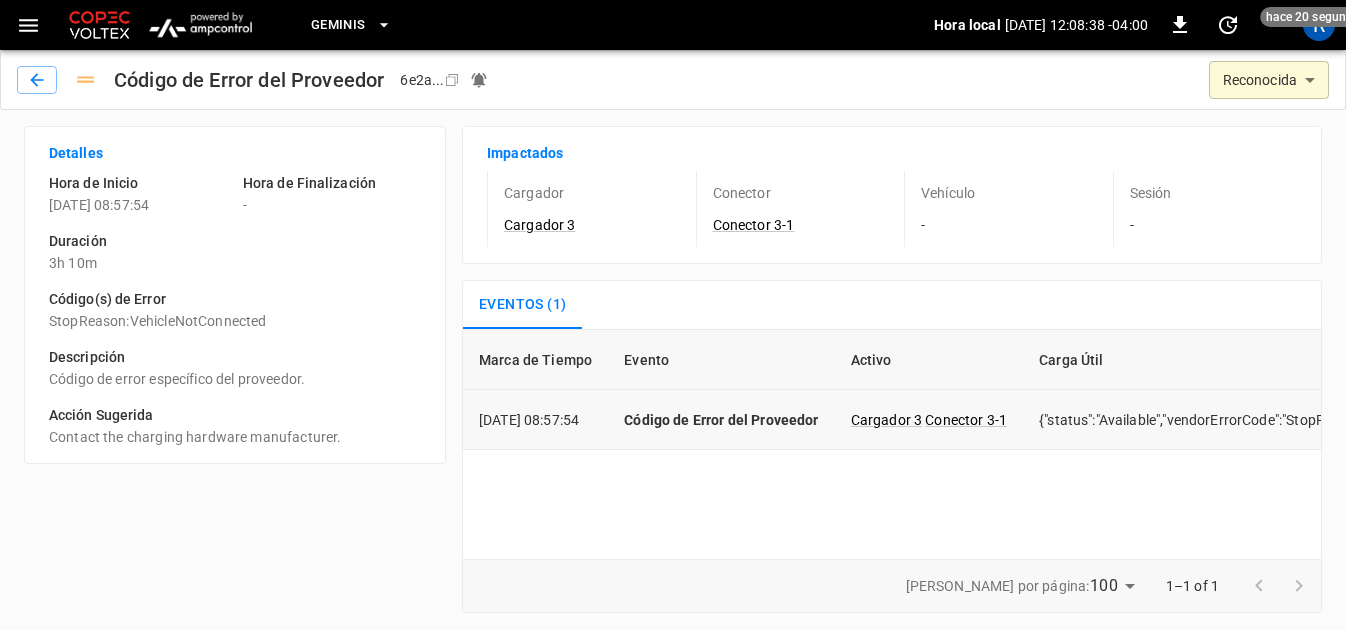 click on "{"status":"Available","vendorErrorCode":"StopReason:VehicleNotConnected"}" at bounding box center [1276, 420] 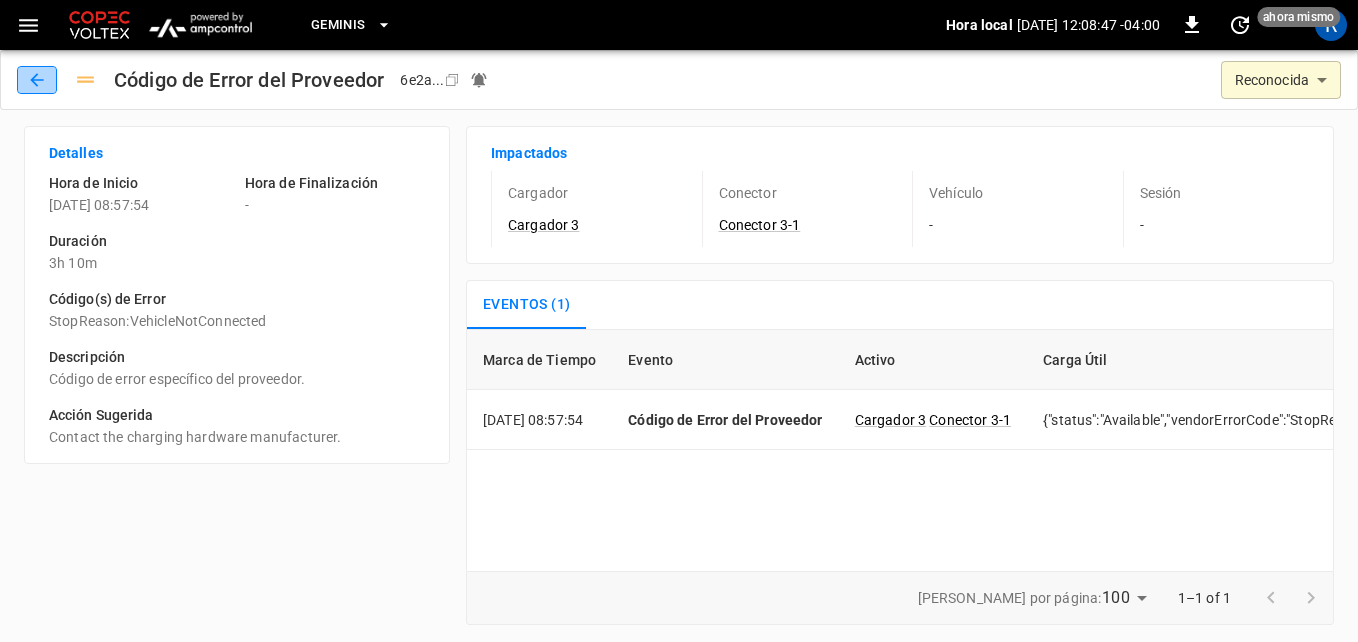 click 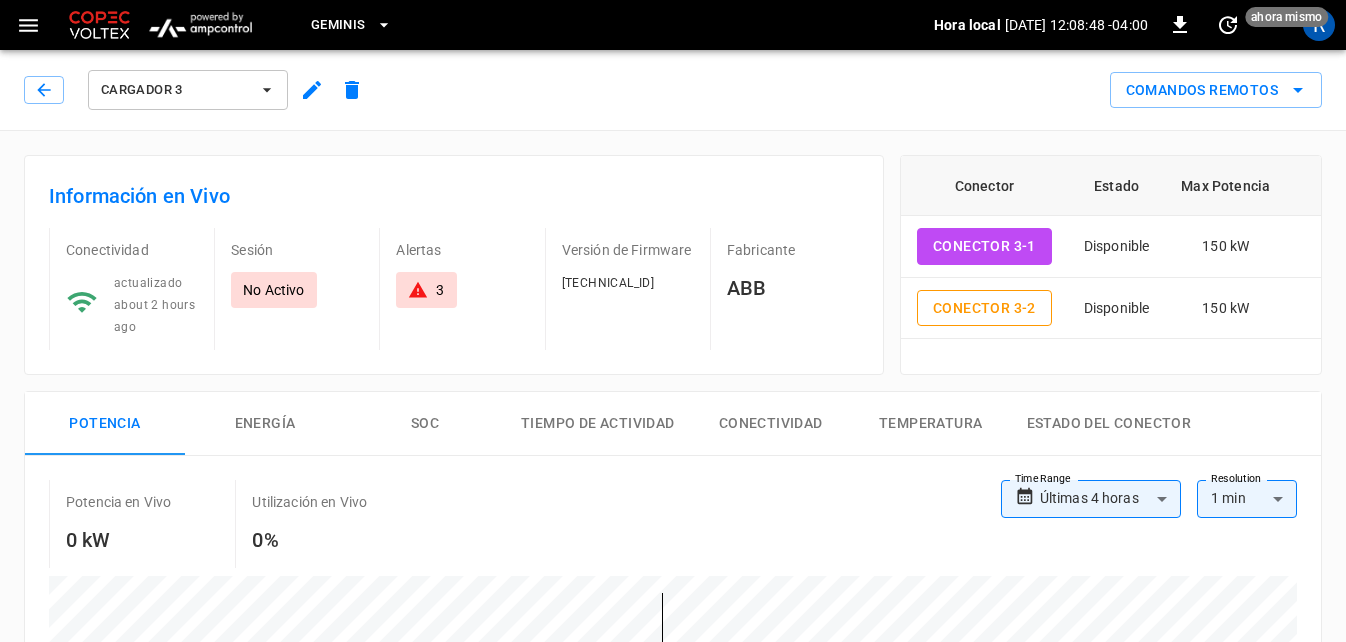 type on "**********" 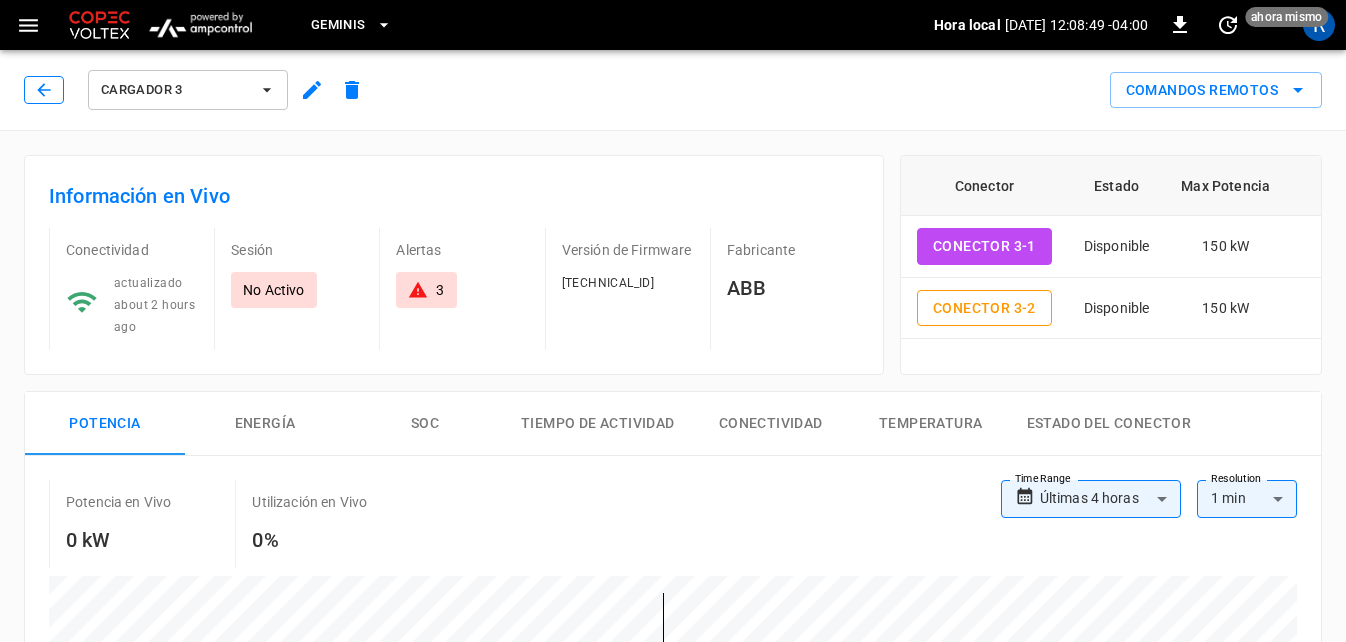 click 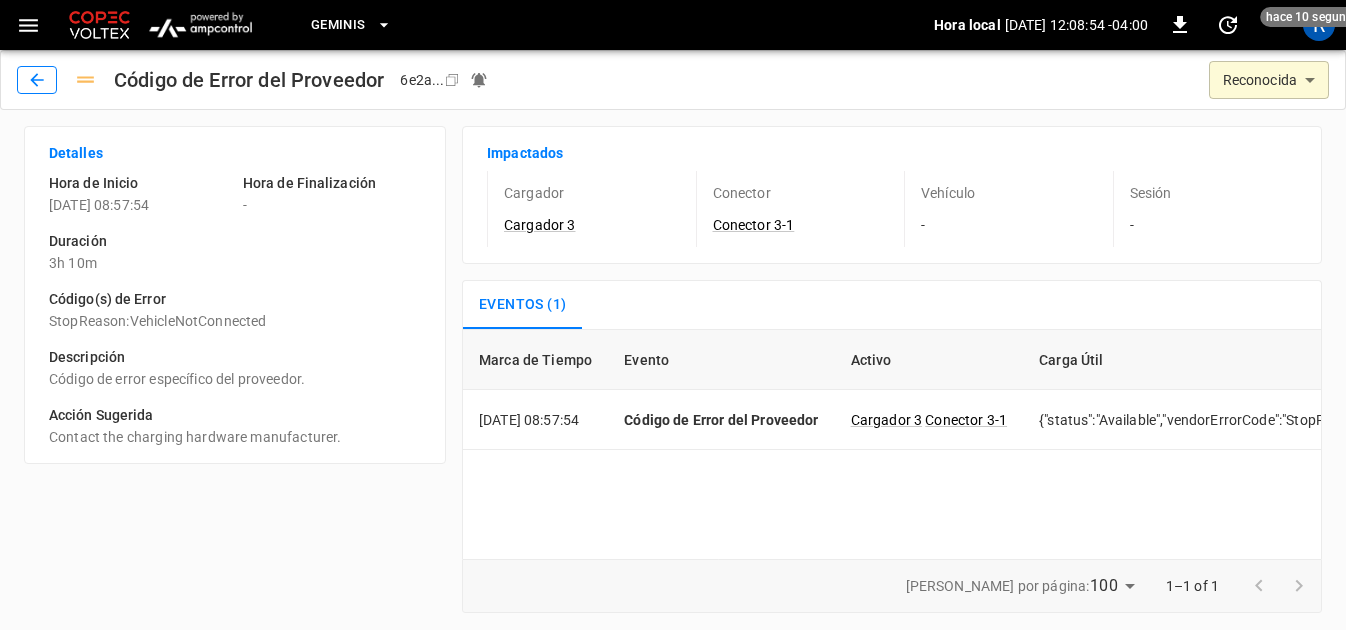 click 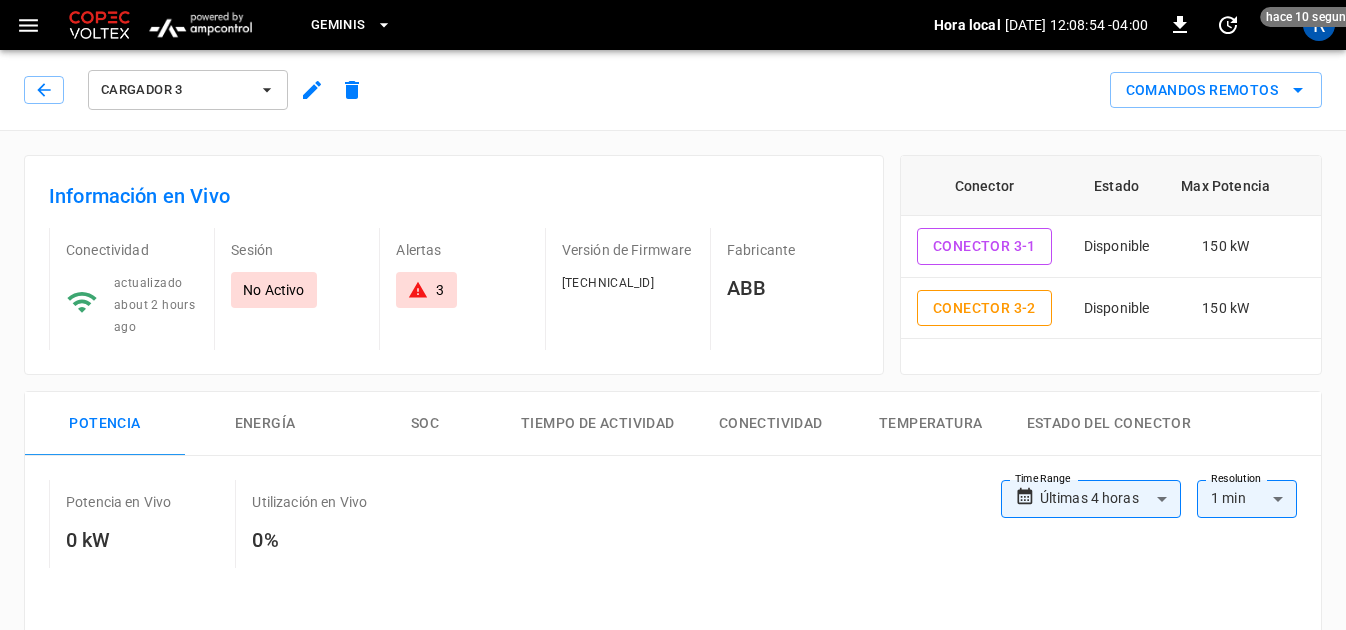 type on "**********" 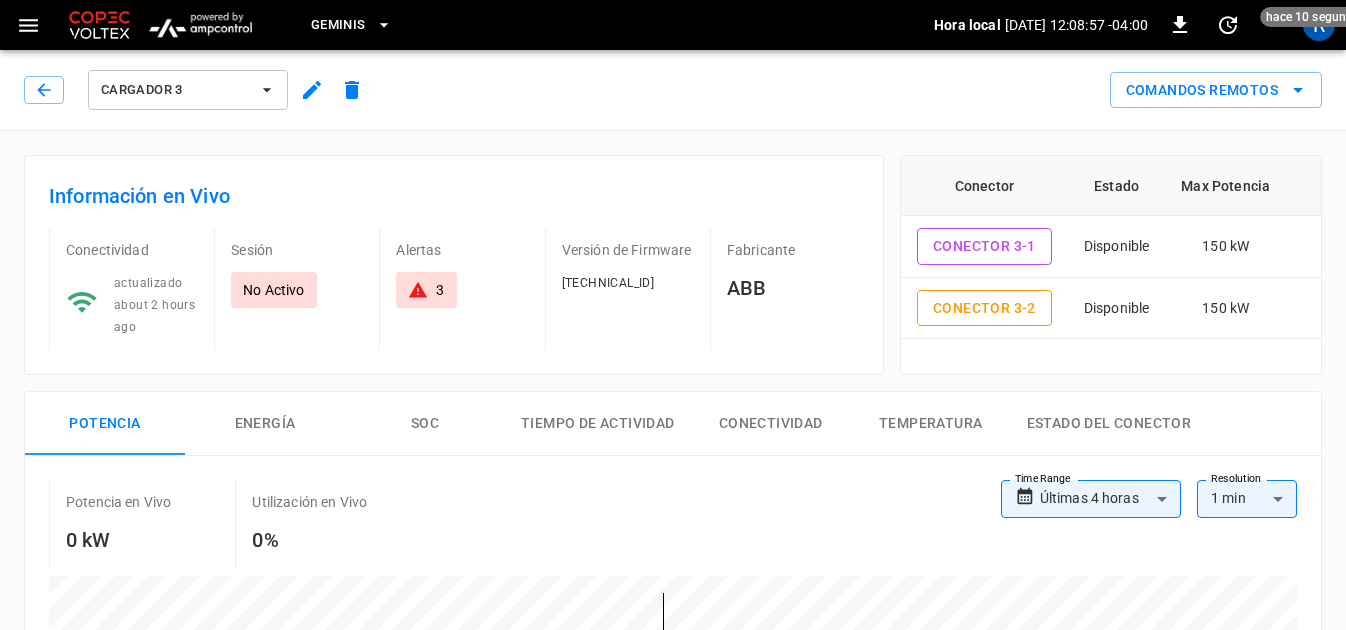 click 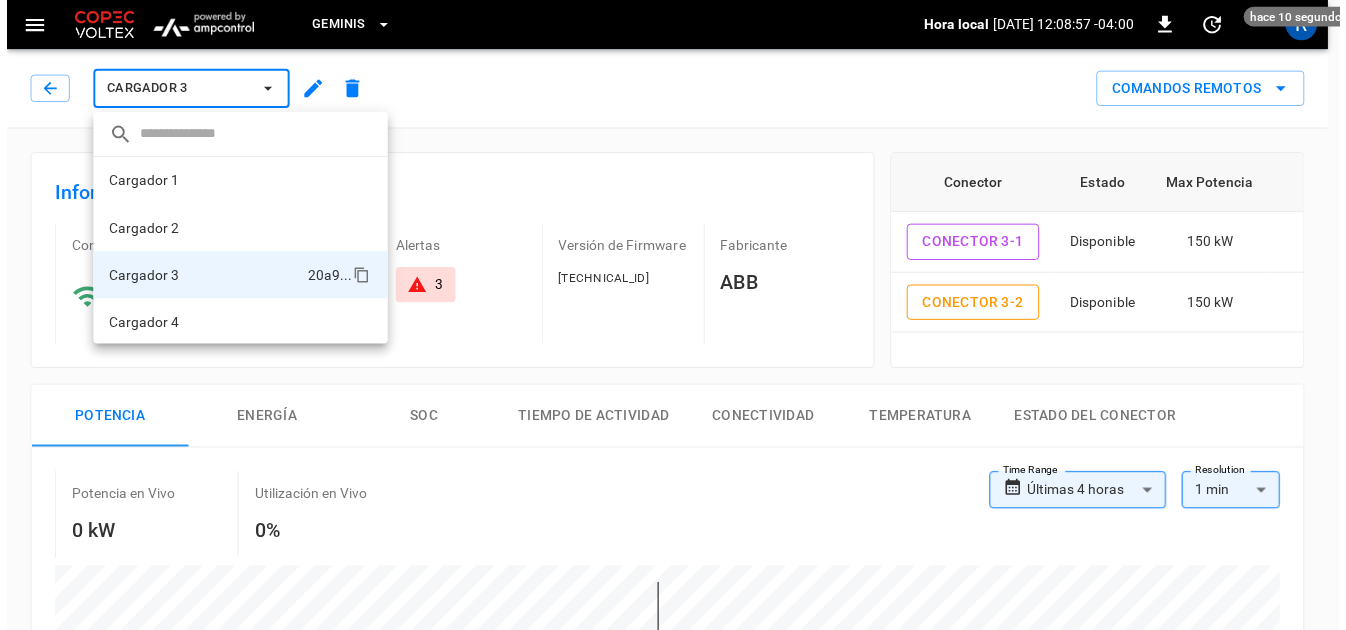 scroll, scrollTop: 2, scrollLeft: 0, axis: vertical 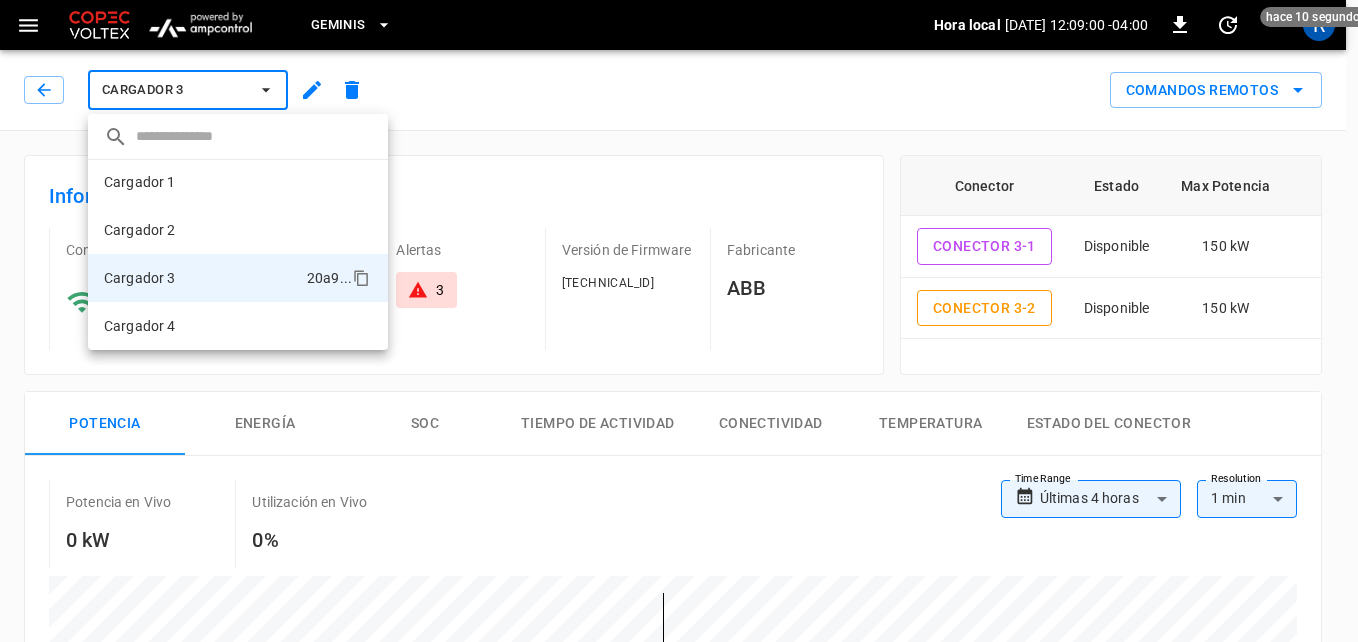 click at bounding box center (679, 321) 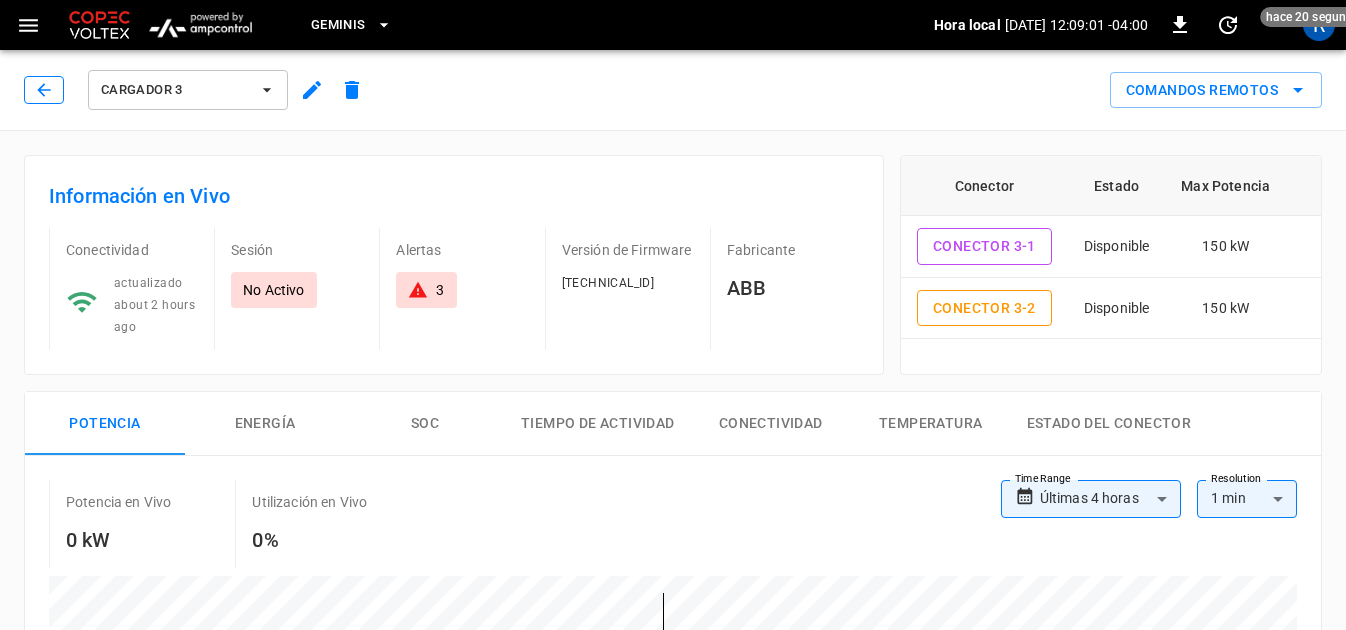 click 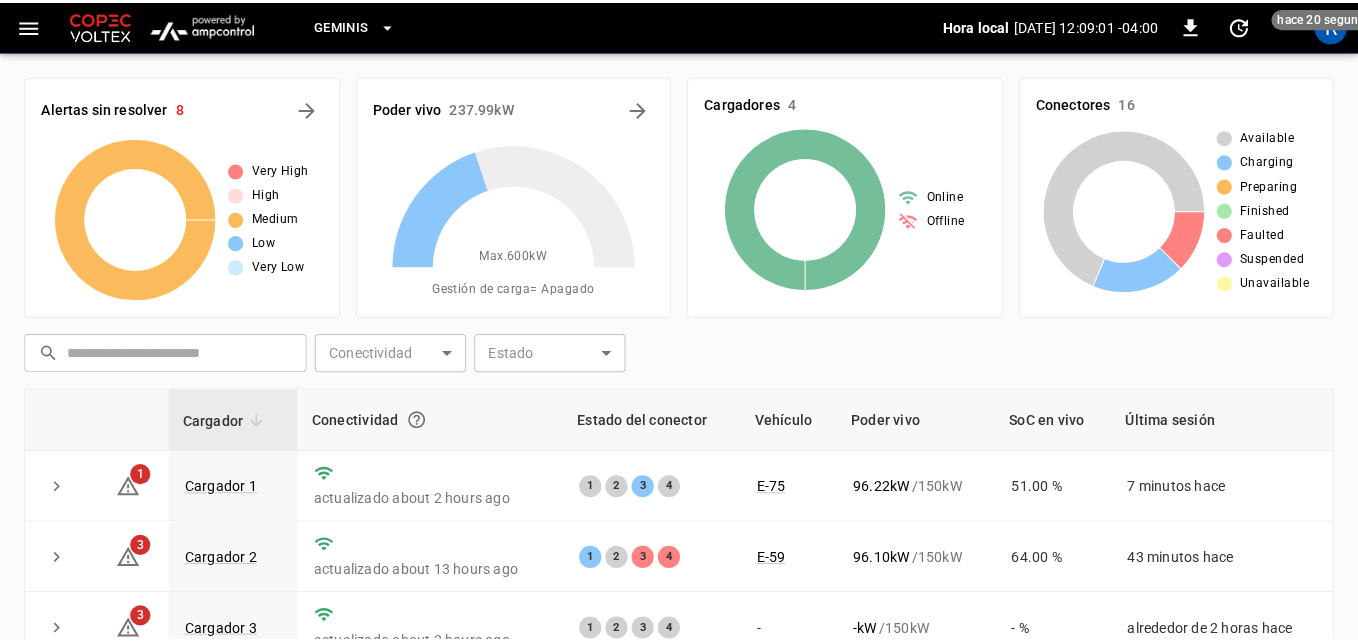 scroll, scrollTop: 200, scrollLeft: 0, axis: vertical 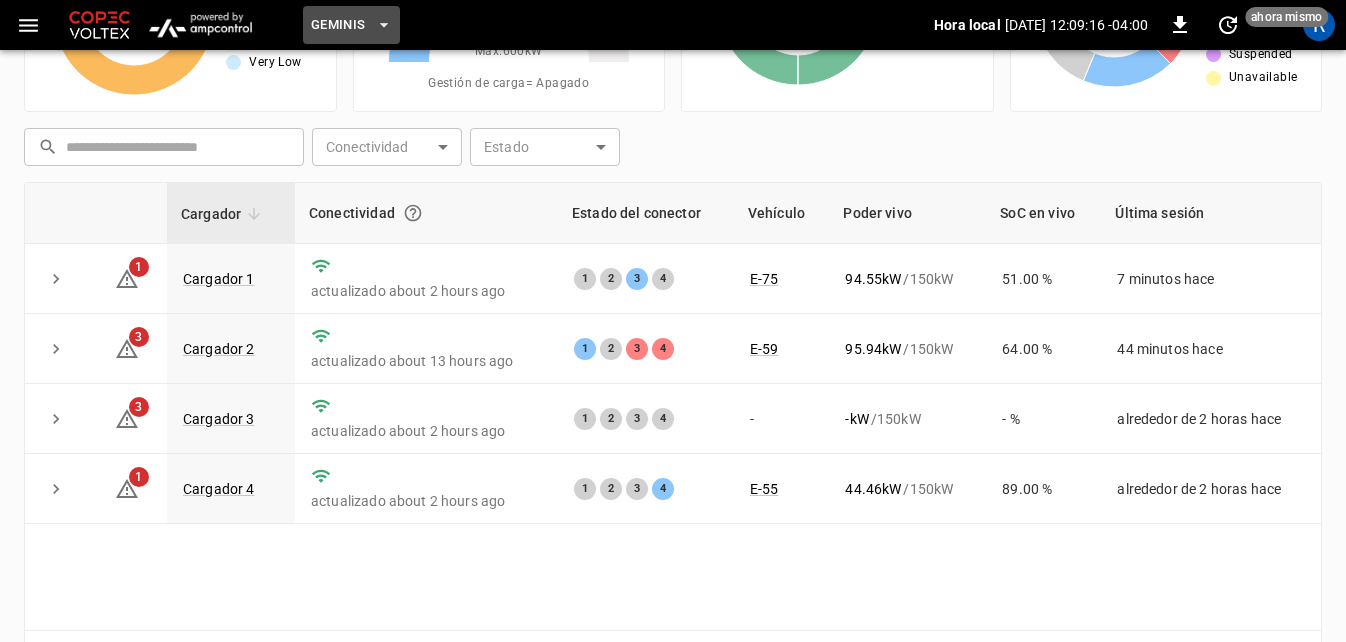 click 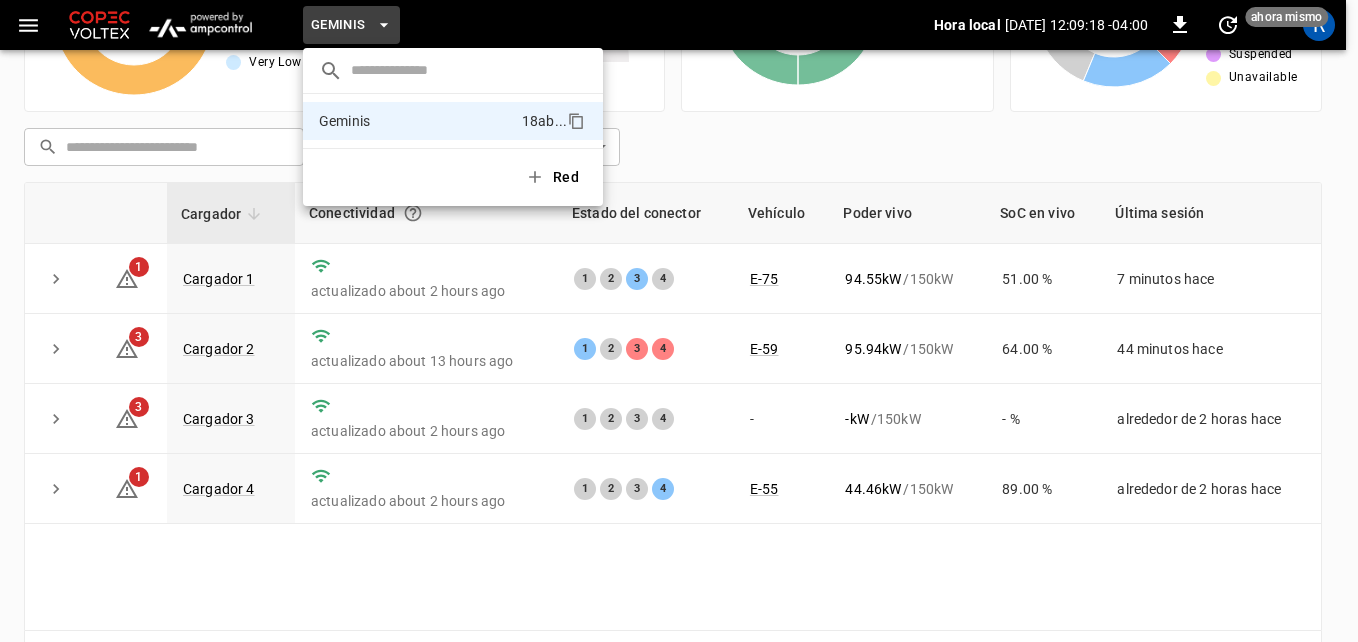 click at bounding box center (679, 321) 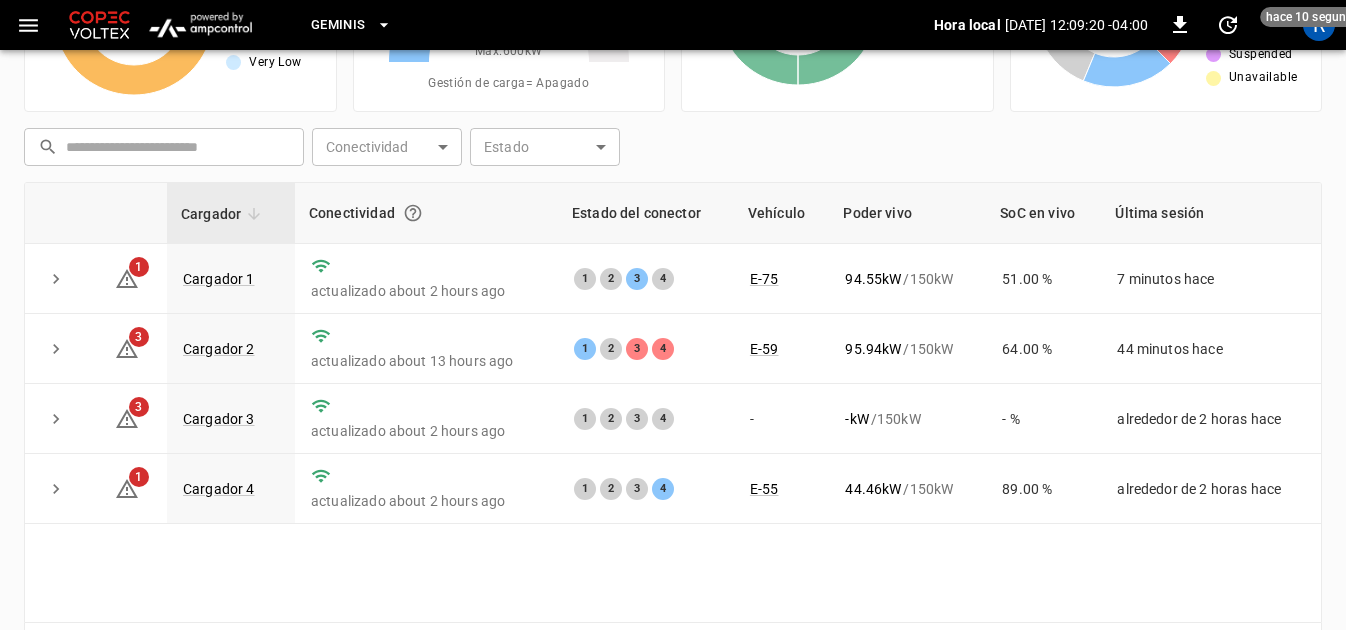click 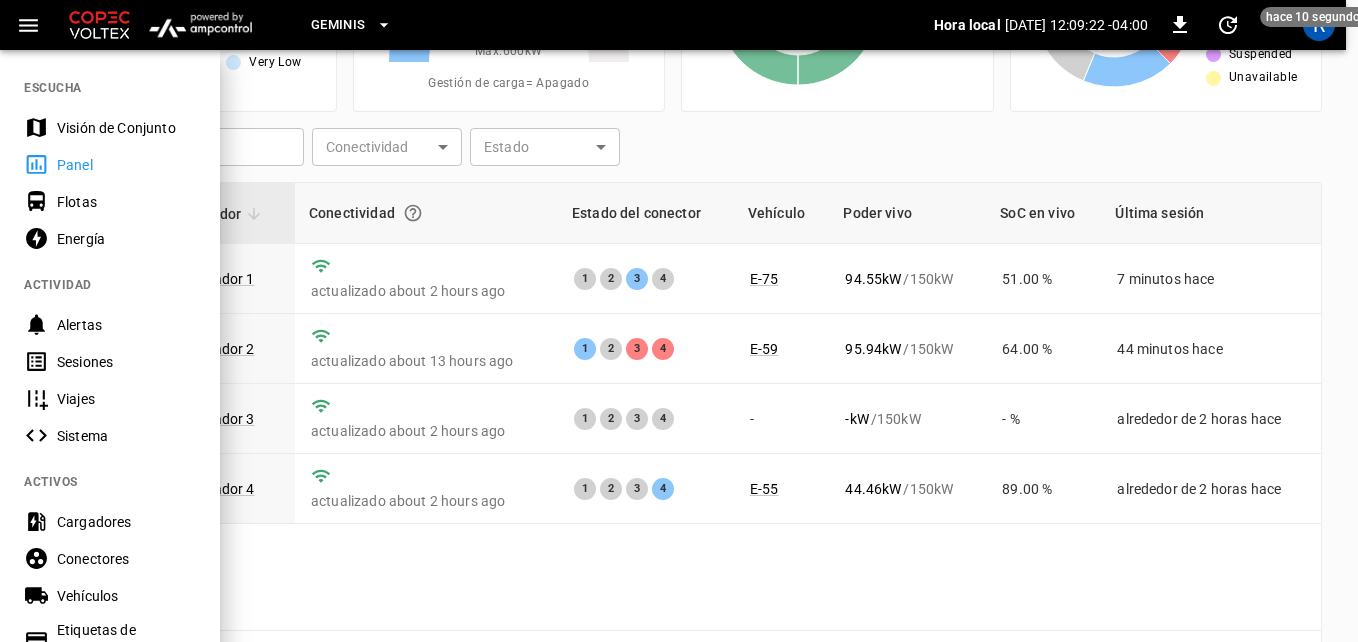 click on "Flotas" at bounding box center (126, 202) 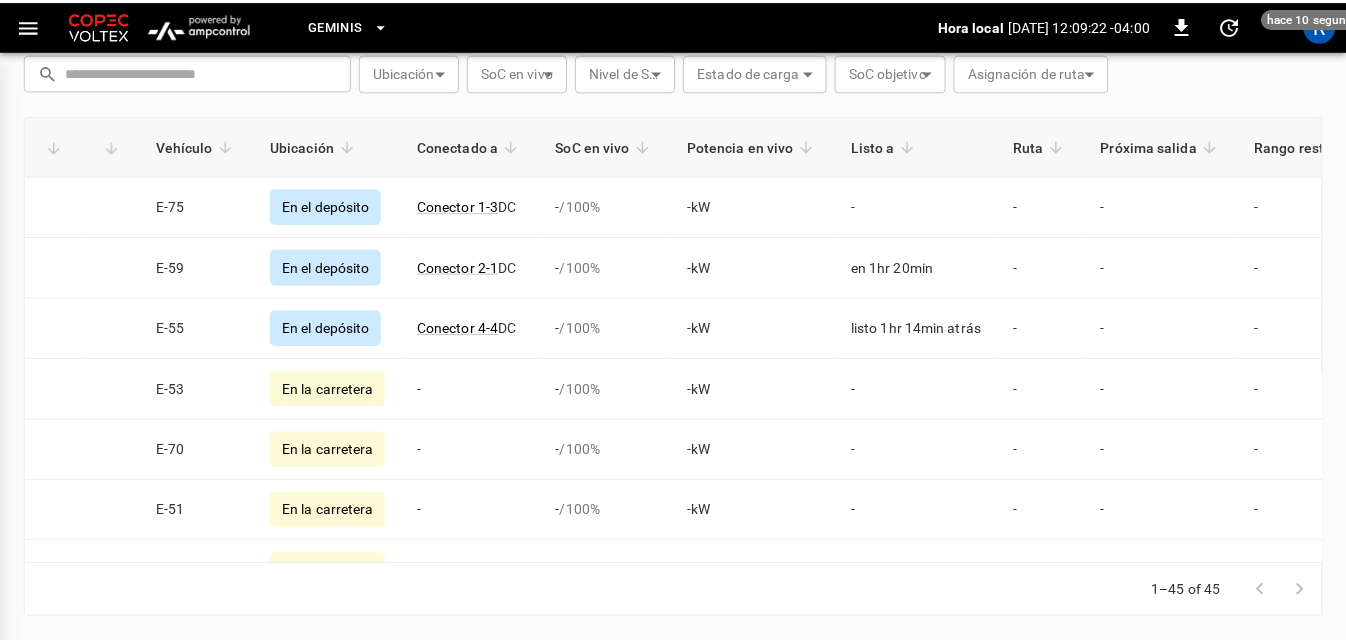 scroll, scrollTop: 94, scrollLeft: 0, axis: vertical 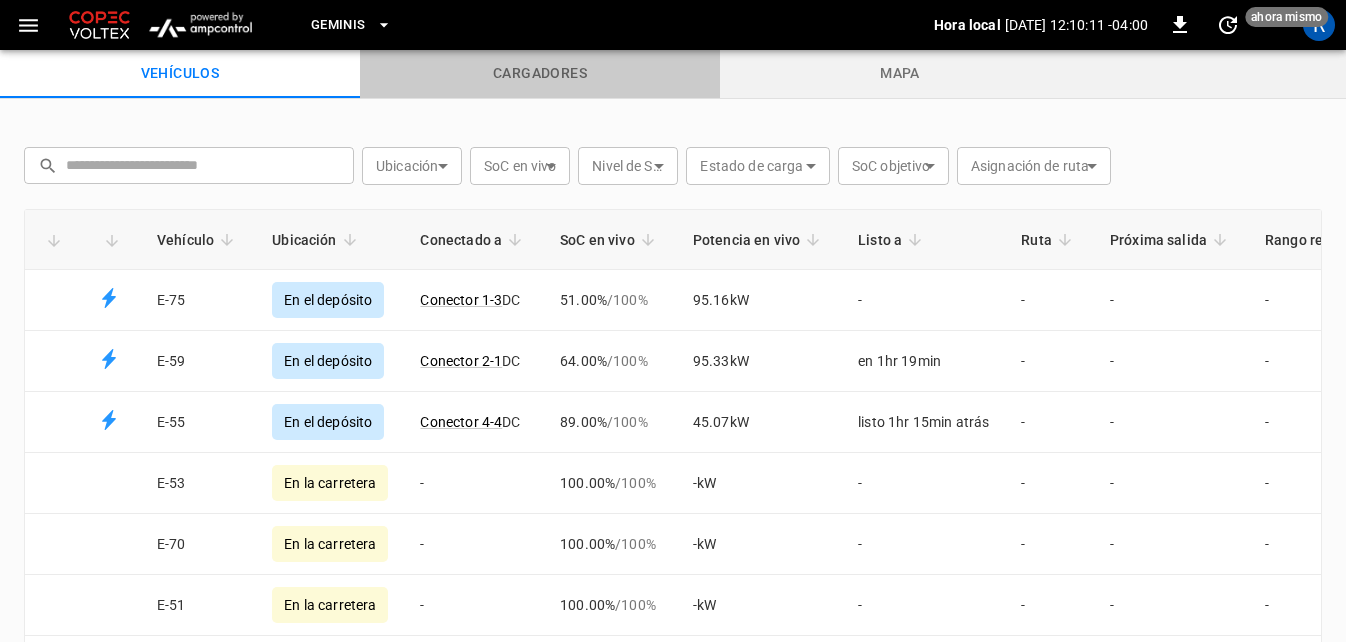 click on "cargadores" at bounding box center [540, 74] 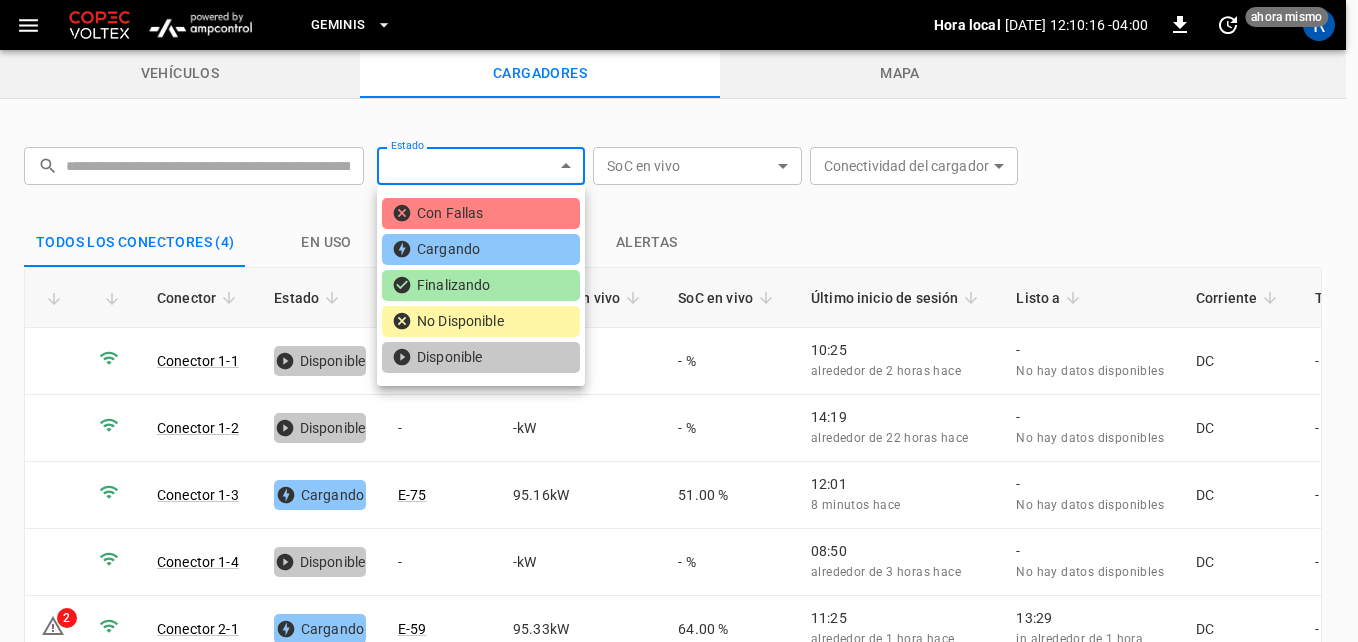 click on "Geminis Hora local 2025-07-03 12:10:16 -04:00 0 ahora mismo R vehículos cargadores mapa ​ ​ Estado ​ Status SoC en vivo ​ Live SoC Conectividad del cargador ​ Charger Connectivity Todos los conectores (4) En uso Disponibles Alertas Conector Estado Vehículo Potencia en vivo SoC en vivo Último inicio de sesión Listo a Corriente Tipo de enchufe Conector 1-1 Disponible - -  kW -   % 10:25 alrededor de 2 horas hace - No hay datos disponibles DC - Conector 1-2 Disponible - -  kW -   % 14:19 alrededor de 22 horas hace - No hay datos disponibles DC - Conector 1-3 Cargando E-75 95.16  kW 51.00   % 12:01 8 minutos hace - No hay datos disponibles DC - Conector 1-4 Disponible - -  kW -   % 08:50 alrededor de 3 horas hace - No hay datos disponibles DC - 2 Conector 2-1 Cargando E-59 95.33  kW 64.00   % 11:25 alrededor de 1 hora hace 13:29  in  alrededor de 1 hora  DC - Conector 2-2 Disponible - -  kW -   % 09:54 alrededor de 2 horas hace - No hay datos disponibles DC - Conector 2-3 Con Fallas - -  kW -   % -" at bounding box center (679, 397) 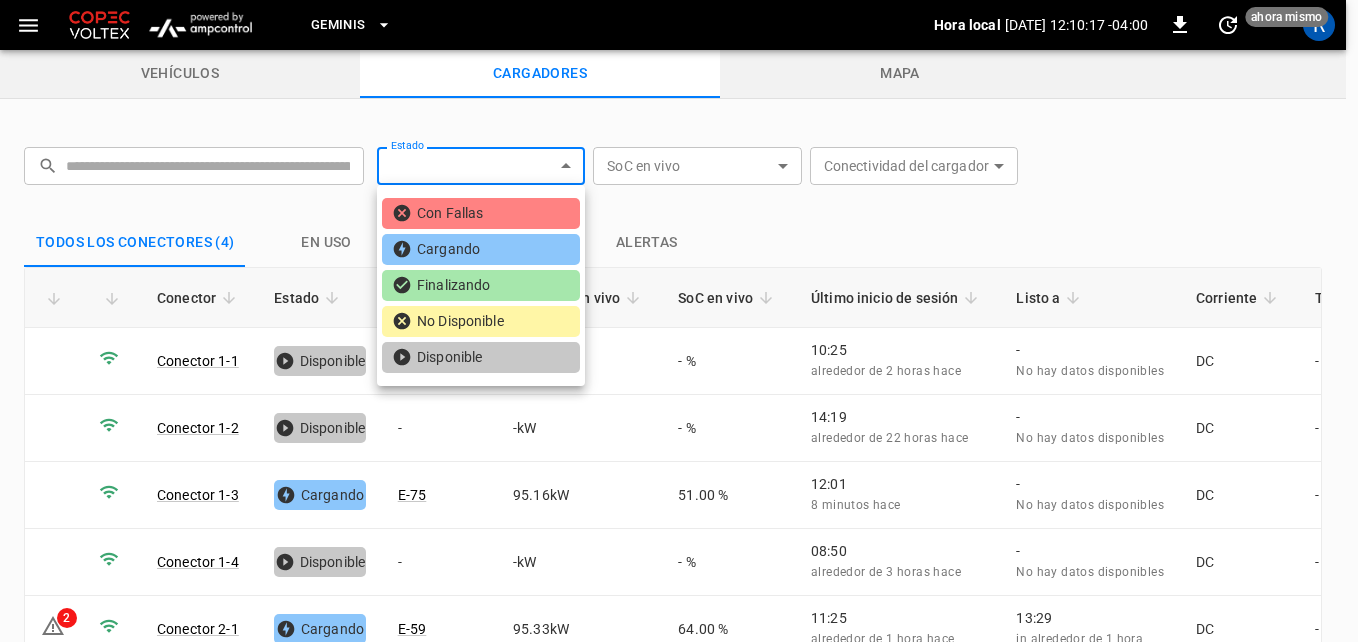 click at bounding box center [679, 321] 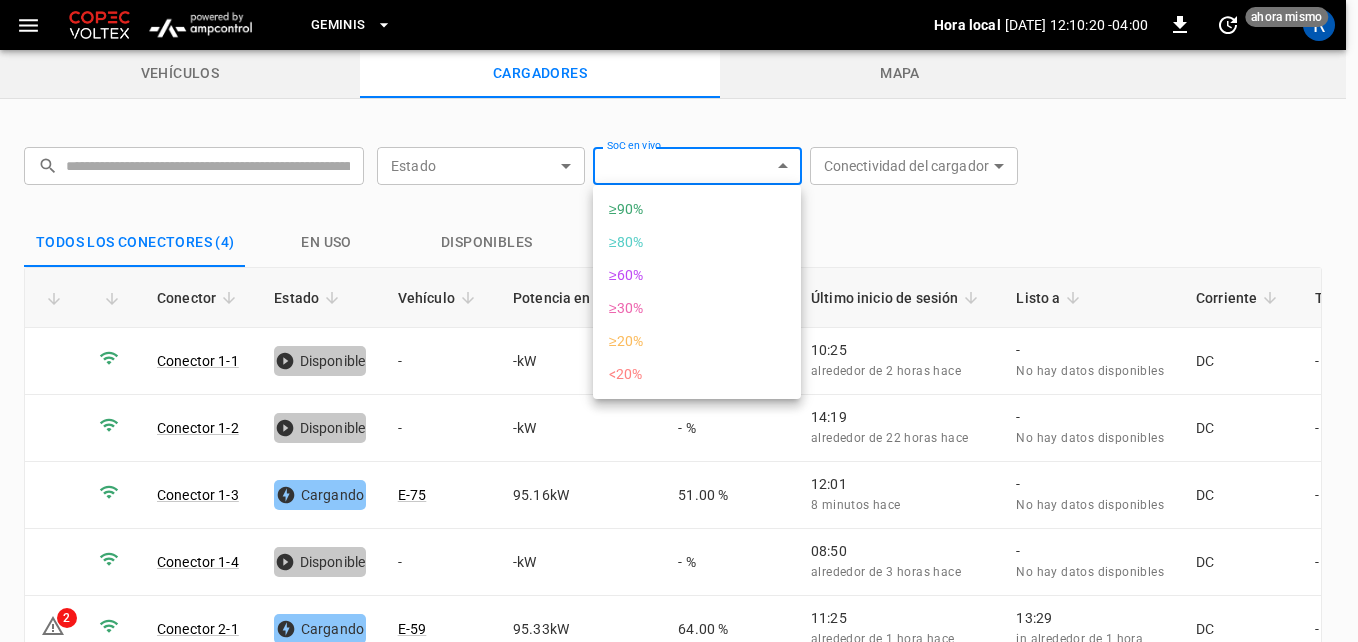 click on "Geminis Hora local 2025-07-03 12:10:20 -04:00 0 ahora mismo R vehículos cargadores mapa ​ ​ Estado ​ Status SoC en vivo ​ Live SoC Conectividad del cargador ​ Charger Connectivity Todos los conectores (4) En uso Disponibles Alertas Conector Estado Vehículo Potencia en vivo SoC en vivo Último inicio de sesión Listo a Corriente Tipo de enchufe Conector 1-1 Disponible - -  kW -   % 10:25 alrededor de 2 horas hace - No hay datos disponibles DC - Conector 1-2 Disponible - -  kW -   % 14:19 alrededor de 22 horas hace - No hay datos disponibles DC - Conector 1-3 Cargando E-75 95.16  kW 51.00   % 12:01 8 minutos hace - No hay datos disponibles DC - Conector 1-4 Disponible - -  kW -   % 08:50 alrededor de 3 horas hace - No hay datos disponibles DC - 2 Conector 2-1 Cargando E-59 95.33  kW 64.00   % 11:25 alrededor de 1 hora hace 13:29  in  alrededor de 1 hora  DC - Conector 2-2 Disponible - -  kW -   % 09:54 alrededor de 2 horas hace - No hay datos disponibles DC - Conector 2-3 Con Fallas - -  kW -   % -" at bounding box center [679, 397] 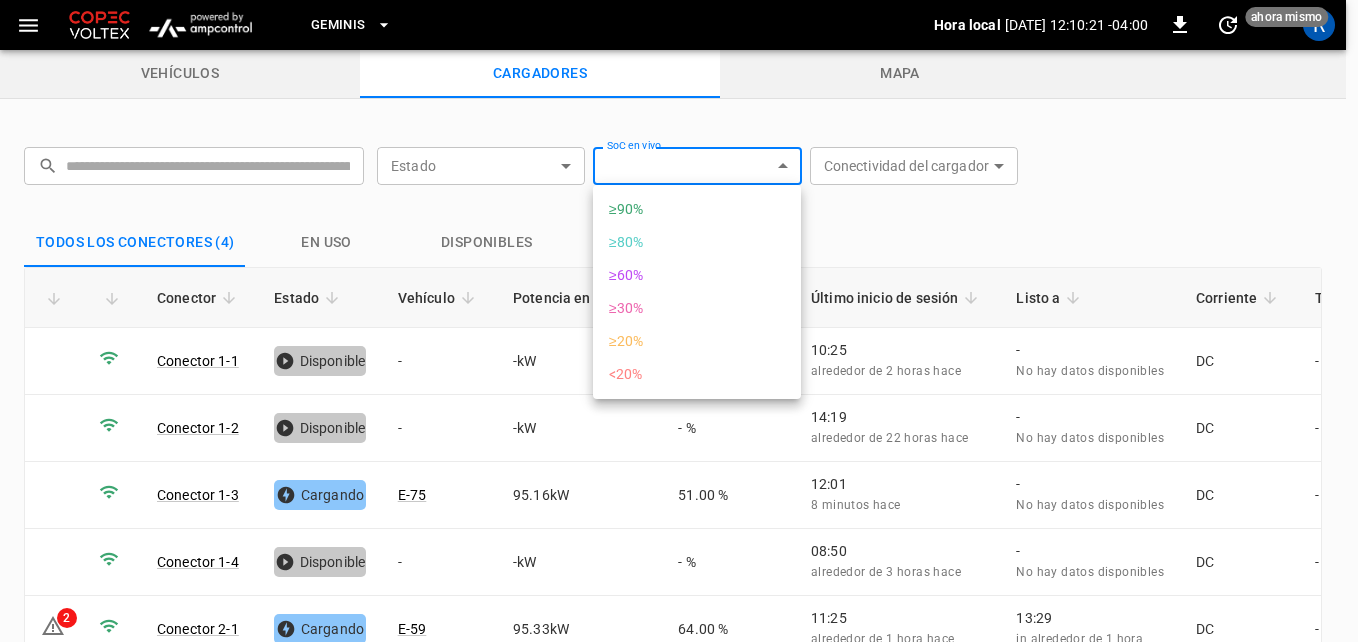 click at bounding box center (679, 321) 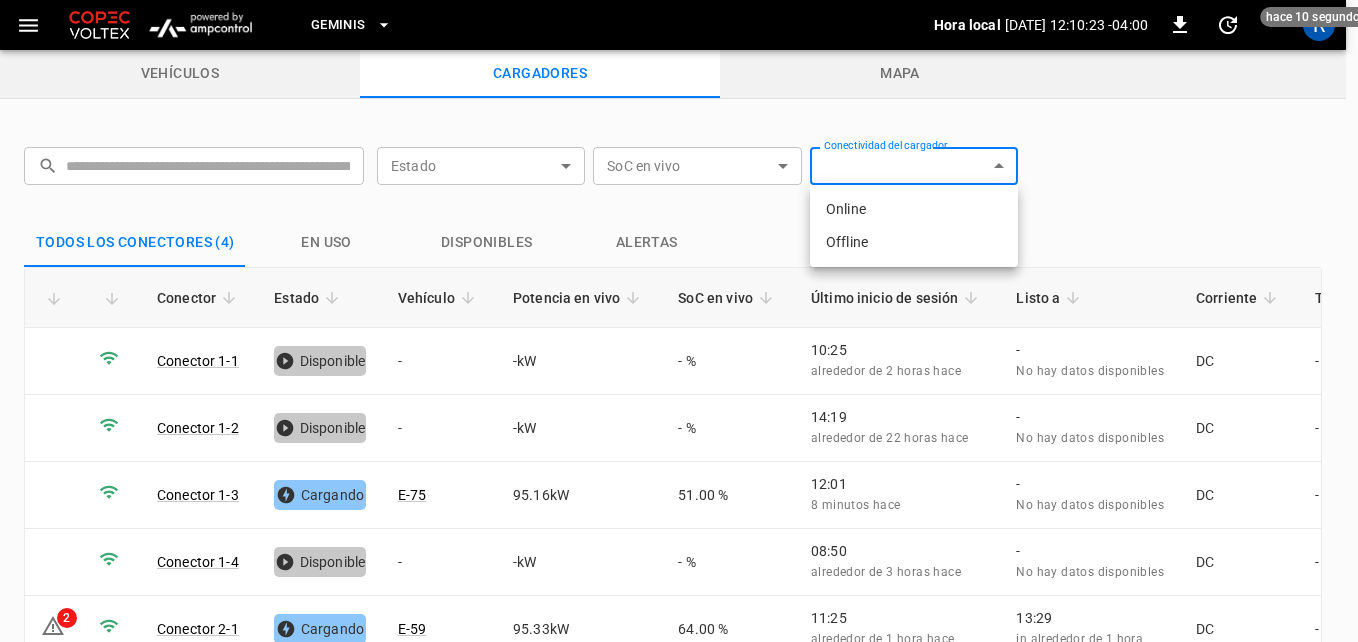 click on "Geminis Hora local 2025-07-03 12:10:23 -04:00 0 hace 10 segundos R vehículos cargadores mapa ​ ​ Estado ​ Status SoC en vivo ​ Live SoC Conectividad del cargador ​ Charger Connectivity Todos los conectores (4) En uso Disponibles Alertas Conector Estado Vehículo Potencia en vivo SoC en vivo Último inicio de sesión Listo a Corriente Tipo de enchufe Conector 1-1 Disponible - -  kW -   % 10:25 alrededor de 2 horas hace - No hay datos disponibles DC - Conector 1-2 Disponible - -  kW -   % 14:19 alrededor de 22 horas hace - No hay datos disponibles DC - Conector 1-3 Cargando E-75 95.16  kW 51.00   % 12:01 8 minutos hace - No hay datos disponibles DC - Conector 1-4 Disponible - -  kW -   % 08:50 alrededor de 3 horas hace - No hay datos disponibles DC - 2 Conector 2-1 Cargando E-59 95.33  kW 64.00   % 11:25 alrededor de 1 hora hace 13:29  in  alrededor de 1 hora  DC - Conector 2-2 Disponible - -  kW -   % 09:54 alrededor de 2 horas hace - No hay datos disponibles DC - Conector 2-3 Con Fallas - -  kW -" at bounding box center [679, 397] 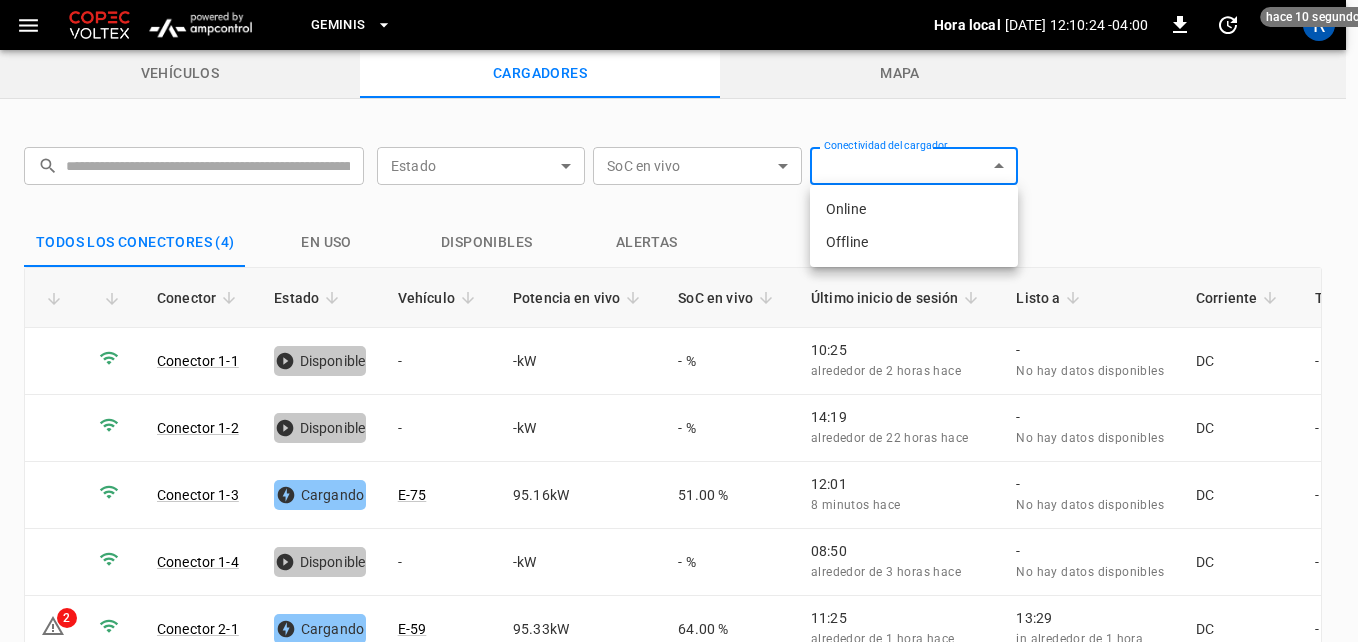 click at bounding box center (679, 321) 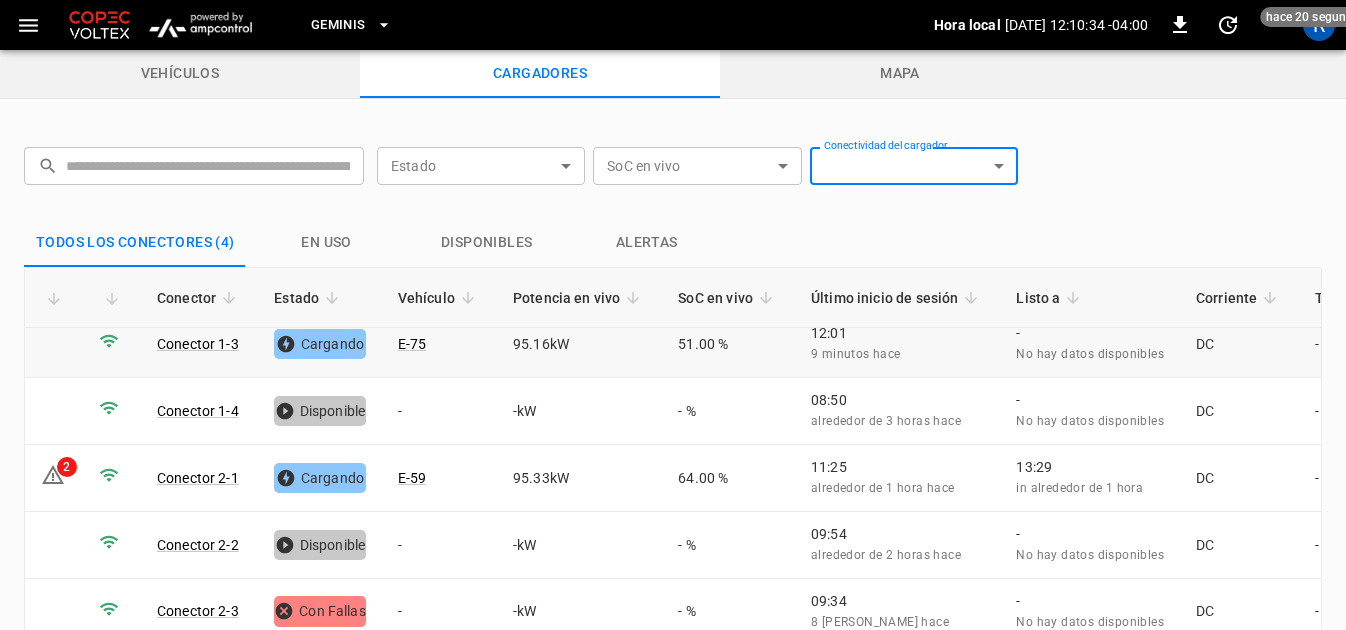 scroll, scrollTop: 200, scrollLeft: 0, axis: vertical 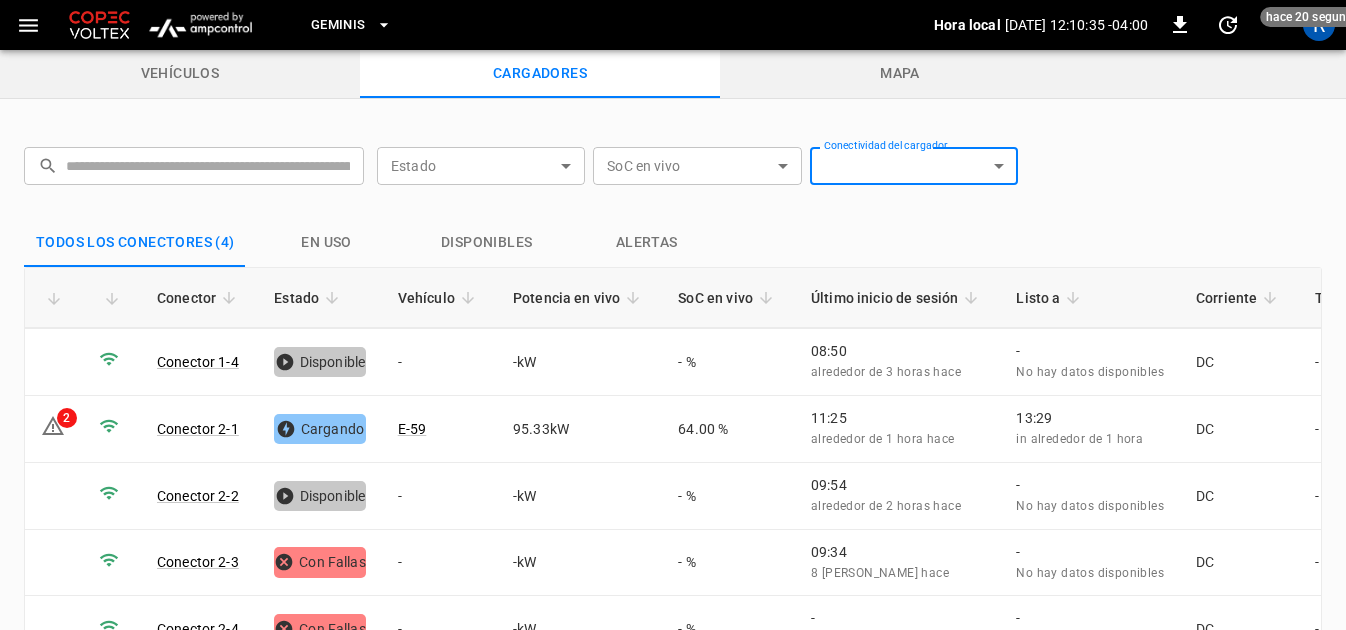 click on "Vehículo" at bounding box center [439, 298] 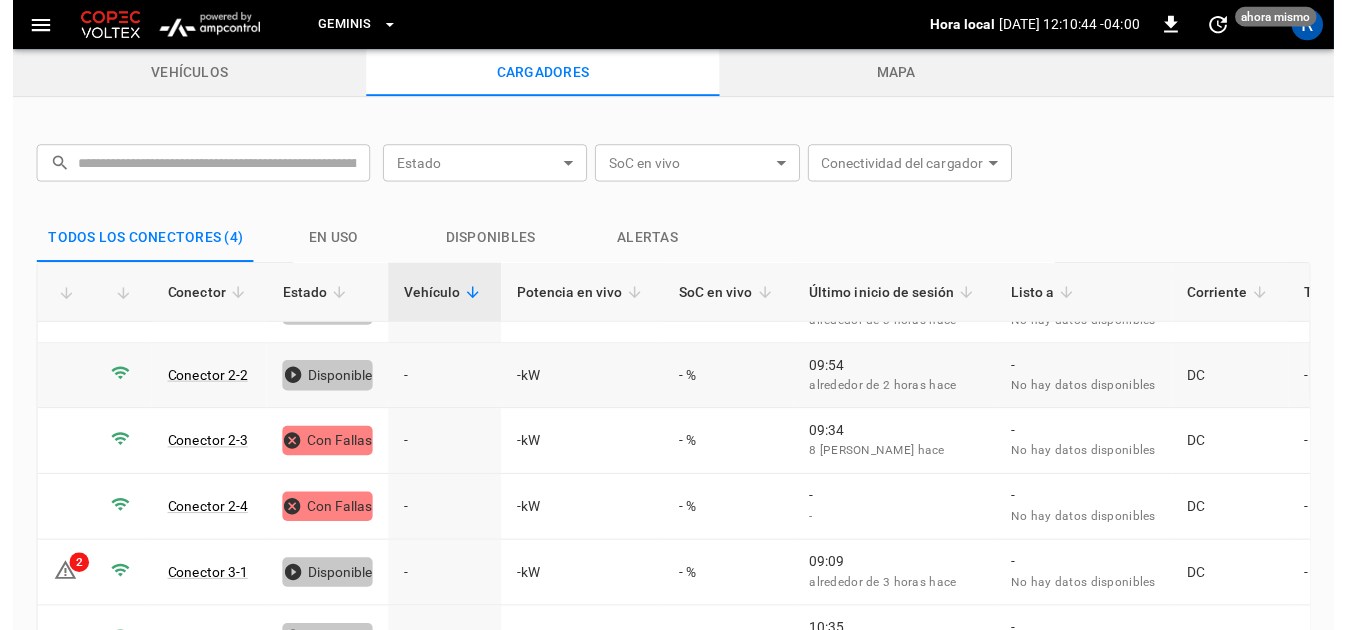 scroll, scrollTop: 0, scrollLeft: 0, axis: both 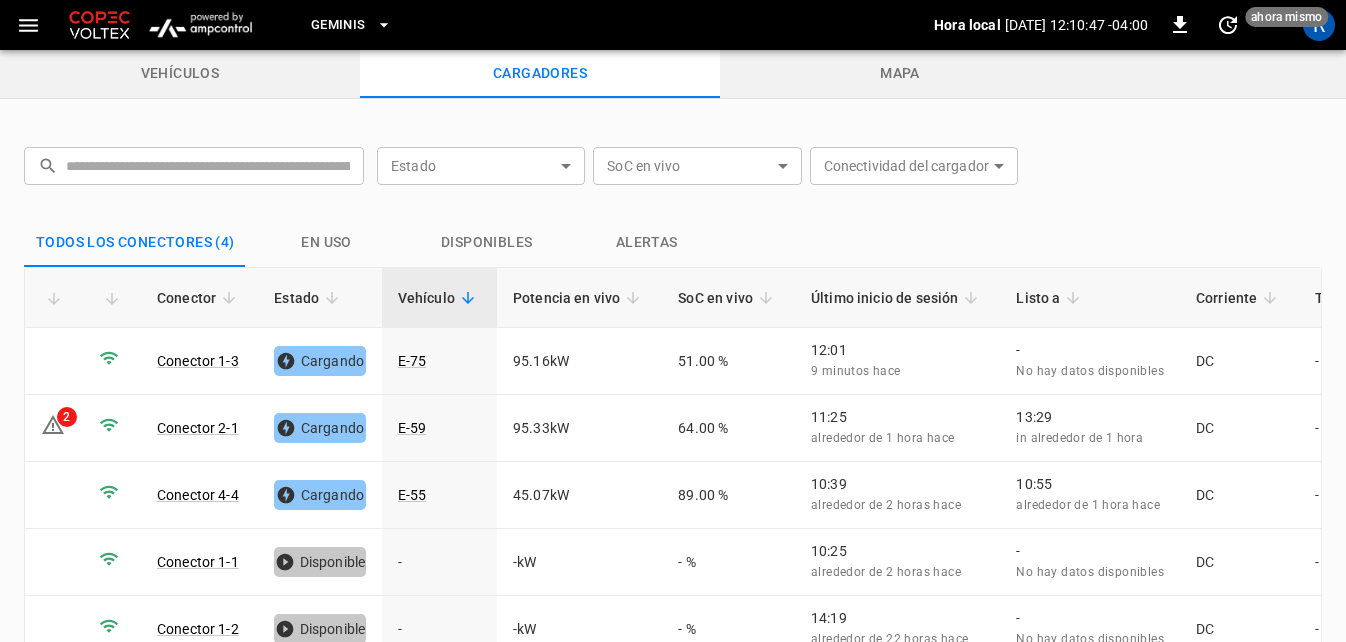 click on "En uso" at bounding box center (327, 243) 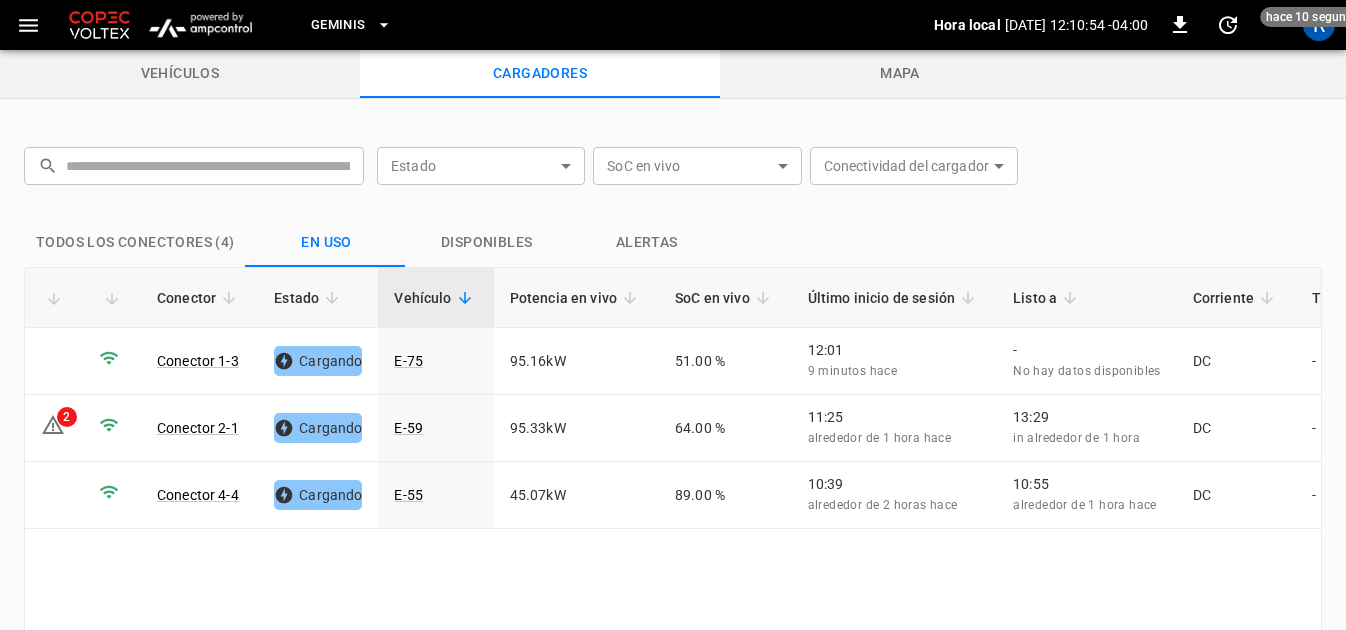 click 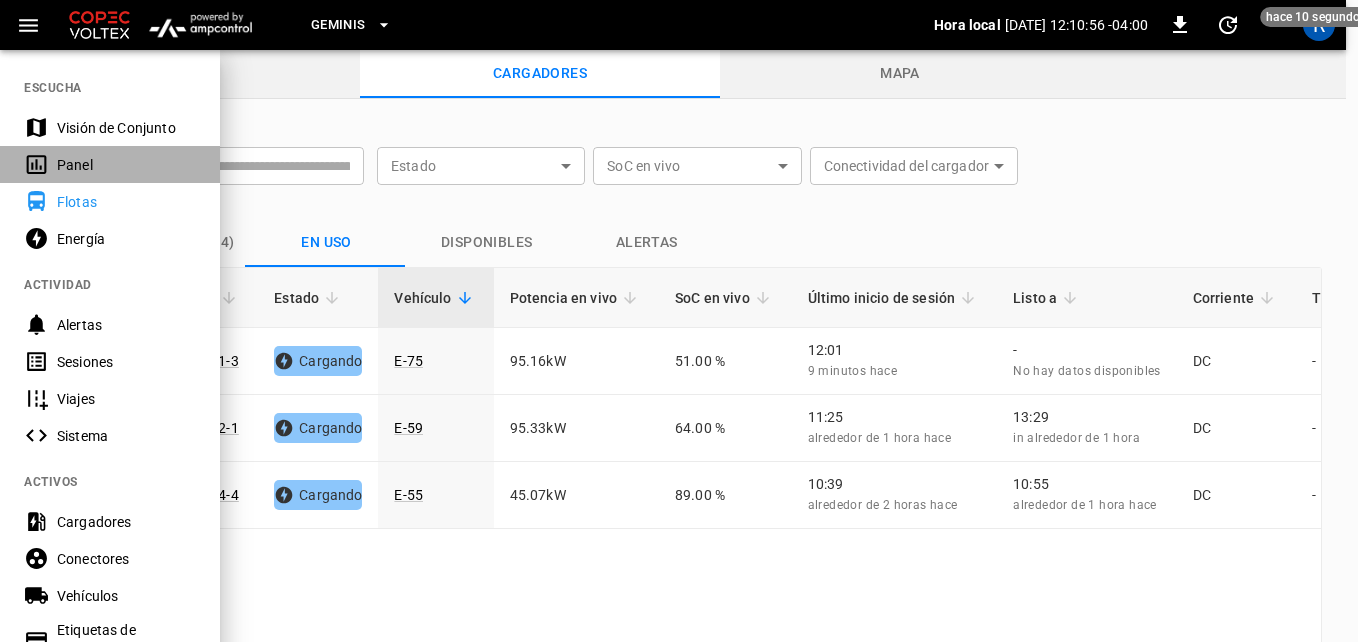 click on "Panel" at bounding box center (126, 165) 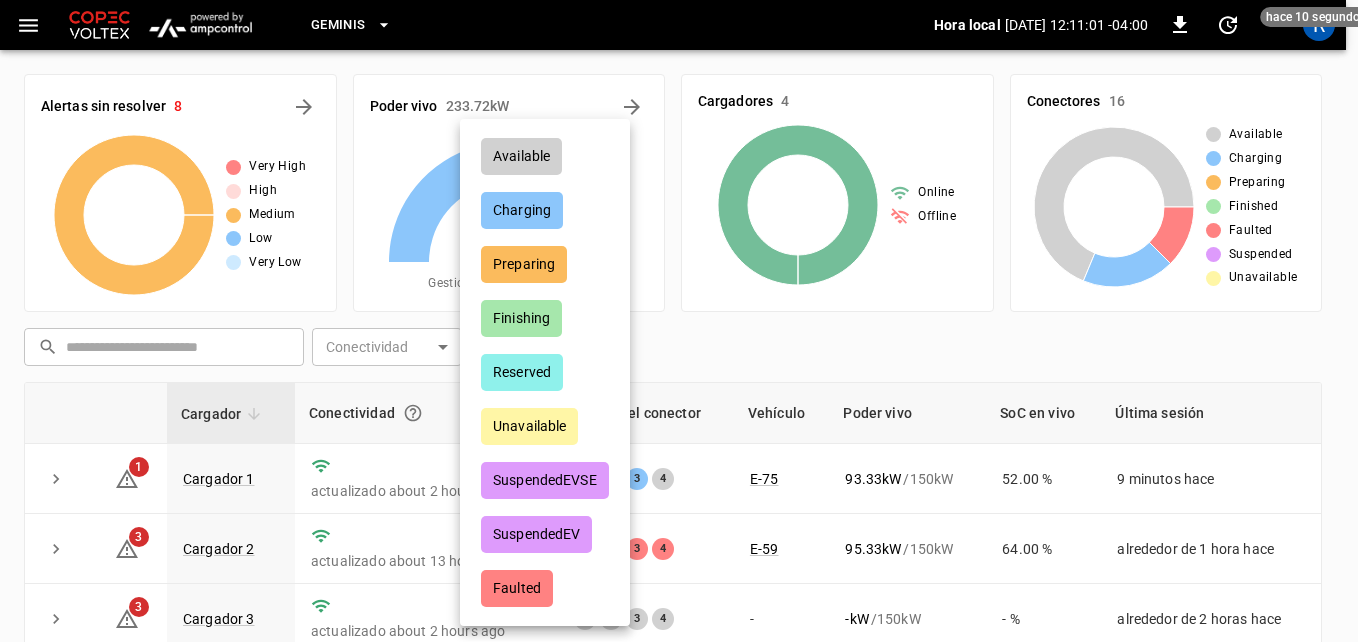 click on "Geminis Hora local 2025-07-03 12:11:01 -04:00 0 hace 10 segundos R Alertas sin resolver 8 Very High High Medium Low Very Low Poder vivo 233.72  kW Max.  600  kW Gestión de carga  =   Apagado Cargadores 4 Online Offline Conectores 16 Available Charging Preparing Finished Faulted Suspended Unavailable ​ ​ Conectividad ​ Conectividad Estado ​ Estado   Cargador Conectividad Estado del conector Vehículo Poder vivo SoC en vivo Última sesión 1 Cargador 1 actualizado about 2 hours ago 1 2 3 4 E-75 93.33  kW /  150  kW 52.00 % 9 minutos hace 3 Cargador 2 actualizado about 13 hours ago 1 2 3 4 E-59 95.33  kW /  150  kW 64.00 % alrededor de 1 hora hace 3 Cargador 3 actualizado about 2 hours ago 1 2 3 4 - -  kW /  150  kW - % alrededor de 2 horas hace 1 Cargador 4 actualizado about 2 hours ago 1 2 3 4 E-55 45.07  kW /  150  kW 89.00 % alrededor de 2 horas hace 1–4 of 4 Actualizar ahora Actualizar cada 5 sec Actualizar cada 30 sec Apagada COPEC - Geminis Ricardo Araya ricardo.araya@geminis.cl user Available" at bounding box center (679, 454) 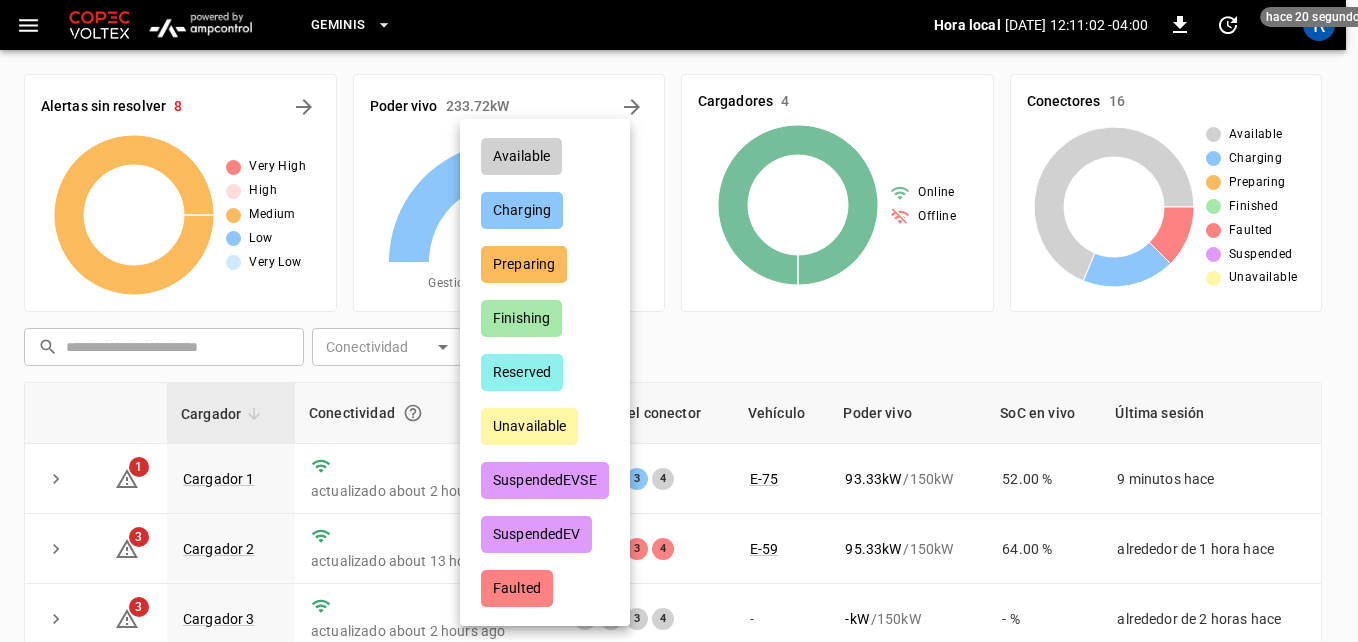 click at bounding box center (679, 321) 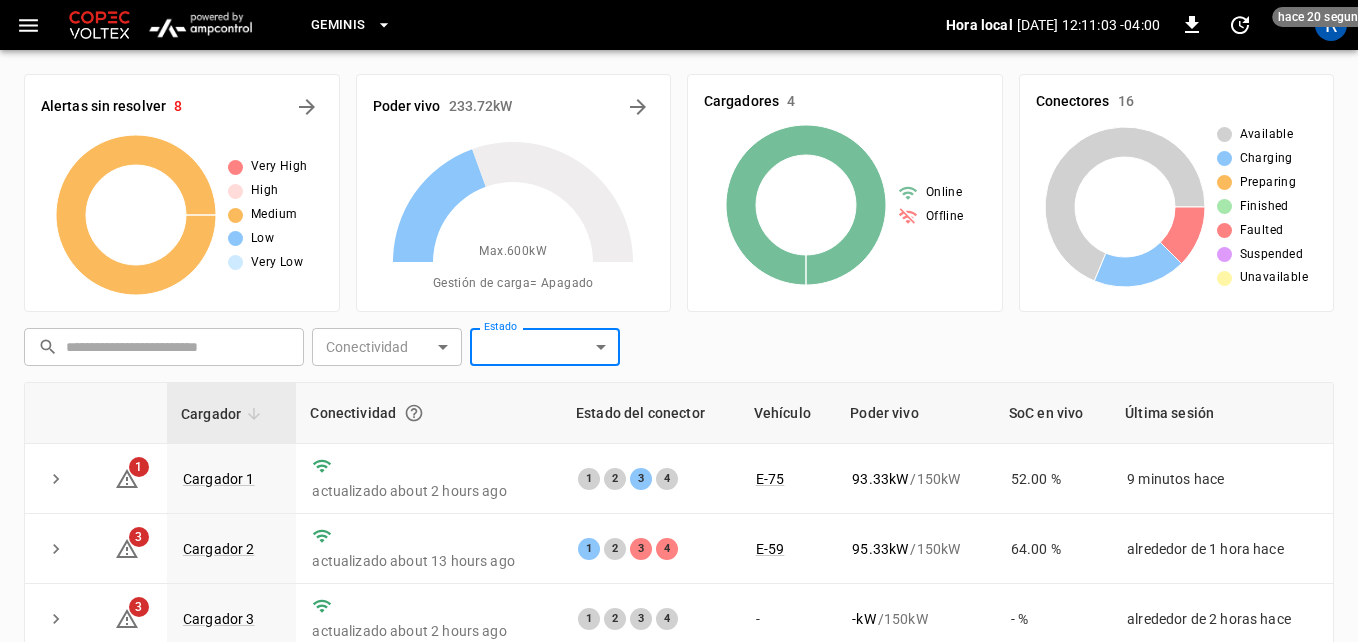 click on "Geminis Hora local 2025-07-03 12:11:03 -04:00 0 hace 20 segundos R Alertas sin resolver 8 Very High High Medium Low Very Low Poder vivo 233.72  kW Max.  600  kW Gestión de carga  =   Apagado Cargadores 4 Online Offline Conectores 16 Available Charging Preparing Finished Faulted Suspended Unavailable ​ ​ Conectividad ​ Conectividad Estado ​ Estado   Cargador Conectividad Estado del conector Vehículo Poder vivo SoC en vivo Última sesión 1 Cargador 1 actualizado about 2 hours ago 1 2 3 4 E-75 93.33  kW /  150  kW 52.00 % 9 minutos hace 3 Cargador 2 actualizado about 13 hours ago 1 2 3 4 E-59 95.33  kW /  150  kW 64.00 % alrededor de 1 hora hace 3 Cargador 3 actualizado about 2 hours ago 1 2 3 4 - -  kW /  150  kW - % alrededor de 2 horas hace 1 Cargador 4 actualizado about 2 hours ago 1 2 3 4 E-55 45.07  kW /  150  kW 89.00 % alrededor de 2 horas hace 1–4 of 4 Actualizar ahora Actualizar cada 5 sec Actualizar cada 30 sec Apagada COPEC - Geminis Ricardo Araya ricardo.araya@geminis.cl user" at bounding box center (679, 454) 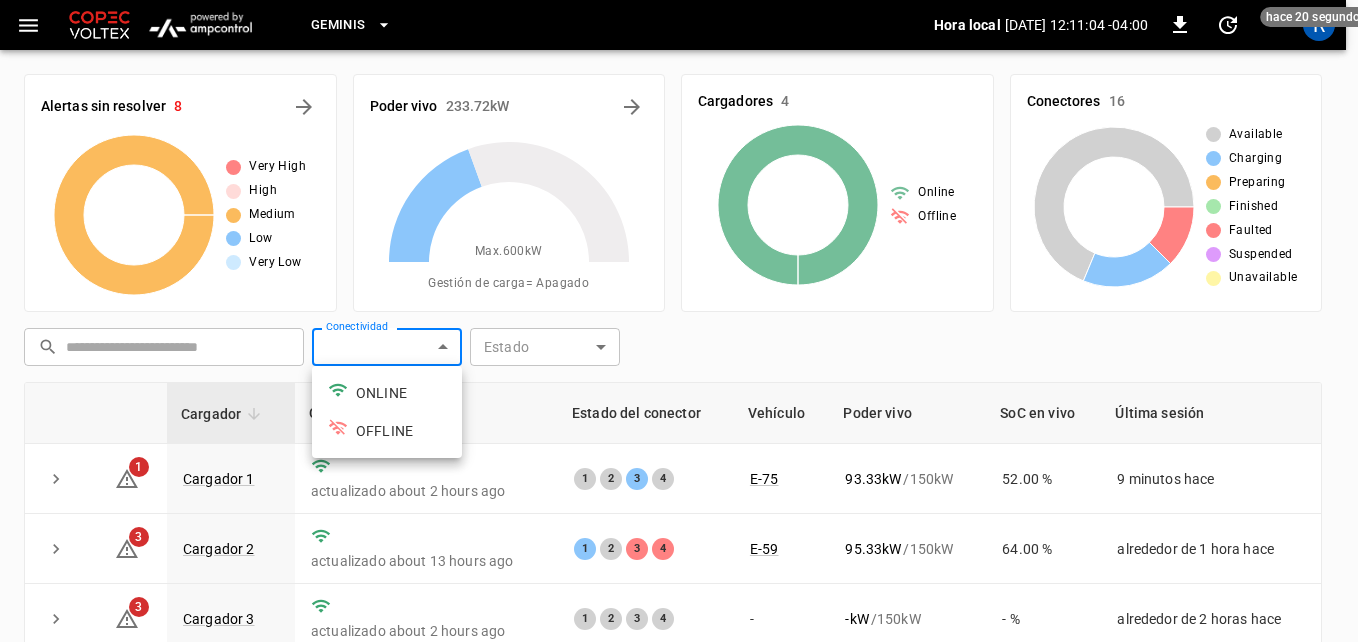 click at bounding box center [679, 321] 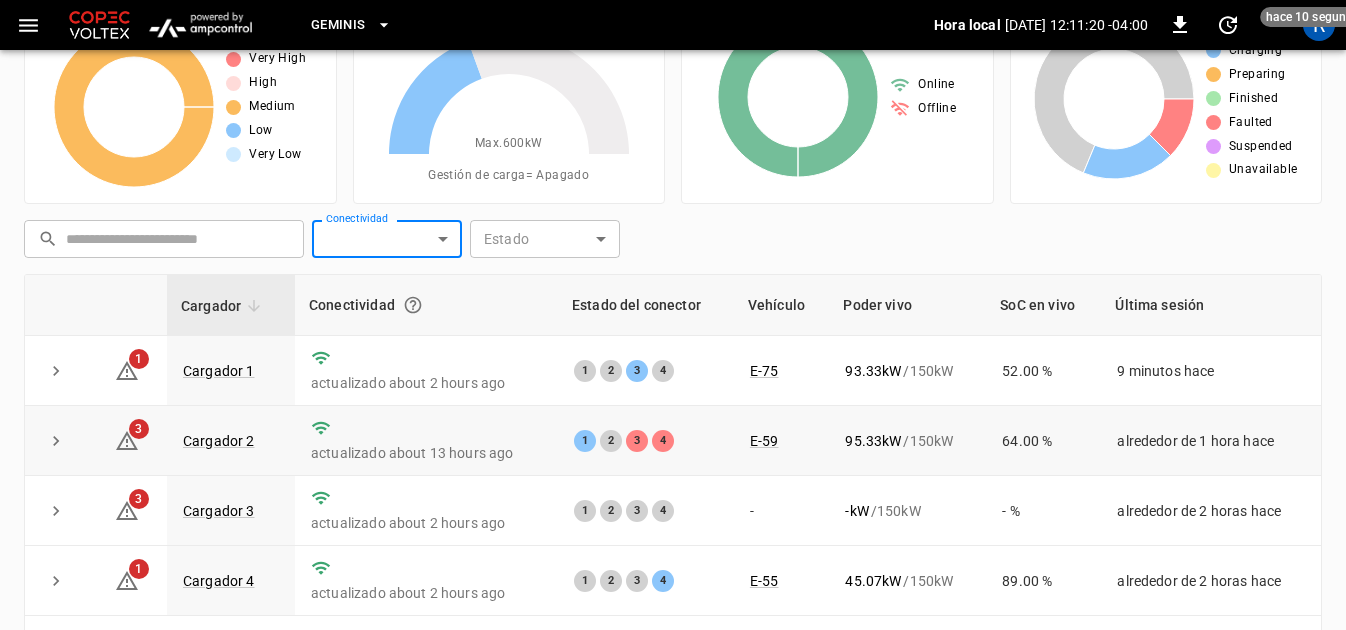 scroll, scrollTop: 0, scrollLeft: 0, axis: both 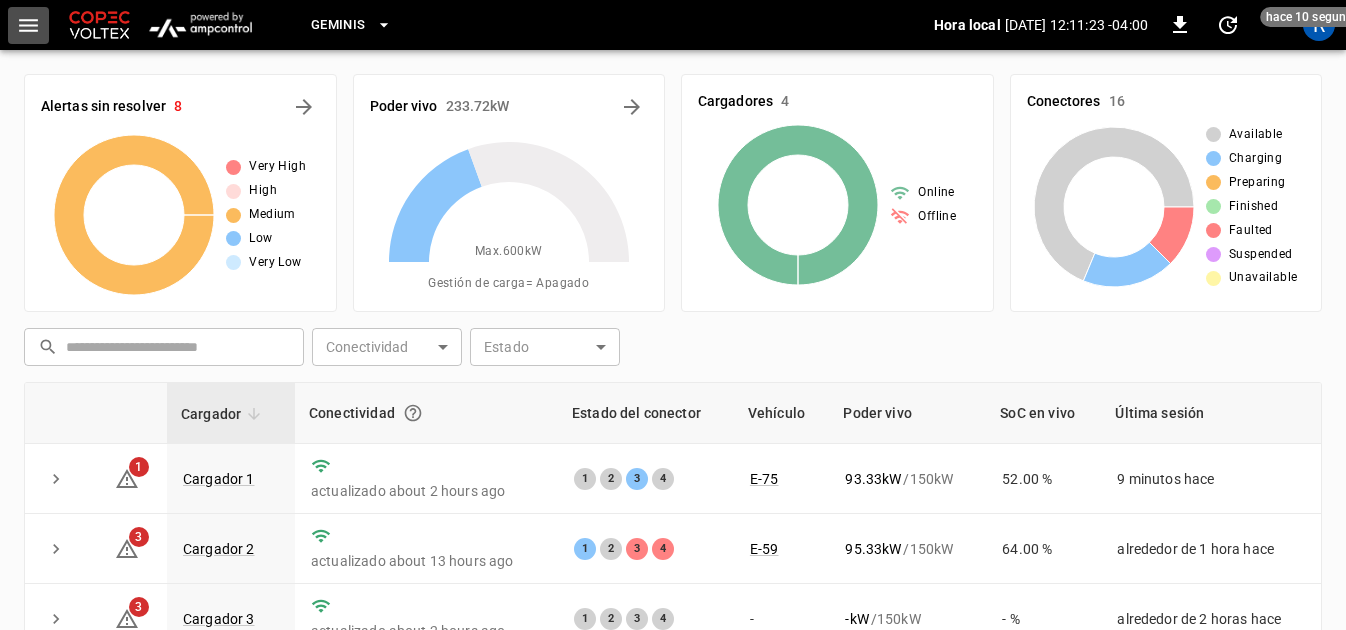 click 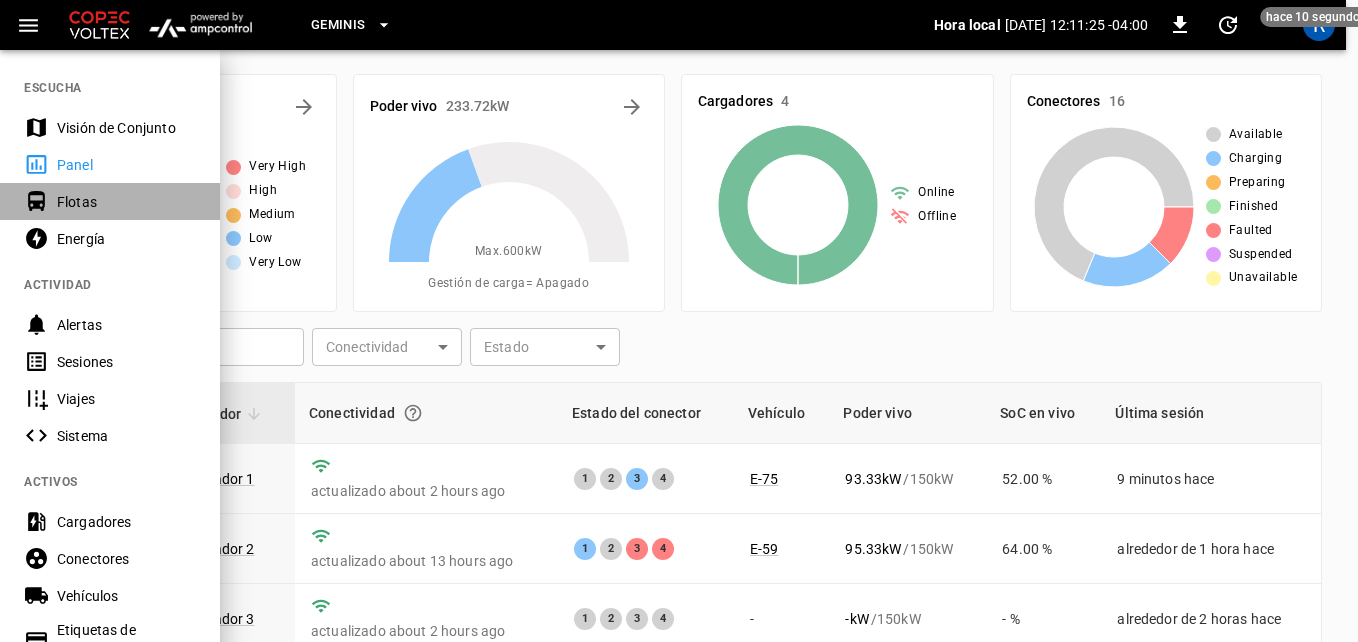 click on "Flotas" at bounding box center [126, 202] 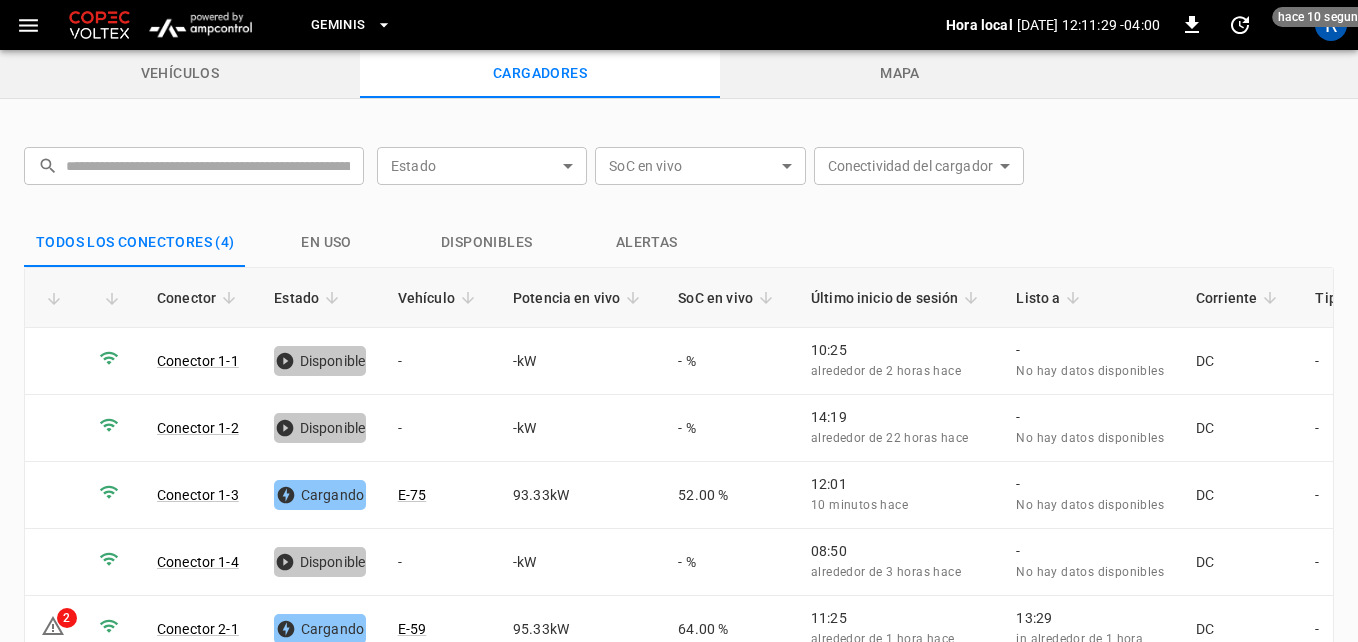 click on "Geminis Hora local 2025-07-03 12:11:29 -04:00 0 hace 10 segundos R vehículos cargadores mapa ​ ​ Estado ​ Status SoC en vivo ​ Live SoC Conectividad del cargador ​ Charger Connectivity Todos los conectores (4) En uso Disponibles Alertas Conector Estado Vehículo Potencia en vivo SoC en vivo Último inicio de sesión Listo a Corriente Tipo de enchufe Conector 1-1 Disponible - -  kW -   % 10:25 alrededor de 2 horas hace - No hay datos disponibles DC - Conector 1-2 Disponible - -  kW -   % 14:19 alrededor de 22 horas hace - No hay datos disponibles DC - Conector 1-3 Cargando E-75 93.33  kW 52.00   % 12:01 10 minutos hace - No hay datos disponibles DC - Conector 1-4 Disponible - -  kW -   % 08:50 alrededor de 3 horas hace - No hay datos disponibles DC - 2 Conector 2-1 Cargando E-59 95.33  kW 64.00   % 11:25 alrededor de 1 hora hace 13:29  in  alrededor de 1 hora  DC - Conector 2-2 Disponible - -  kW -   % 09:54 alrededor de 2 horas hace - No hay datos disponibles DC - Conector 2-3 Con Fallas - -  kW -" at bounding box center [679, 397] 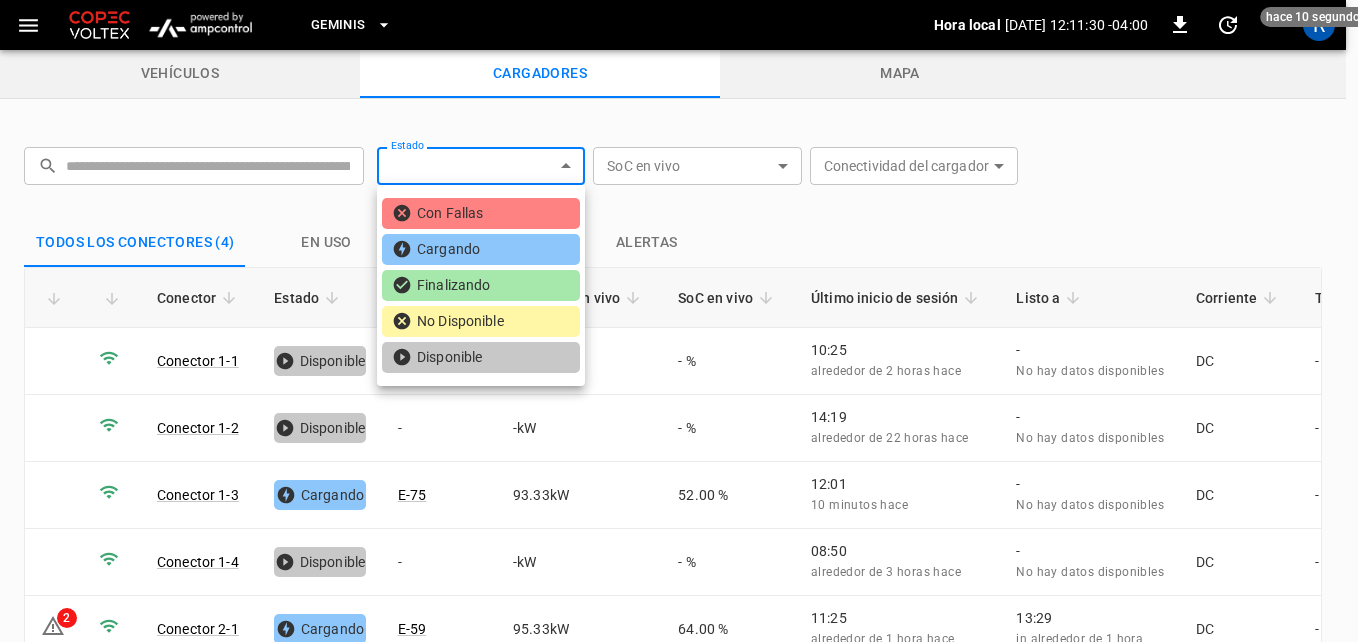 click at bounding box center [679, 321] 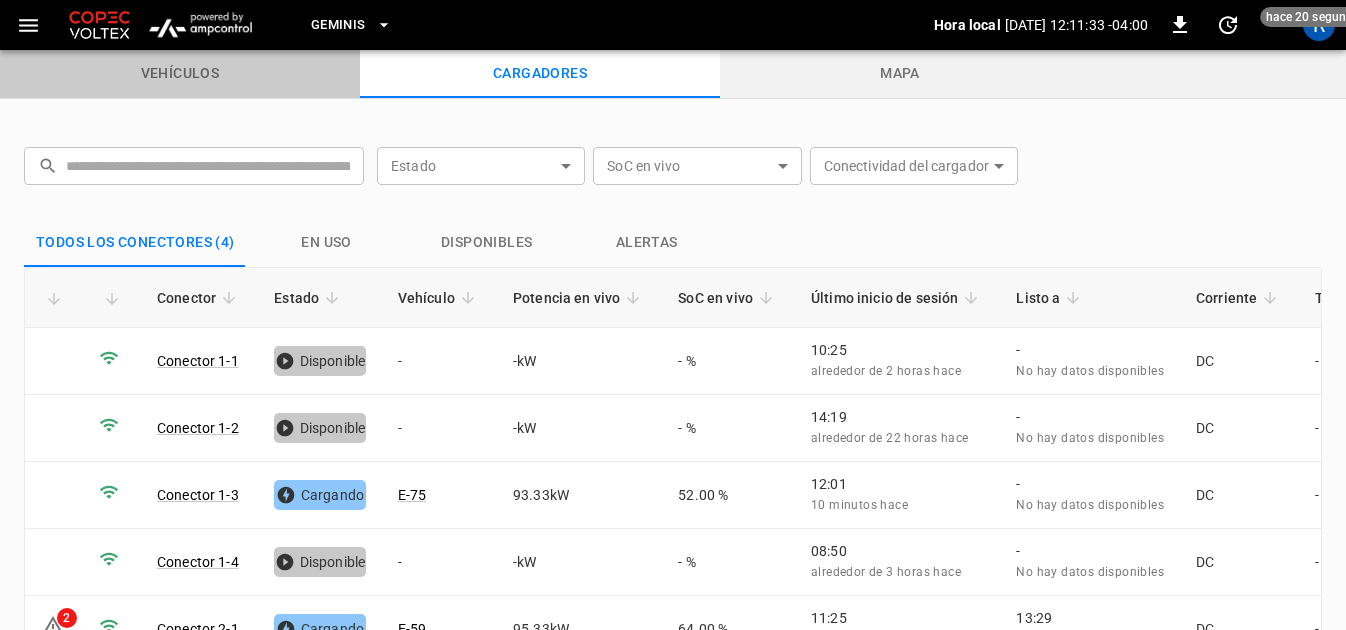click on "vehículos" at bounding box center (180, 74) 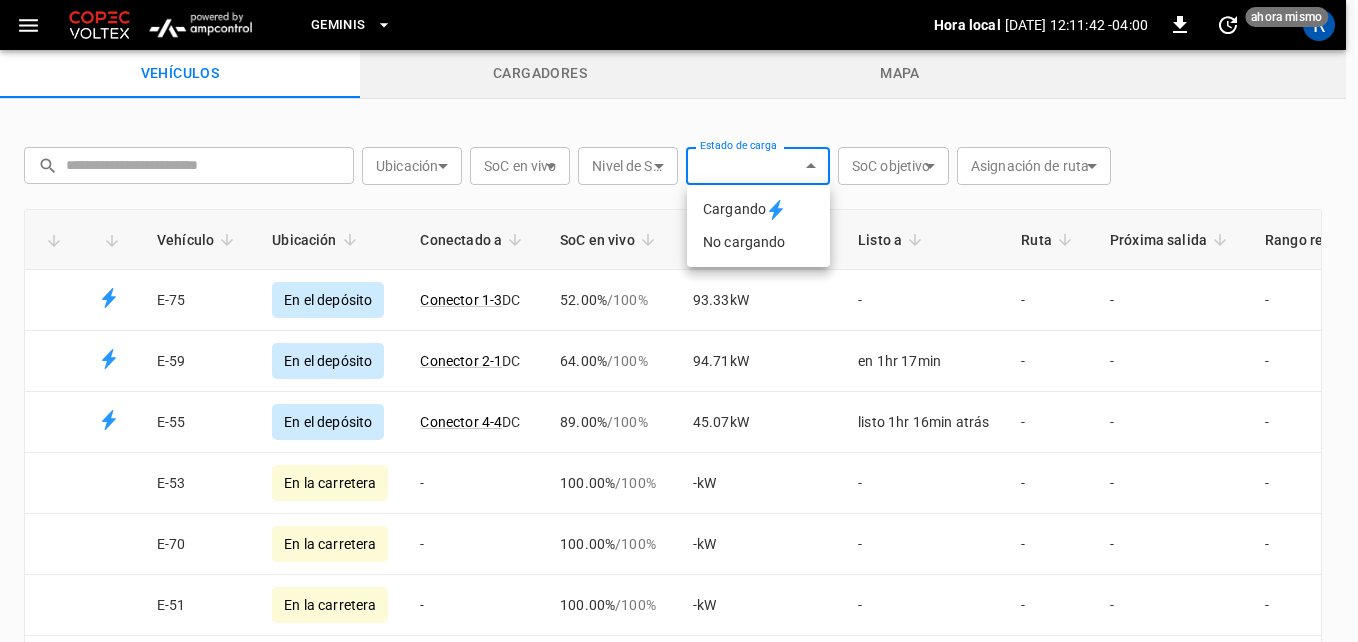 click on "Geminis Hora local 2025-07-03 12:11:42 -04:00 0 ahora mismo R vehículos cargadores mapa ​ ​ Ubicación ​ Location SoC en vivo ​ Live SoC Nivel de SoC ​ socLevel Estado de carga ​ Charging Status SoC objetivo ​ Target SoC Asignación de ruta ​ Route Assignation Vehículo Ubicación Conectado a SoC en vivo Potencia en vivo Listo a Ruta Próxima salida Rango restante Grupo de vehículos E-75 En el depósito Conector 1-3  DC 52.00%  /  100 % 93.33  kW - - - - - E-59 En el depósito Conector 2-1  DC 64.00%  /  100 % 94.71  kW en  1hr 17min - - - - E-55 En el depósito Conector 4-4  DC 89.00%  /  100 % 45.07  kW listo 1hr 16min  atrás - - - - E-53 En la carretera  - 100.00%  /  100 % -  kW - - - - - E-70 En la carretera  - 100.00%  /  100 % -  kW - - - - - E-51 En la carretera  - 100.00%  /  100 % -  kW - - - - - E-58 En la carretera  - 100.00%  /  100 % -  kW - - - - - E-46 En la carretera  - 100.00%  /  100 % -  kW - - - - - E-60 En la carretera  - 62.00%  /  100 % -  kW - - -" at bounding box center (679, 368) 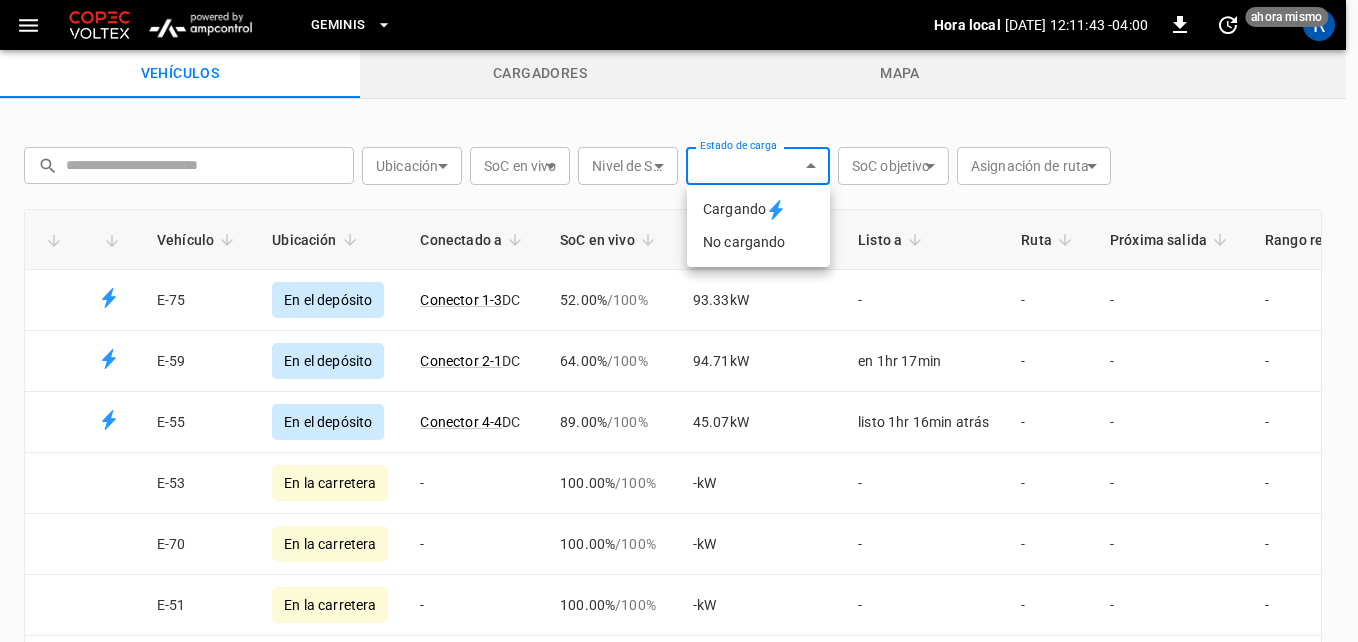 click at bounding box center [679, 321] 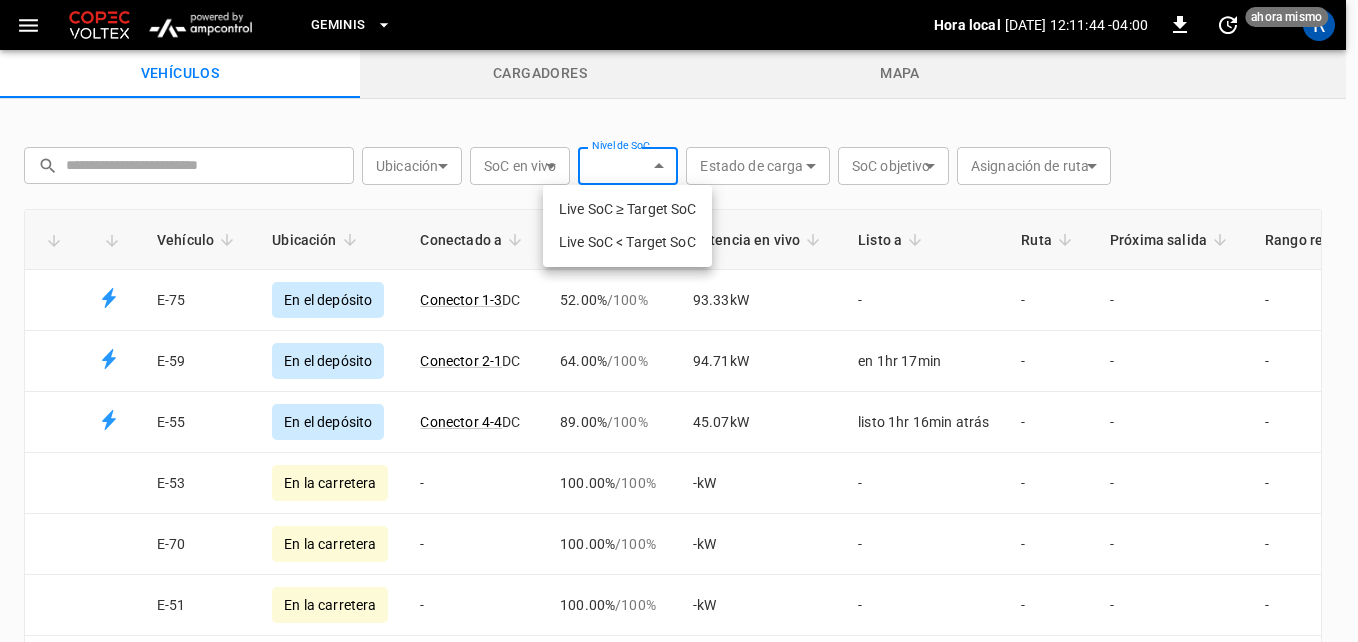 click on "Geminis Hora local 2025-07-03 12:11:44 -04:00 0 ahora mismo R vehículos cargadores mapa ​ ​ Ubicación ​ Location SoC en vivo ​ Live SoC Nivel de SoC ​ socLevel Estado de carga ​ Charging Status SoC objetivo ​ Target SoC Asignación de ruta ​ Route Assignation Vehículo Ubicación Conectado a SoC en vivo Potencia en vivo Listo a Ruta Próxima salida Rango restante Grupo de vehículos E-75 En el depósito Conector 1-3  DC 52.00%  /  100 % 93.33  kW - - - - - E-59 En el depósito Conector 2-1  DC 64.00%  /  100 % 94.71  kW en  1hr 17min - - - - E-55 En el depósito Conector 4-4  DC 89.00%  /  100 % 45.07  kW listo 1hr 16min  atrás - - - - E-53 En la carretera  - 100.00%  /  100 % -  kW - - - - - E-70 En la carretera  - 100.00%  /  100 % -  kW - - - - - E-51 En la carretera  - 100.00%  /  100 % -  kW - - - - - E-58 En la carretera  - 100.00%  /  100 % -  kW - - - - - E-46 En la carretera  - 100.00%  /  100 % -  kW - - - - - E-60 En la carretera  - 62.00%  /  100 % -  kW - - -" at bounding box center (679, 368) 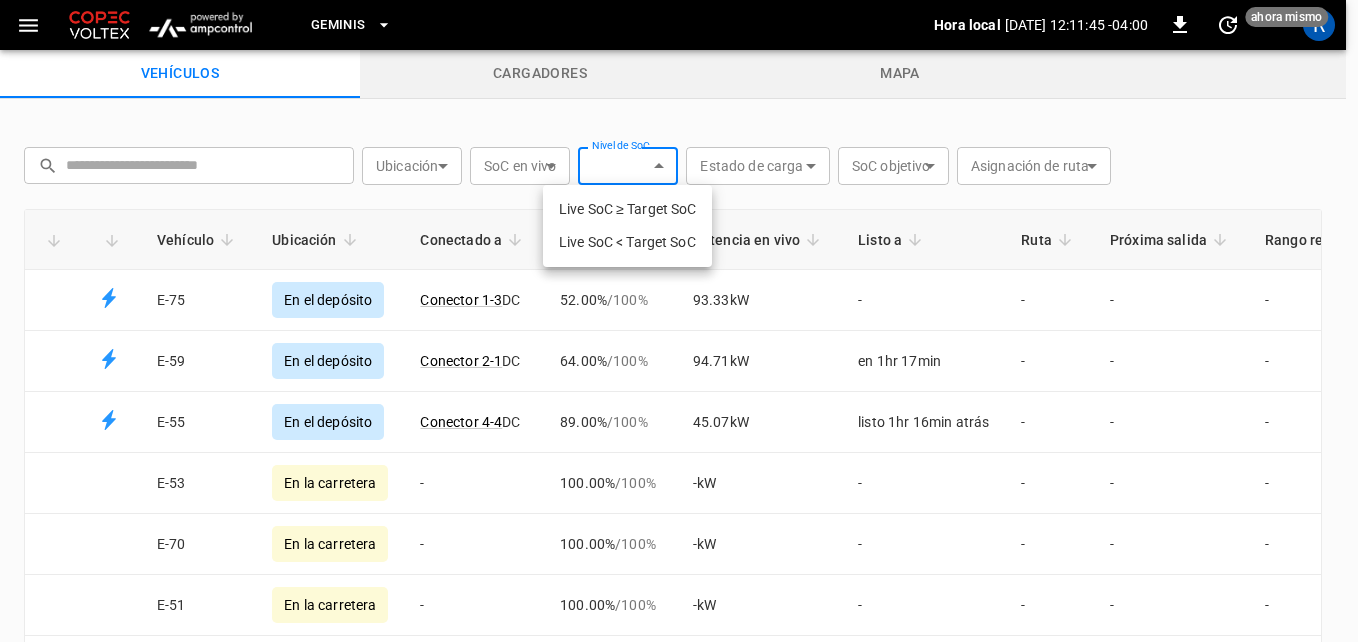 click at bounding box center [679, 321] 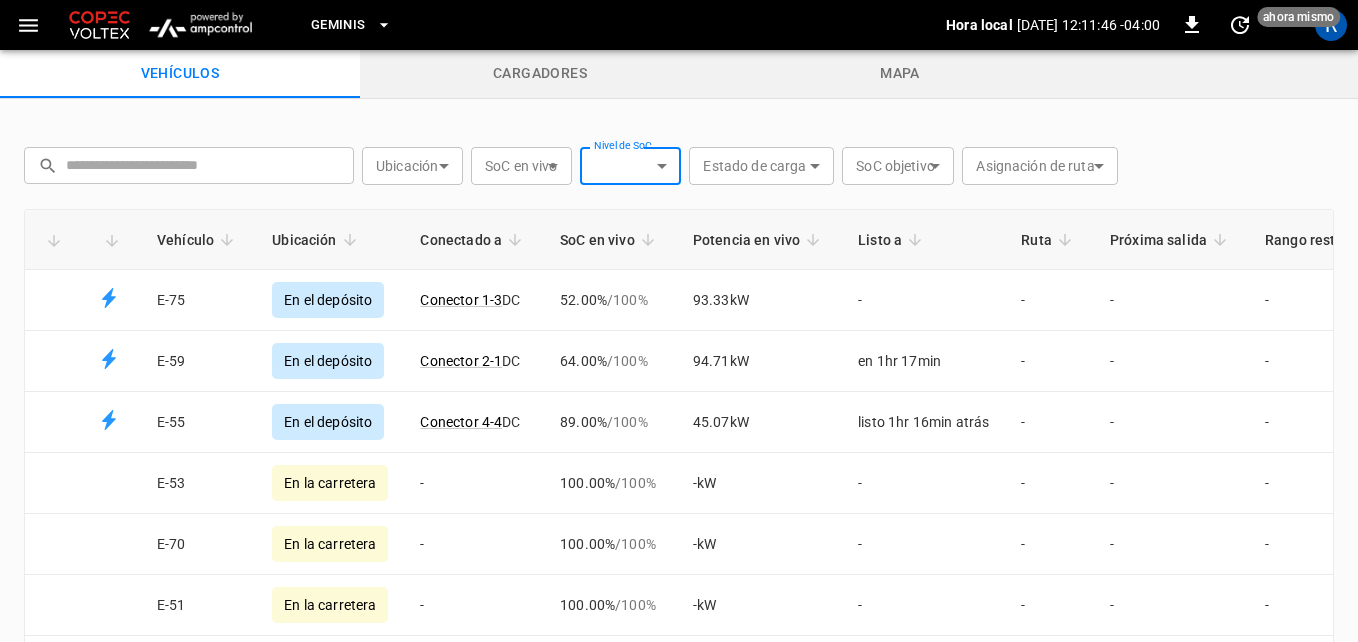 click on "Geminis Hora local 2025-07-03 12:11:46 -04:00 0 ahora mismo R vehículos cargadores mapa ​ ​ Ubicación ​ Location SoC en vivo ​ Live SoC Nivel de SoC ​ socLevel Estado de carga ​ Charging Status SoC objetivo ​ Target SoC Asignación de ruta ​ Route Assignation Vehículo Ubicación Conectado a SoC en vivo Potencia en vivo Listo a Ruta Próxima salida Rango restante Grupo de vehículos E-75 En el depósito Conector 1-3  DC 52.00%  /  100 % 93.33  kW - - - - - E-59 En el depósito Conector 2-1  DC 64.00%  /  100 % 94.71  kW en  1hr 17min - - - - E-55 En el depósito Conector 4-4  DC 89.00%  /  100 % 45.07  kW listo 1hr 16min  atrás - - - - E-53 En la carretera  - 100.00%  /  100 % -  kW - - - - - E-70 En la carretera  - 100.00%  /  100 % -  kW - - - - - E-51 En la carretera  - 100.00%  /  100 % -  kW - - - - - E-58 En la carretera  - 100.00%  /  100 % -  kW - - - - - E-46 En la carretera  - 100.00%  /  100 % -  kW - - - - - E-60 En la carretera  - 62.00%  /  100 % -  kW - - -" at bounding box center (679, 368) 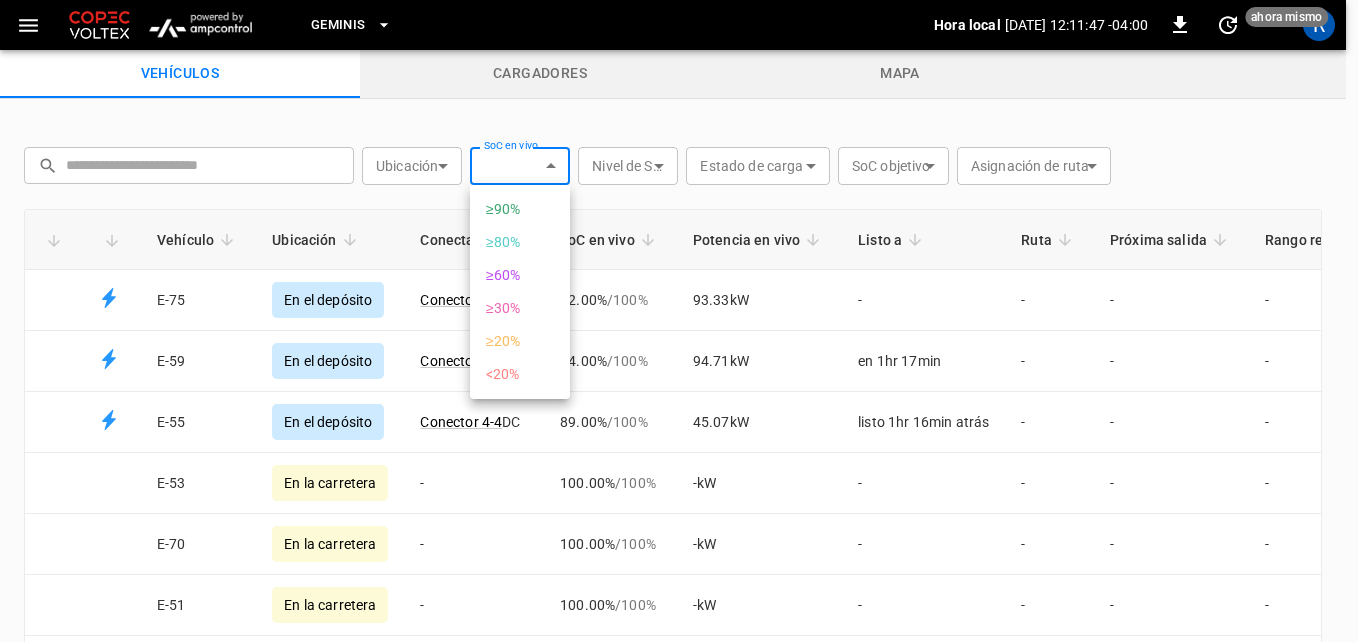 click at bounding box center [679, 321] 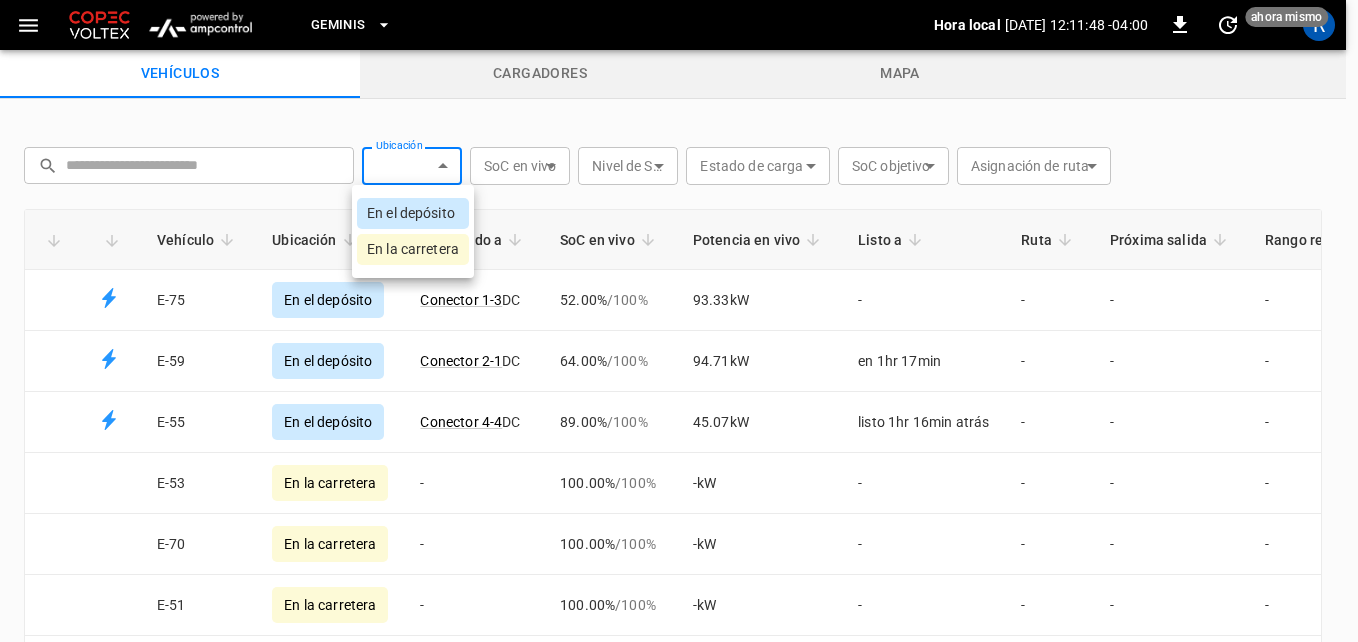 click on "Geminis Hora local 2025-07-03 12:11:48 -04:00 0 ahora mismo R vehículos cargadores mapa ​ ​ Ubicación ​ Location SoC en vivo ​ Live SoC Nivel de SoC ​ socLevel Estado de carga ​ Charging Status SoC objetivo ​ Target SoC Asignación de ruta ​ Route Assignation Vehículo Ubicación Conectado a SoC en vivo Potencia en vivo Listo a Ruta Próxima salida Rango restante Grupo de vehículos E-75 En el depósito Conector 1-3  DC 52.00%  /  100 % 93.33  kW - - - - - E-59 En el depósito Conector 2-1  DC 64.00%  /  100 % 94.71  kW en  1hr 17min - - - - E-55 En el depósito Conector 4-4  DC 89.00%  /  100 % 45.07  kW listo 1hr 16min  atrás - - - - E-53 En la carretera  - 100.00%  /  100 % -  kW - - - - - E-70 En la carretera  - 100.00%  /  100 % -  kW - - - - - E-51 En la carretera  - 100.00%  /  100 % -  kW - - - - - E-58 En la carretera  - 100.00%  /  100 % -  kW - - - - - E-46 En la carretera  - 100.00%  /  100 % -  kW - - - - - E-60 En la carretera  - 62.00%  /  100 % -  kW - - -" at bounding box center [679, 368] 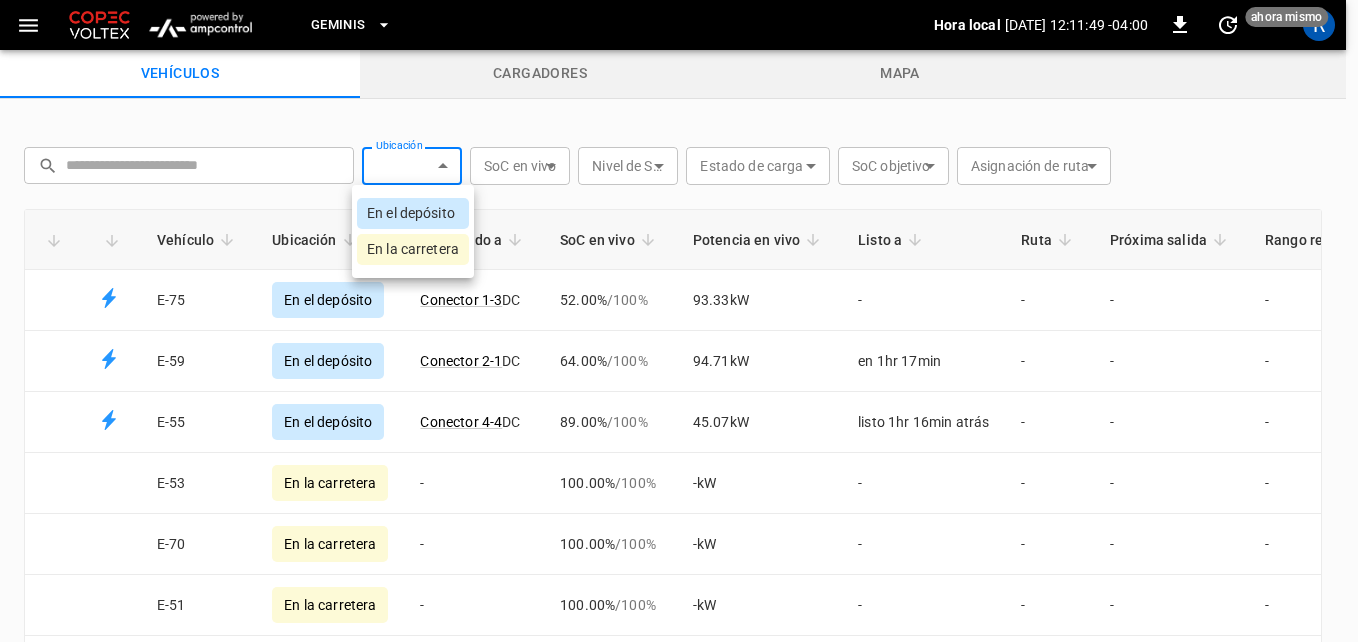 click at bounding box center [679, 321] 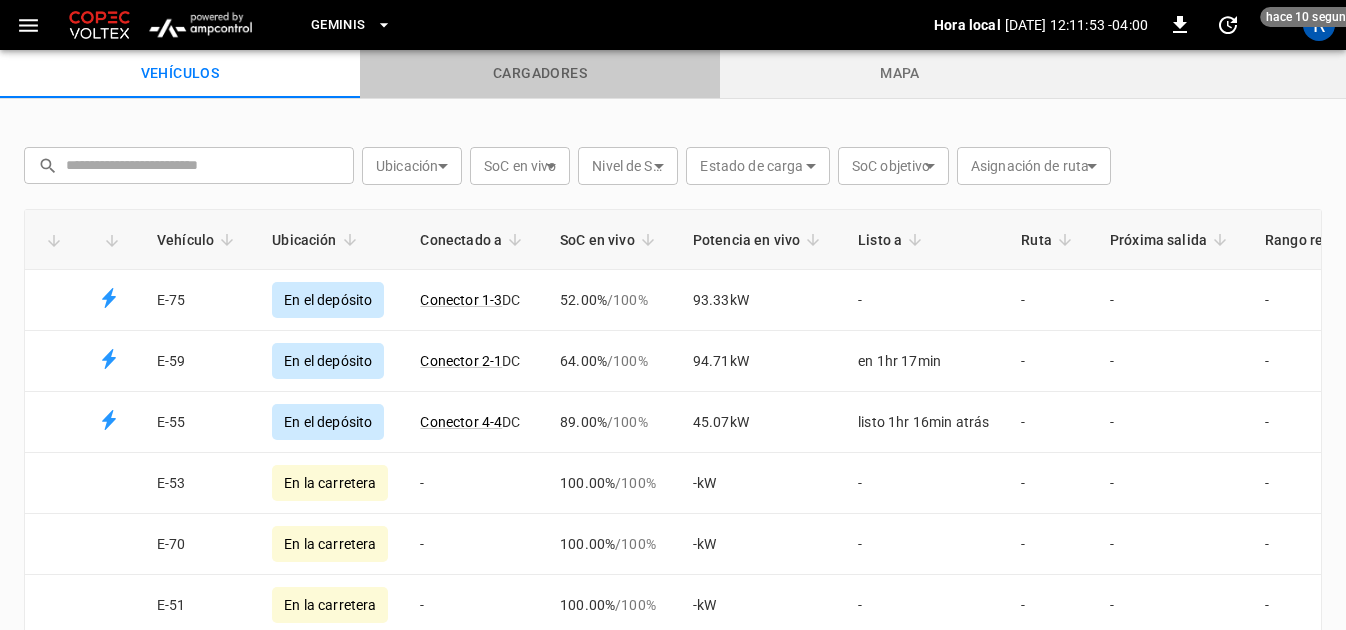 click on "cargadores" at bounding box center (540, 74) 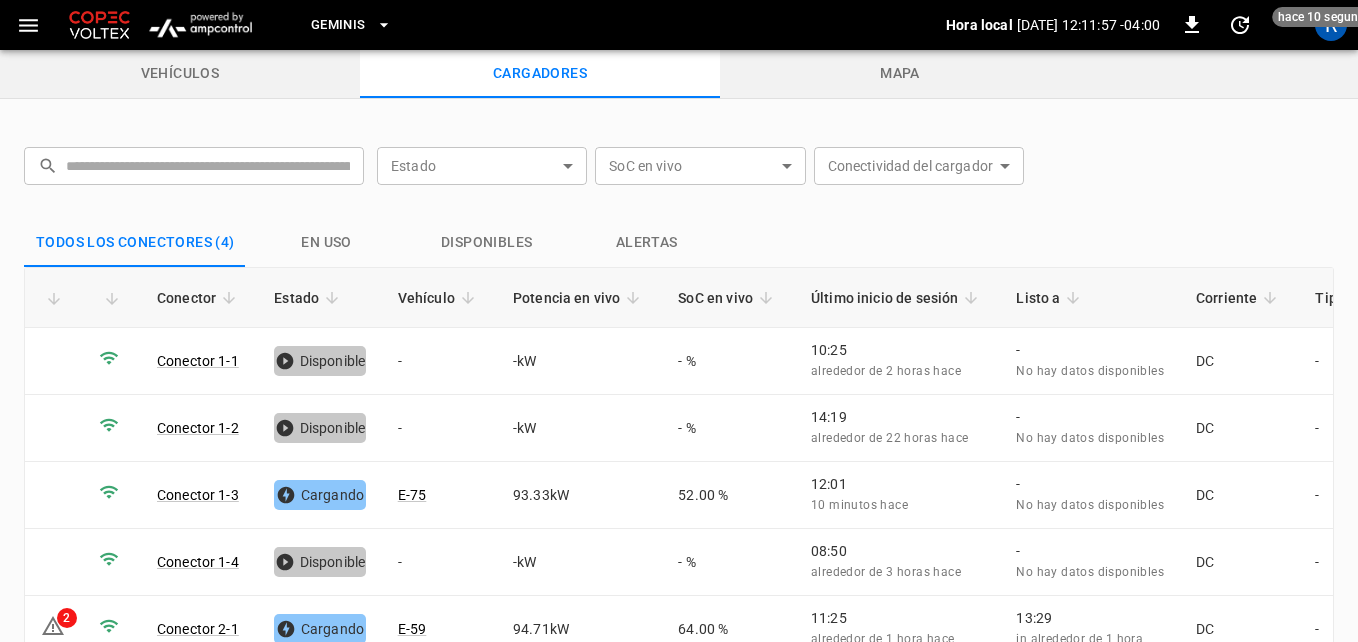 click on "Geminis Hora local 2025-07-03 12:11:57 -04:00 0 hace 10 segundos R vehículos cargadores mapa ​ ​ Estado ​ Status SoC en vivo ​ Live SoC Conectividad del cargador ​ Charger Connectivity Todos los conectores (4) En uso Disponibles Alertas Conector Estado Vehículo Potencia en vivo SoC en vivo Último inicio de sesión Listo a Corriente Tipo de enchufe Conector 1-1 Disponible - -  kW -   % 10:25 alrededor de 2 horas hace - No hay datos disponibles DC - Conector 1-2 Disponible - -  kW -   % 14:19 alrededor de 22 horas hace - No hay datos disponibles DC - Conector 1-3 Cargando E-75 93.33  kW 52.00   % 12:01 10 minutos hace - No hay datos disponibles DC - Conector 1-4 Disponible - -  kW -   % 08:50 alrededor de 3 horas hace - No hay datos disponibles DC - 2 Conector 2-1 Cargando E-59 94.71  kW 64.00   % 11:25 alrededor de 1 hora hace 13:29  in  alrededor de 1 hora  DC - Conector 2-2 Disponible - -  kW -   % 09:54 alrededor de 2 horas hace - No hay datos disponibles DC - Conector 2-3 Con Fallas - -  kW -" at bounding box center (679, 397) 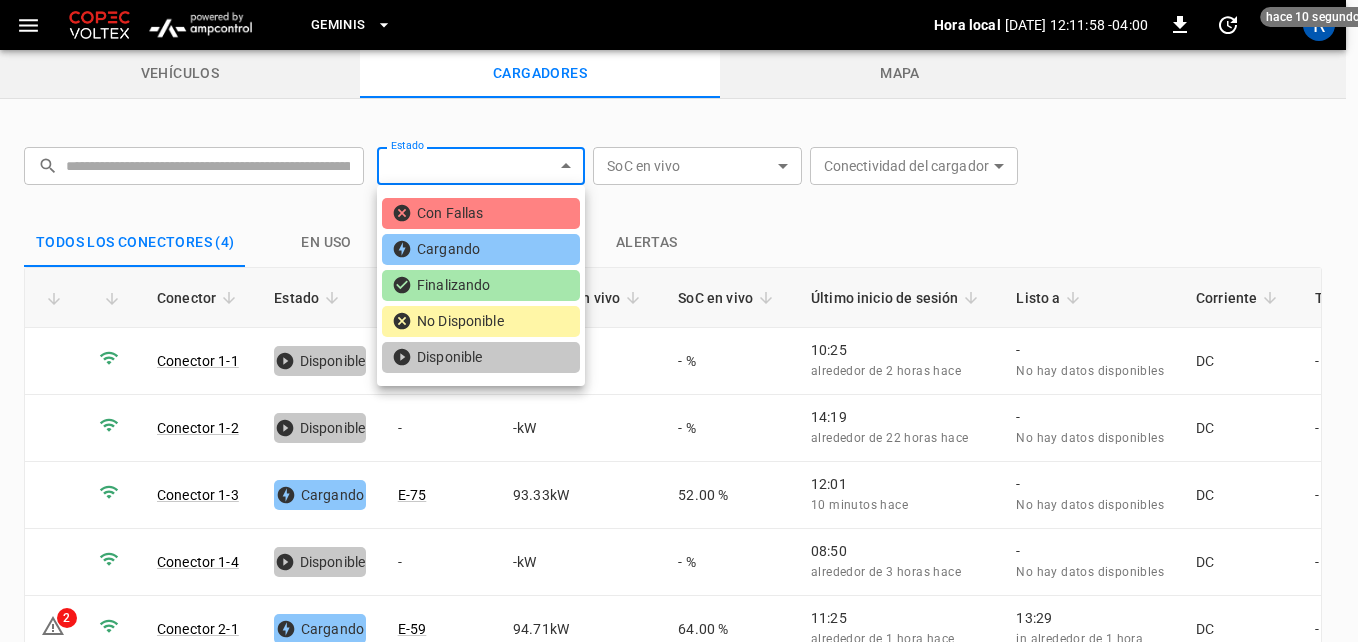 click at bounding box center (679, 321) 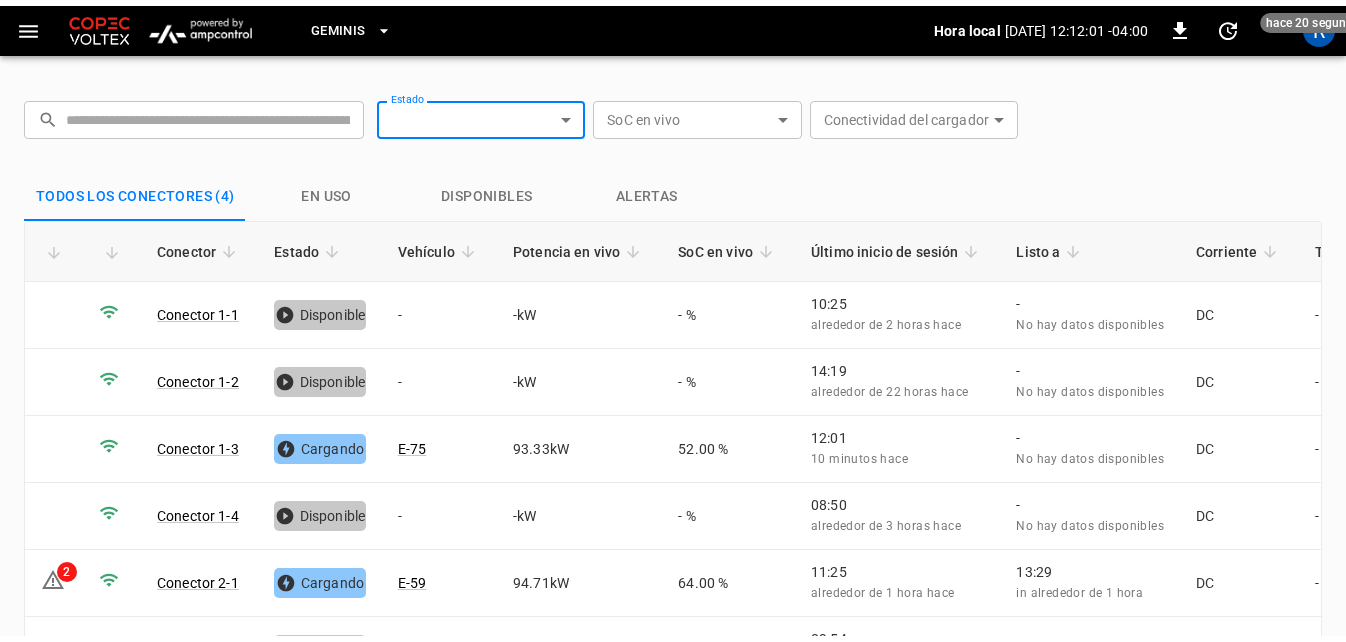 scroll, scrollTop: 100, scrollLeft: 0, axis: vertical 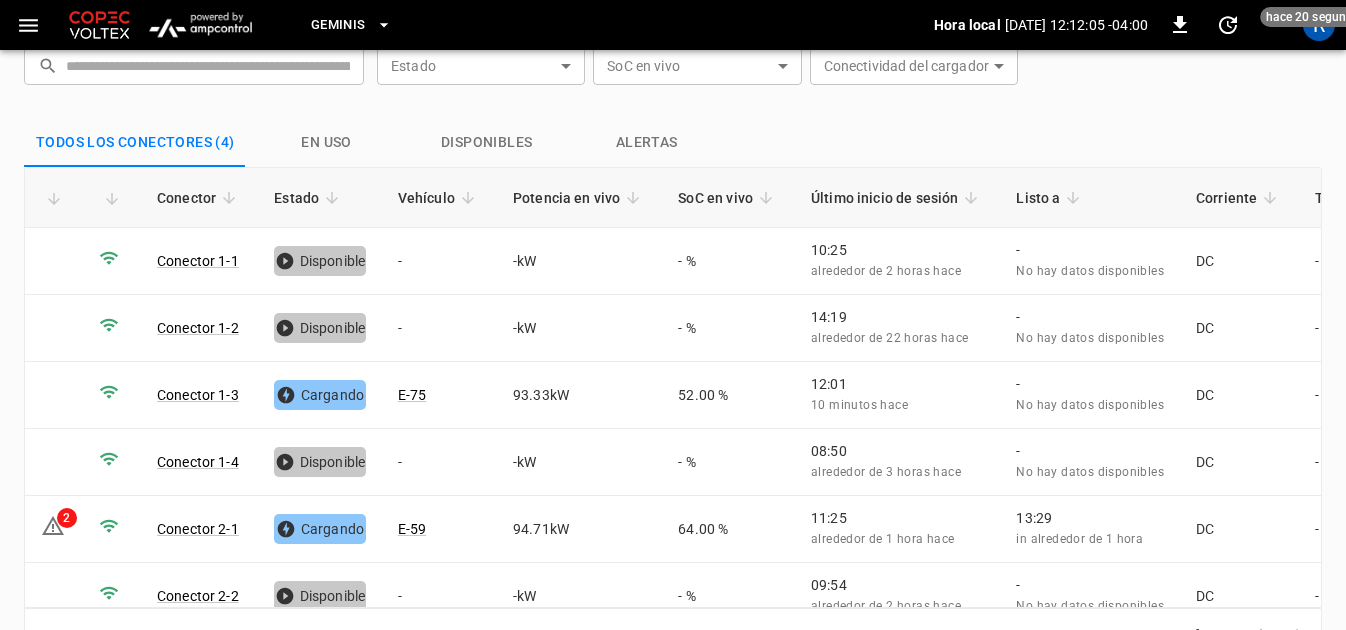 click on "Vehículo" at bounding box center (439, 198) 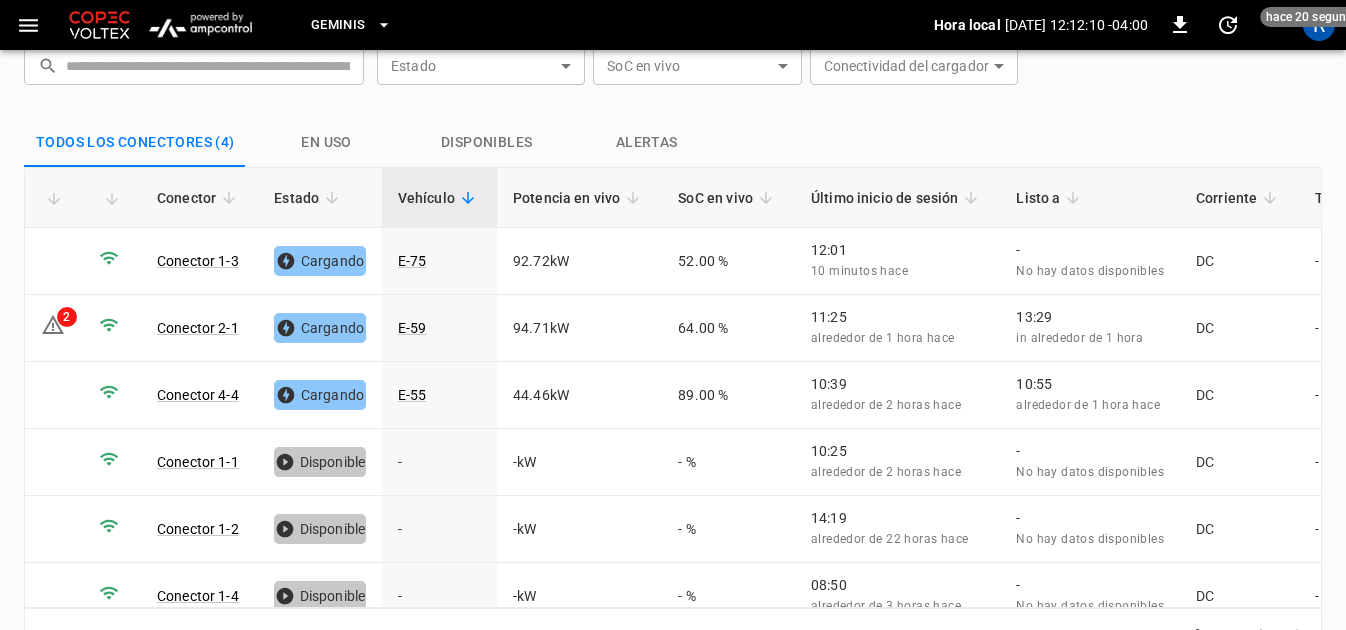 click on "En uso" at bounding box center [327, 143] 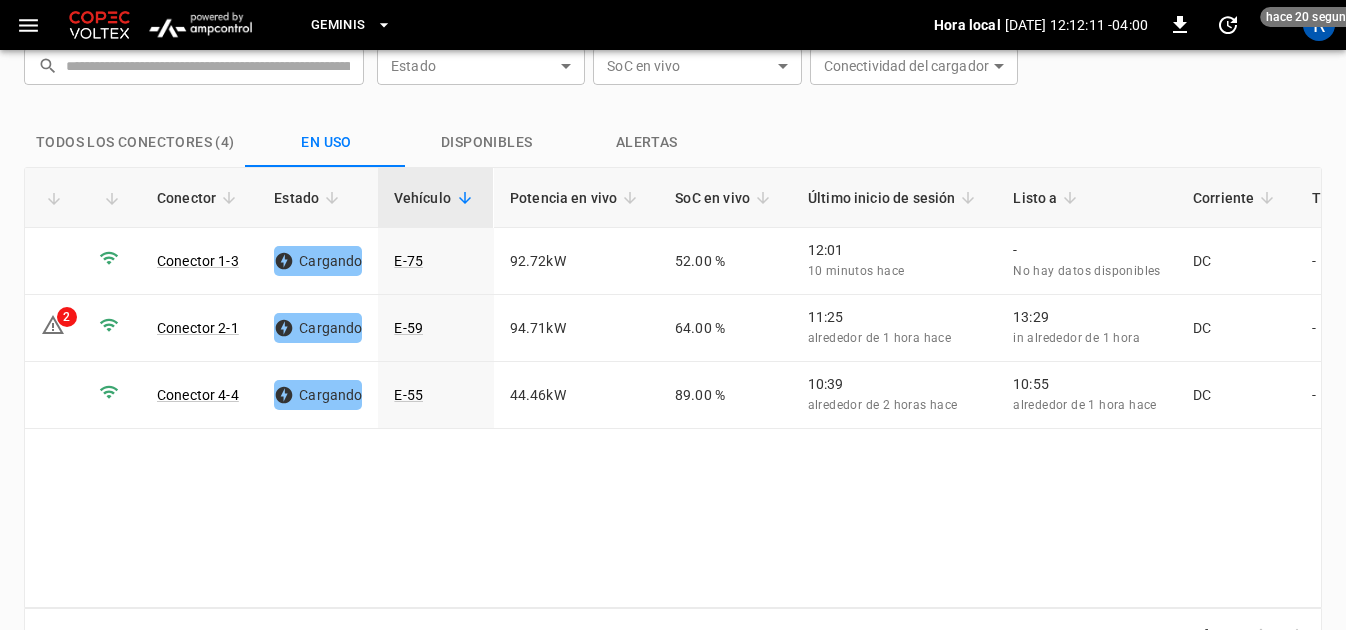 click on "Disponibles" at bounding box center [487, 143] 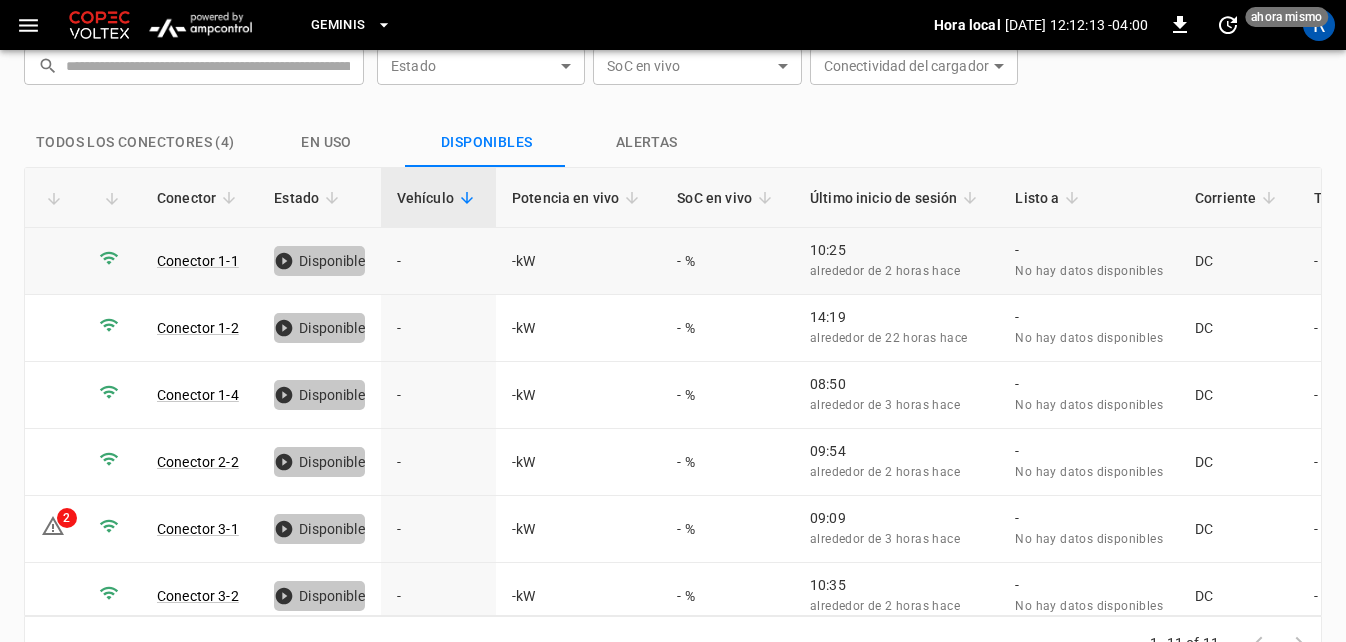 scroll, scrollTop: 100, scrollLeft: 0, axis: vertical 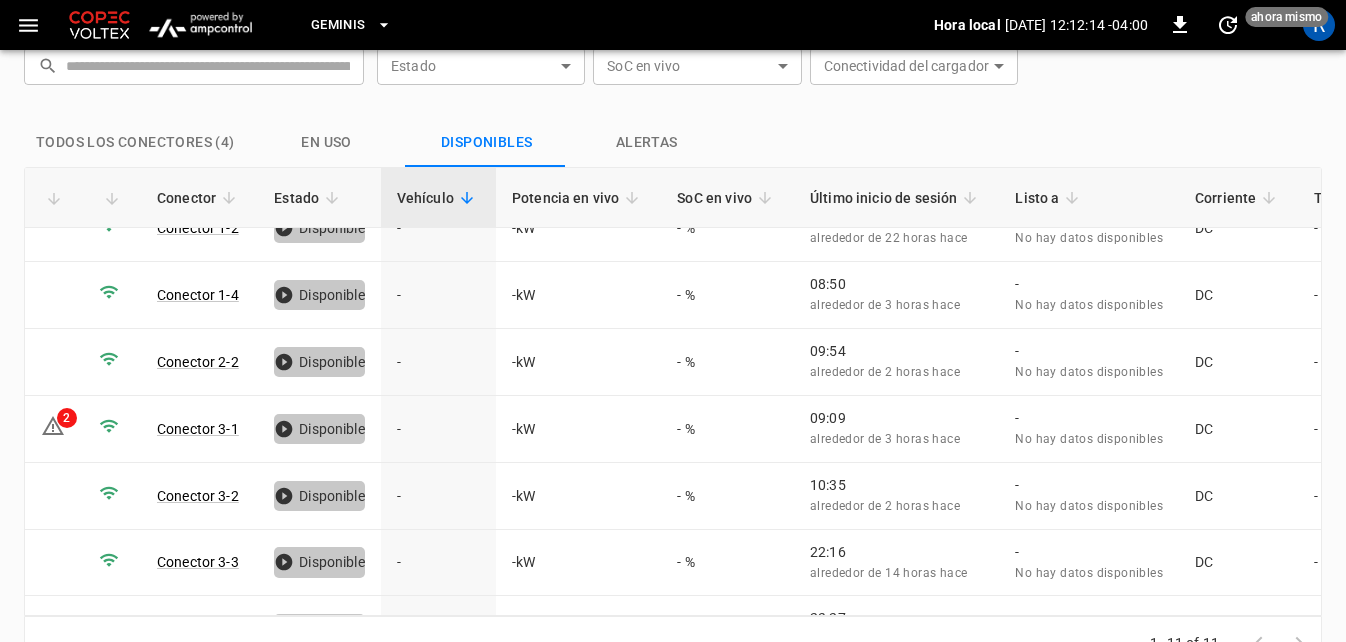 click on "Vehículo" at bounding box center [438, 198] 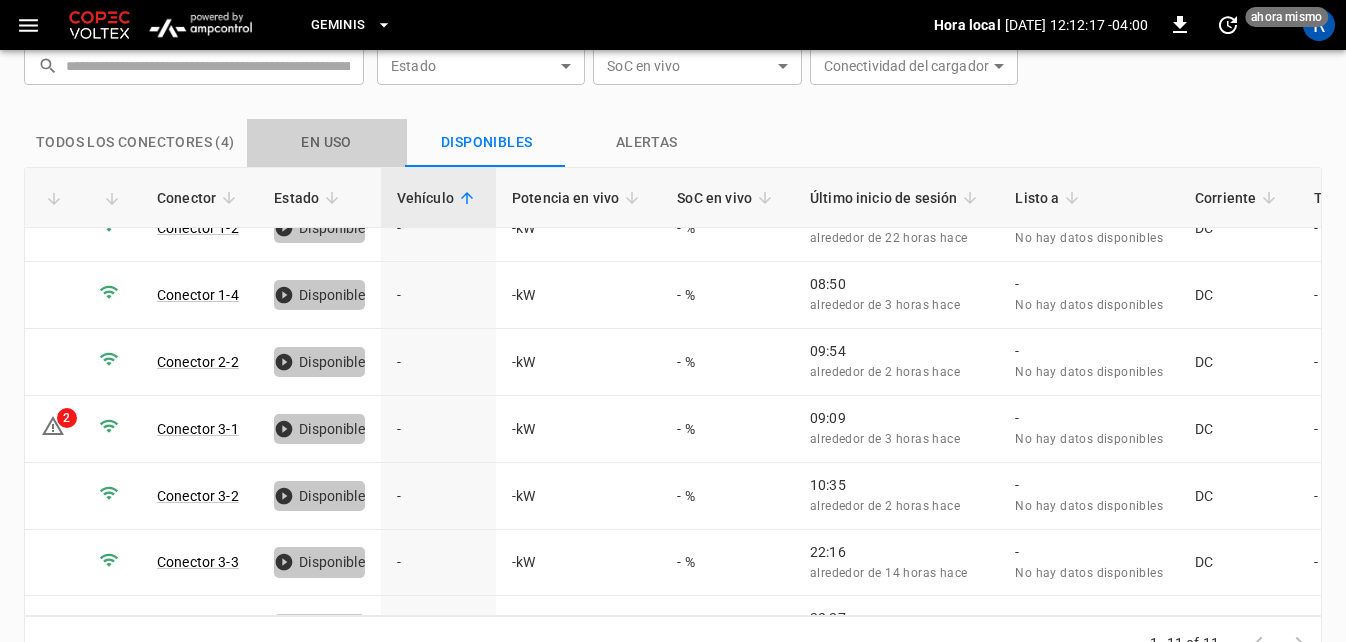 click on "En uso" at bounding box center (327, 143) 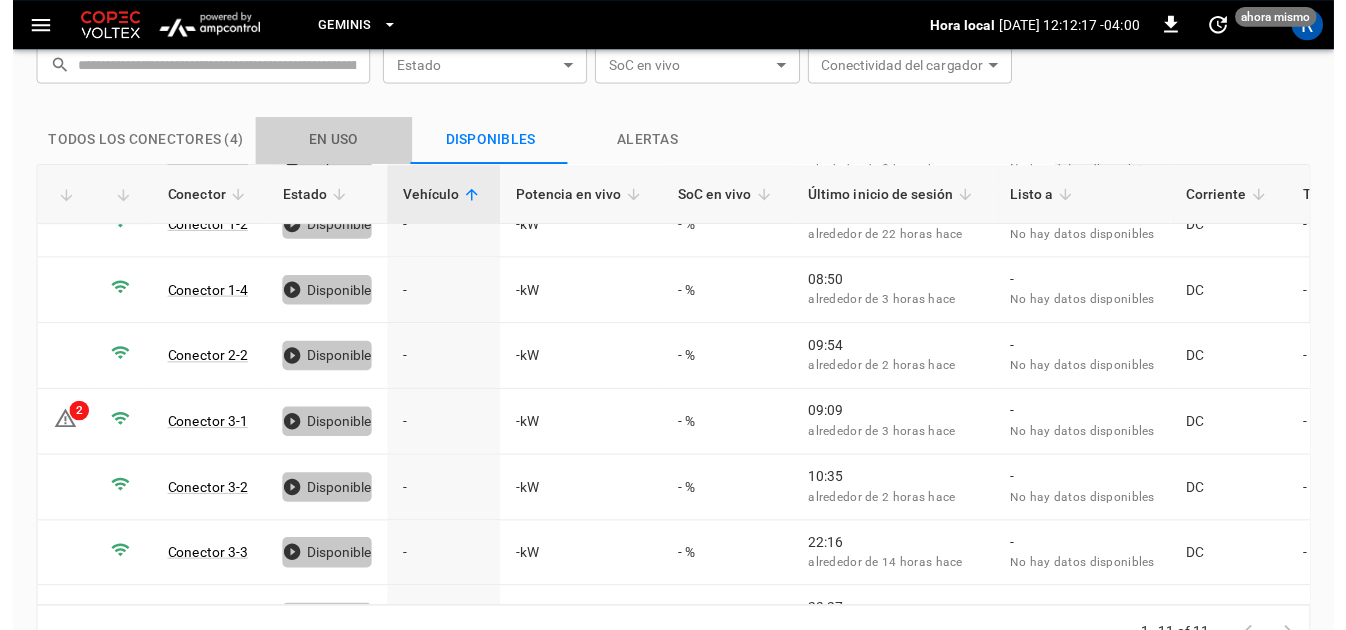 scroll, scrollTop: 0, scrollLeft: 0, axis: both 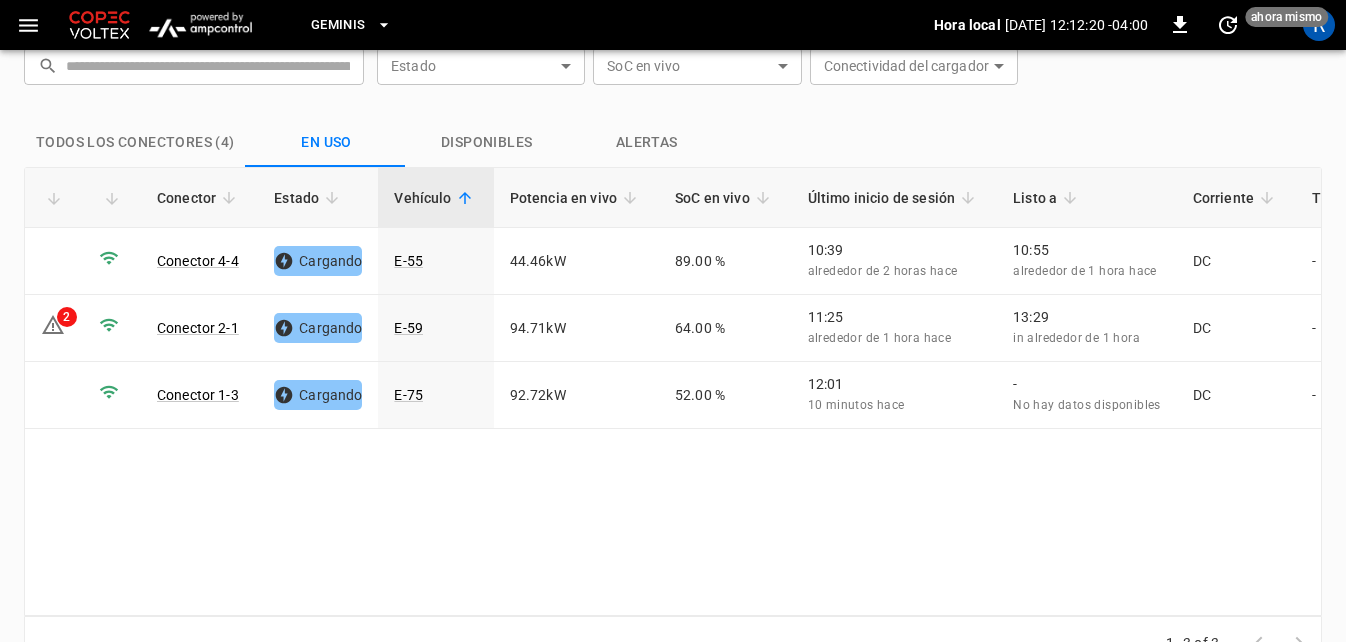 click on "Todos los conectores (4)" at bounding box center [135, 143] 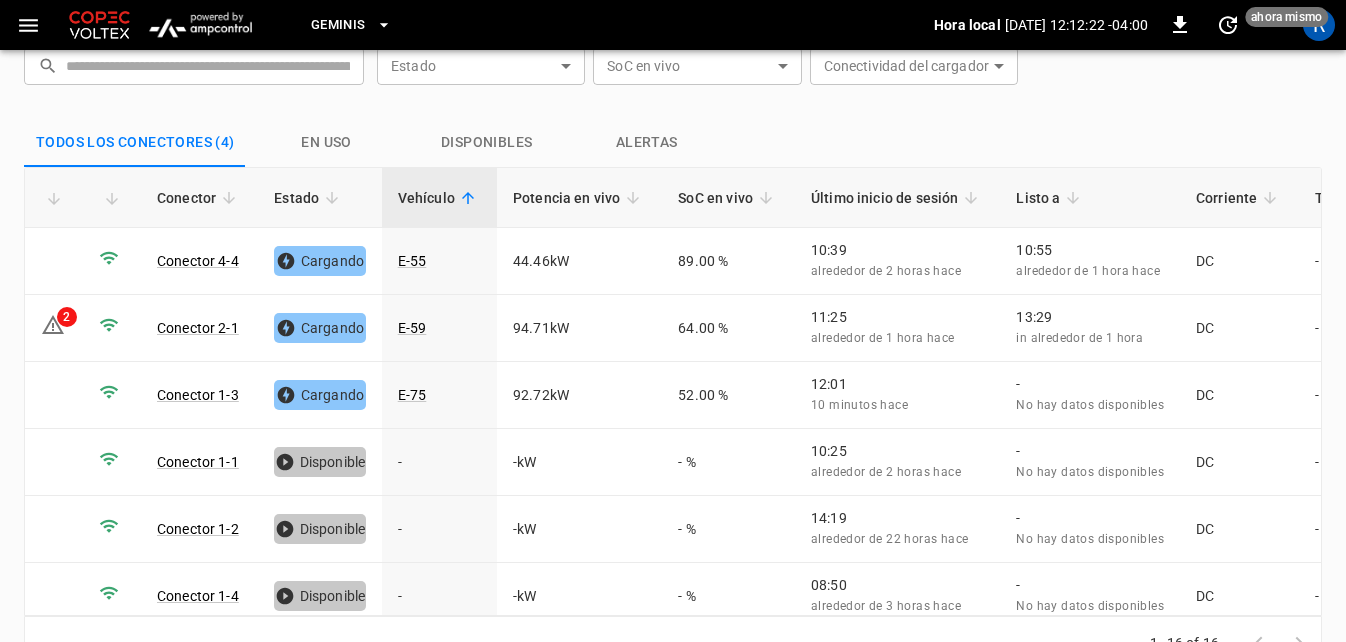 click on "Vehículo" at bounding box center (439, 198) 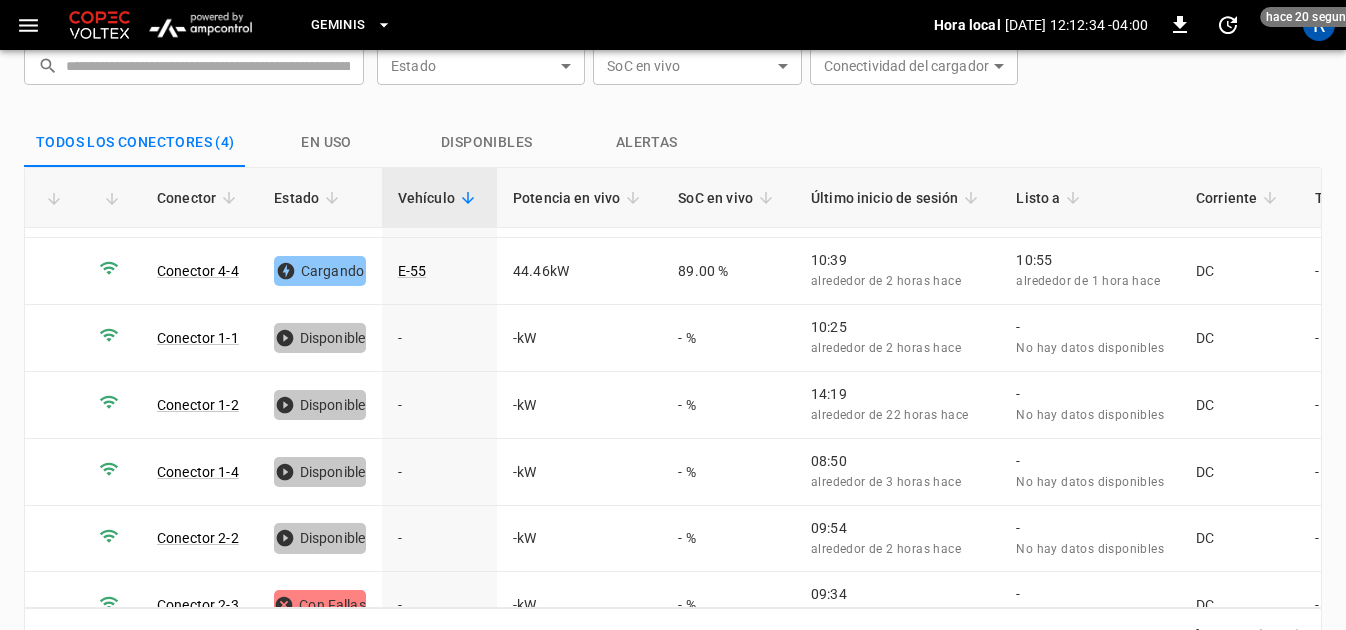scroll, scrollTop: 0, scrollLeft: 0, axis: both 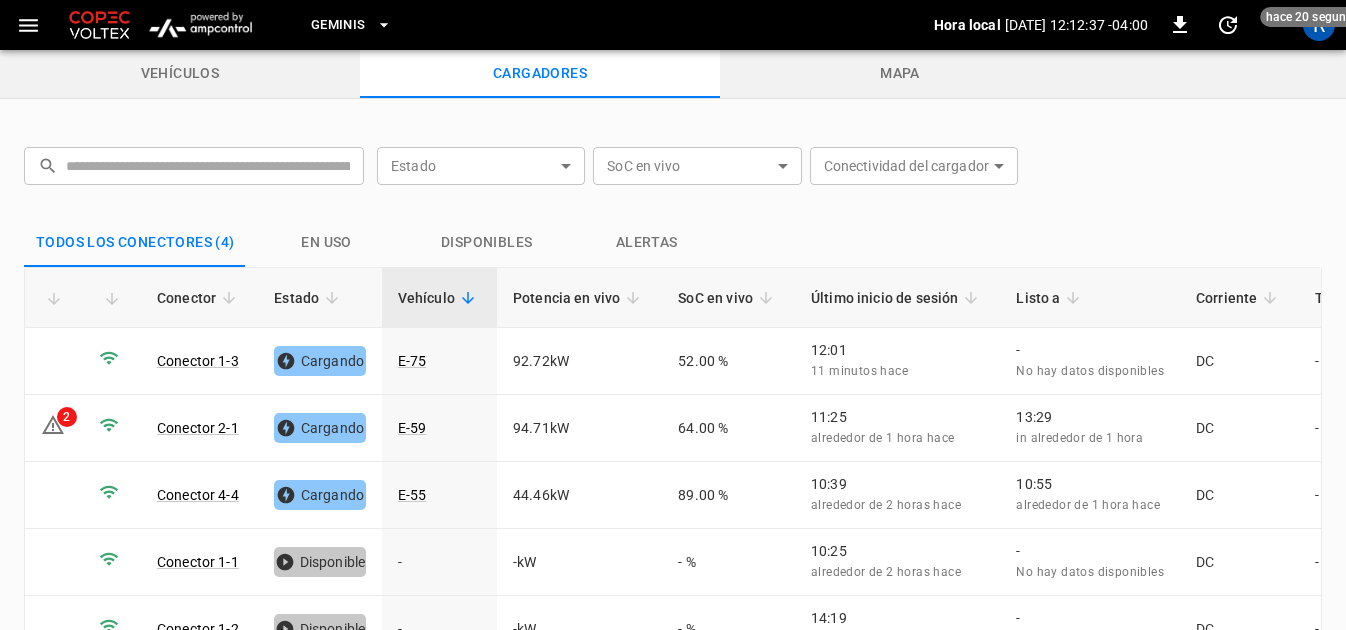 click on "vehículos" at bounding box center (180, 74) 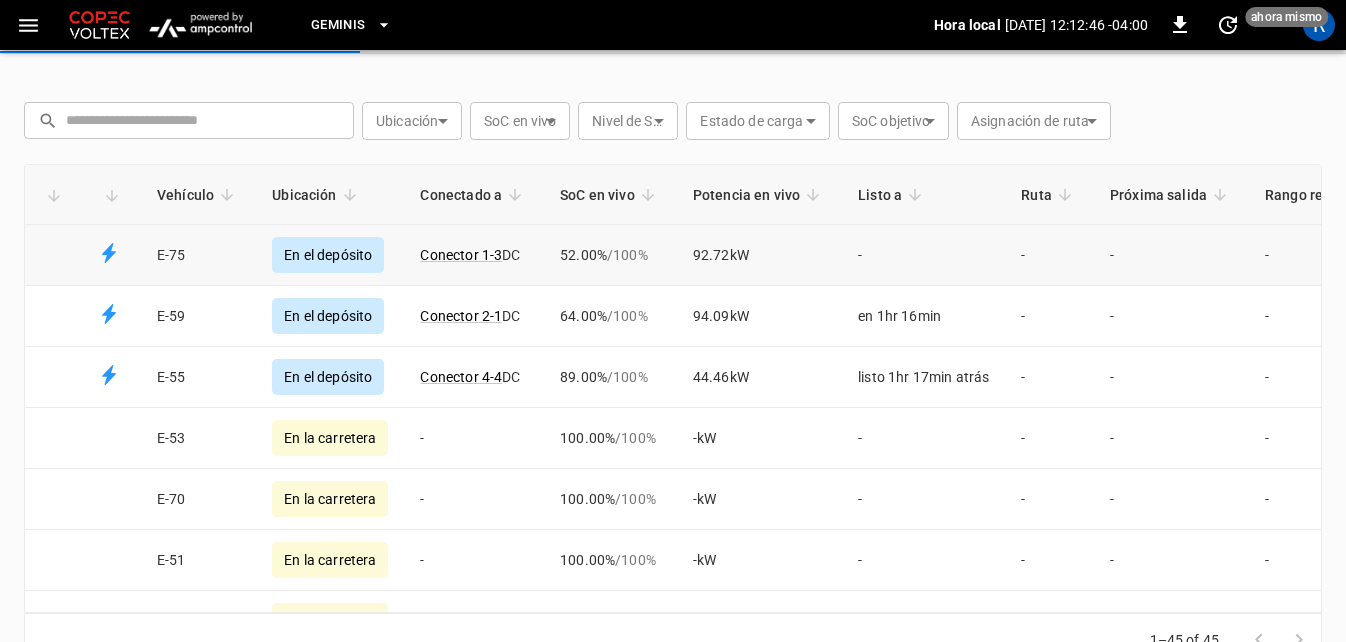 scroll, scrollTop: 0, scrollLeft: 0, axis: both 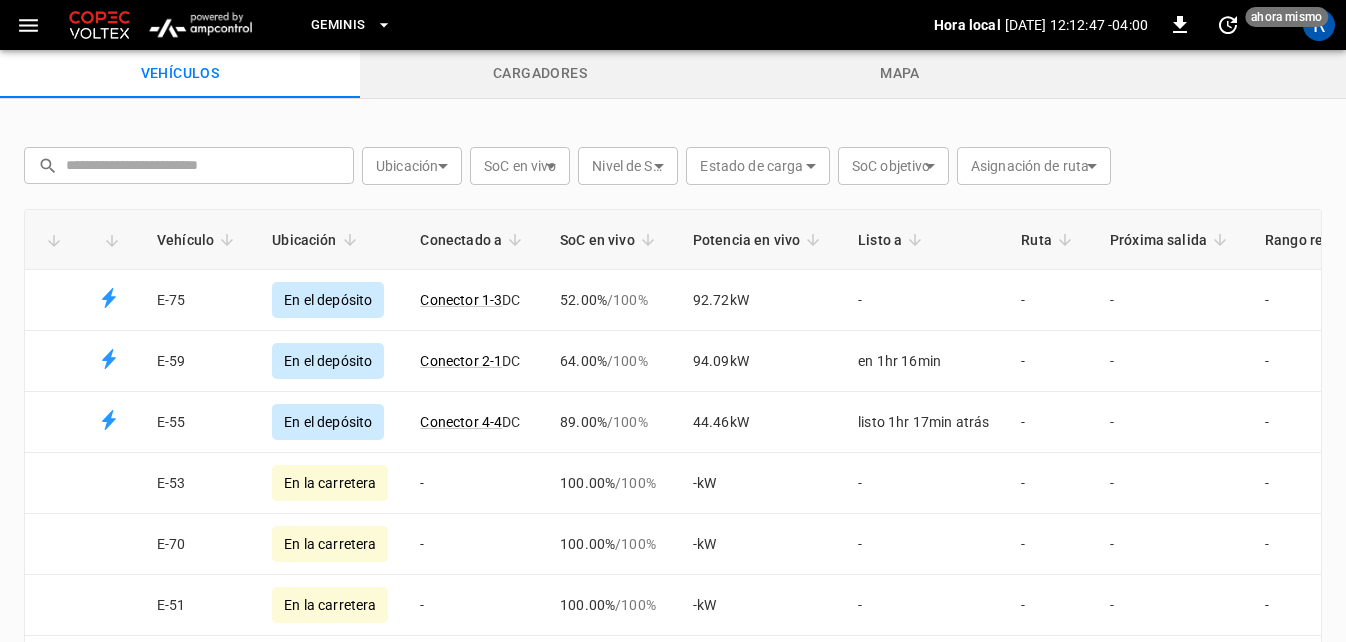 click on "Vehículo" at bounding box center (198, 240) 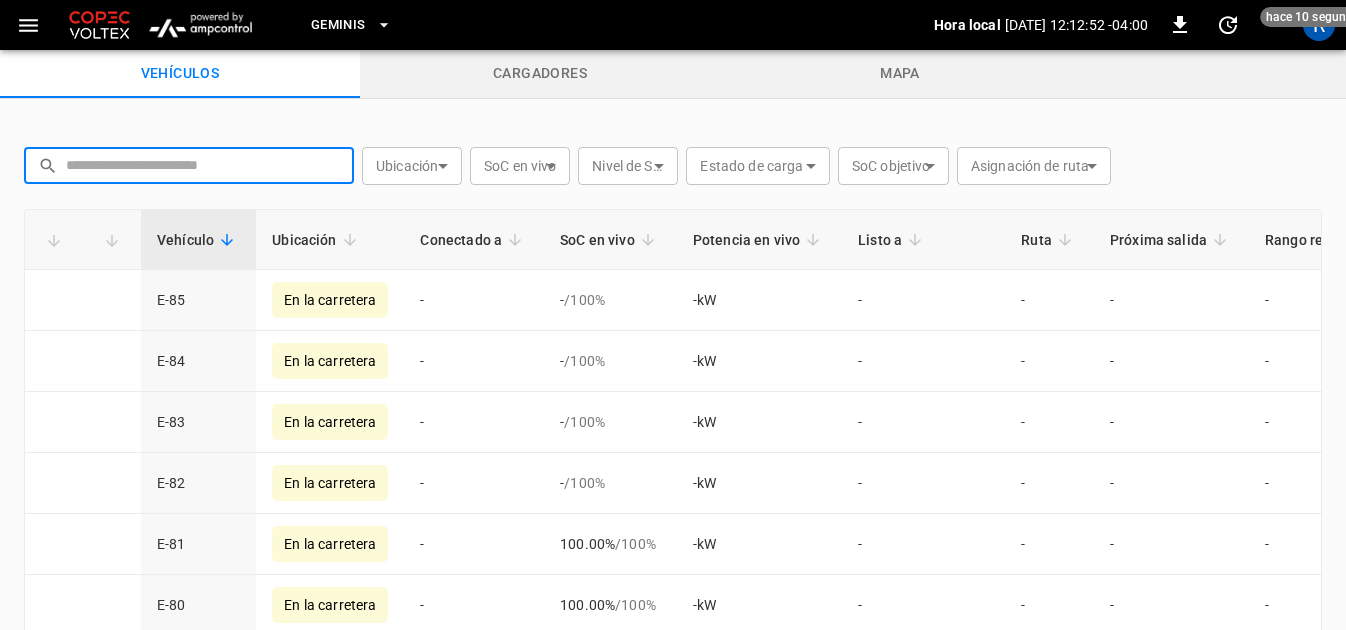 click at bounding box center (203, 165) 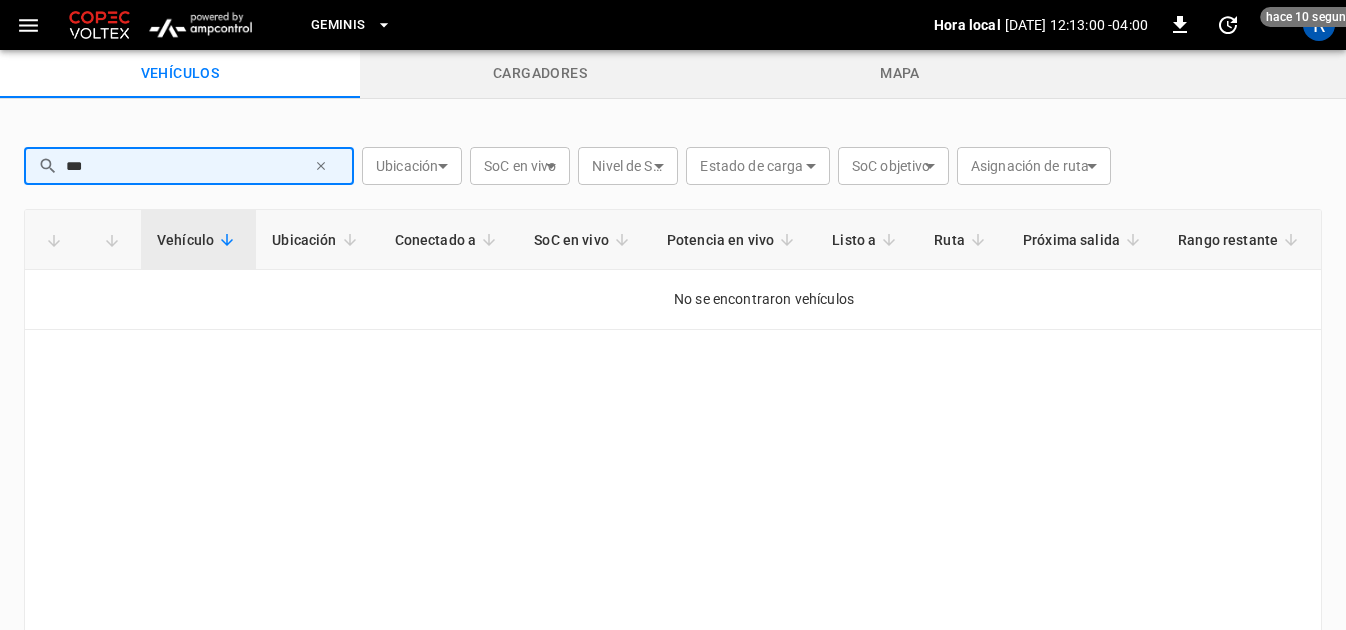 type on "***" 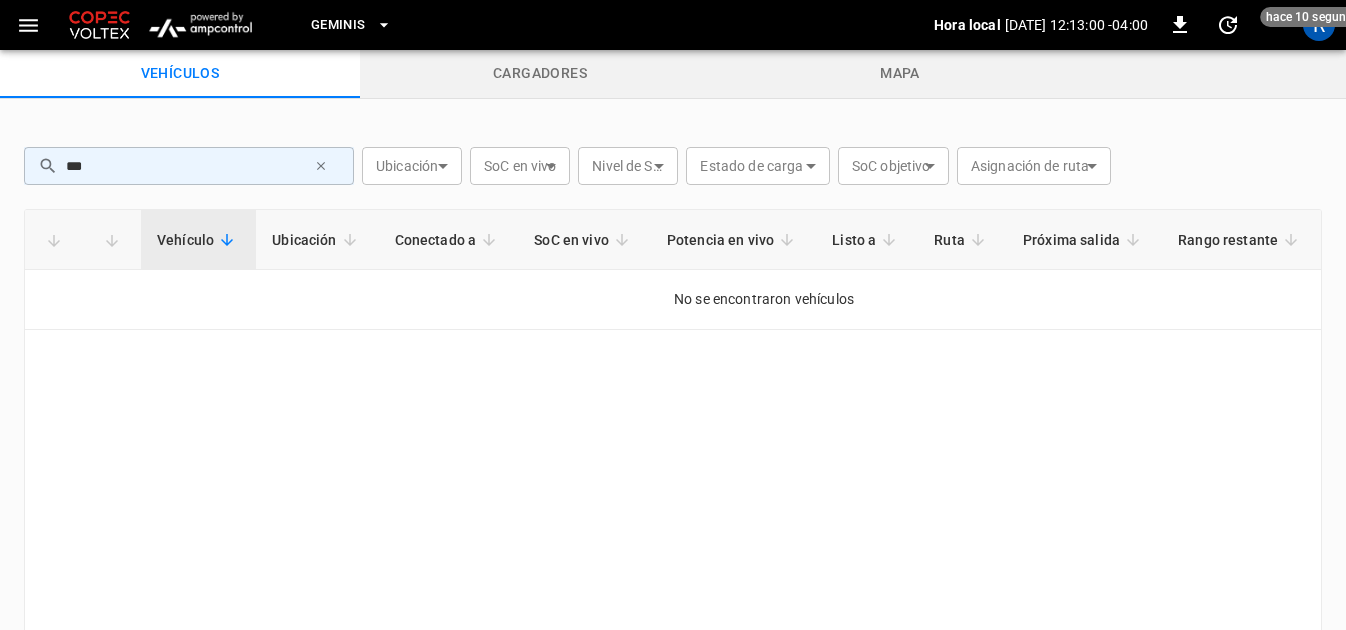 click on "Vehículo" at bounding box center [198, 240] 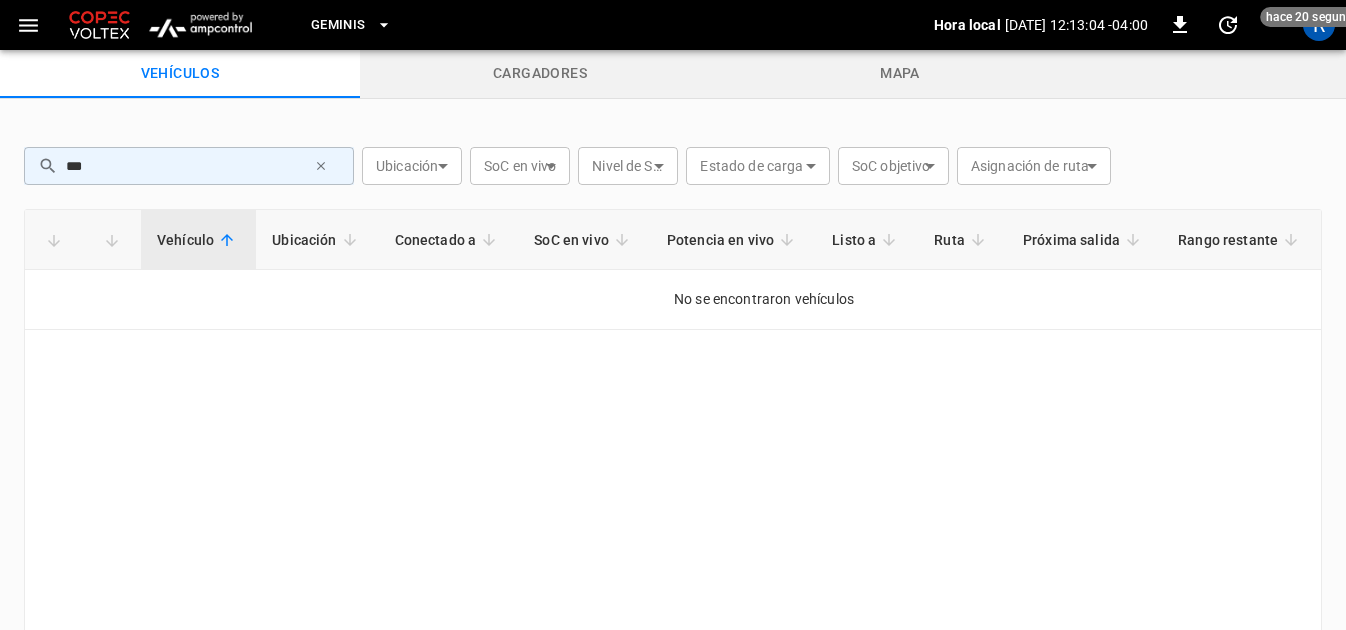 click 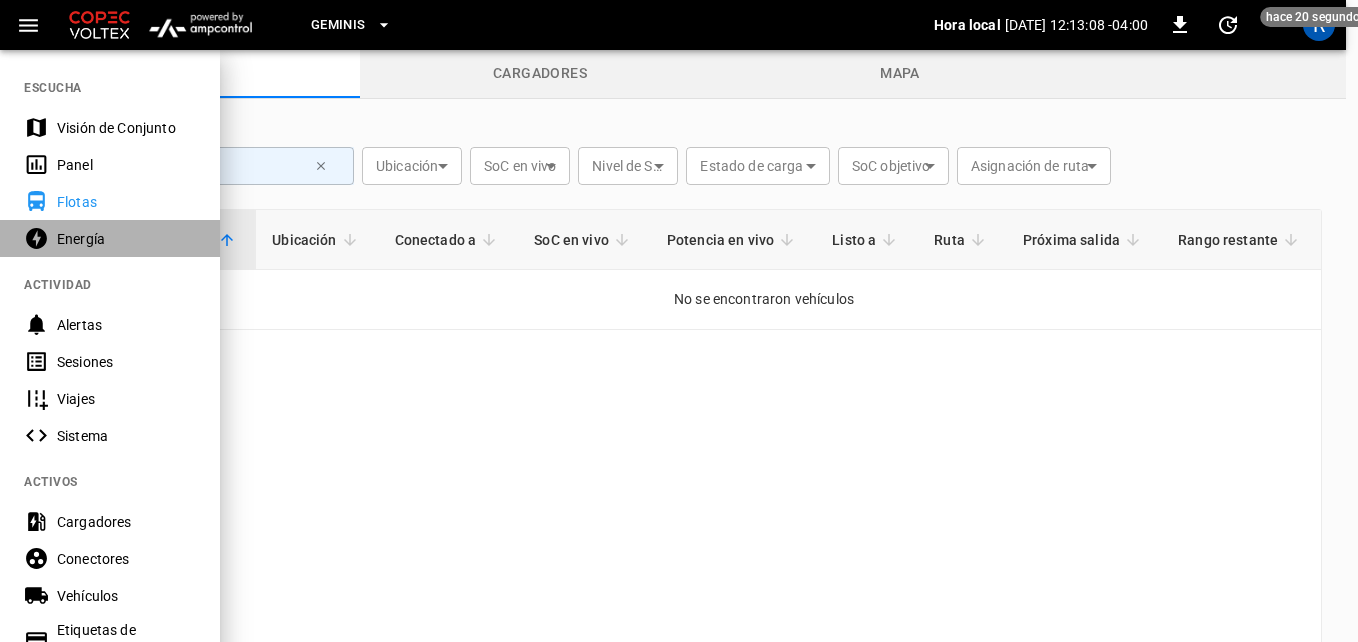 click on "Energía" at bounding box center (126, 239) 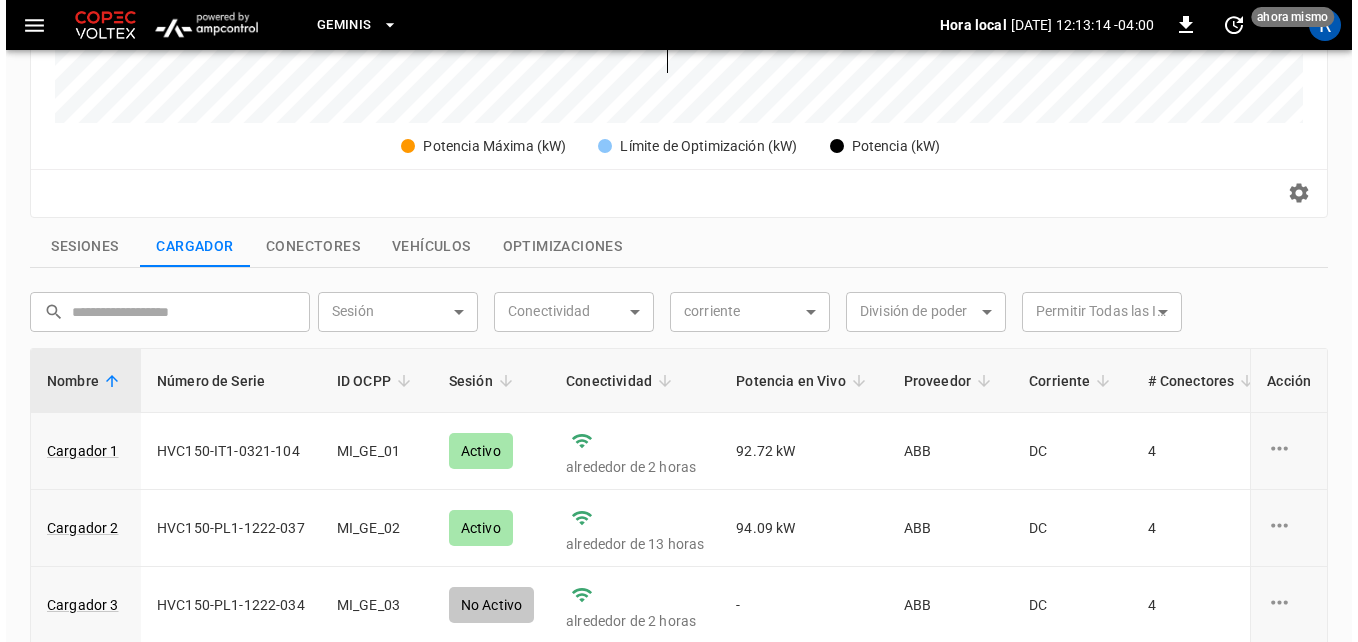 scroll, scrollTop: 600, scrollLeft: 0, axis: vertical 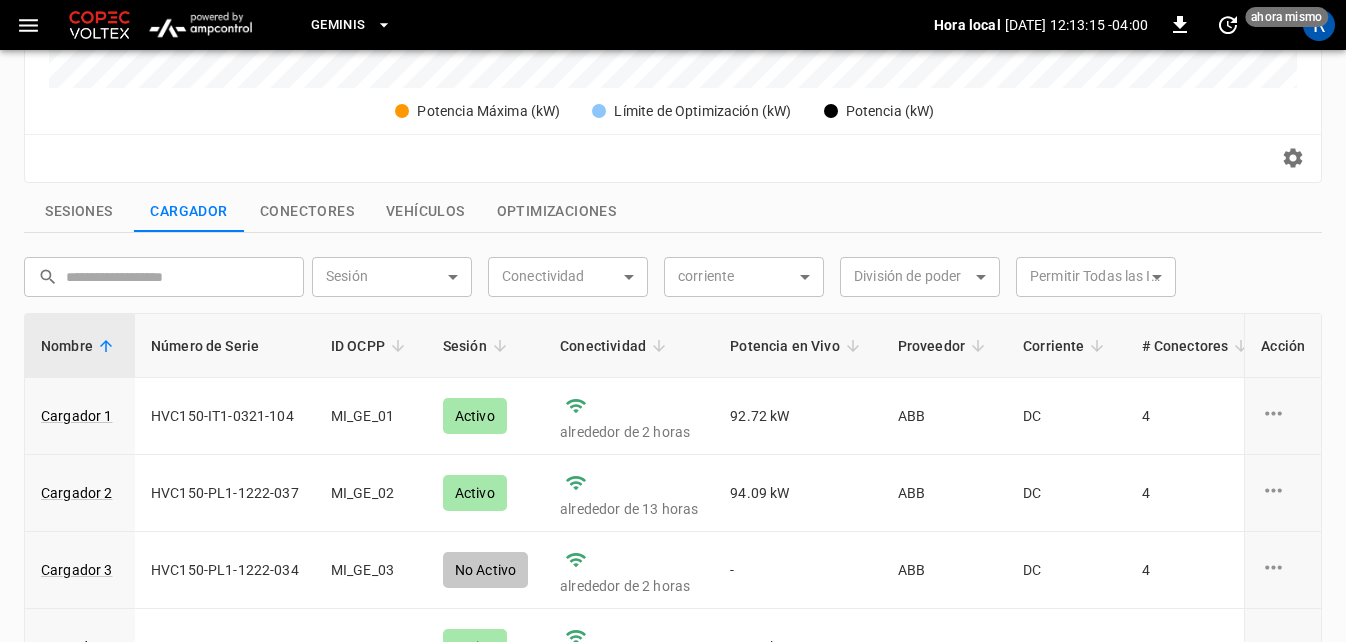 click on "Vehículos" at bounding box center [425, 212] 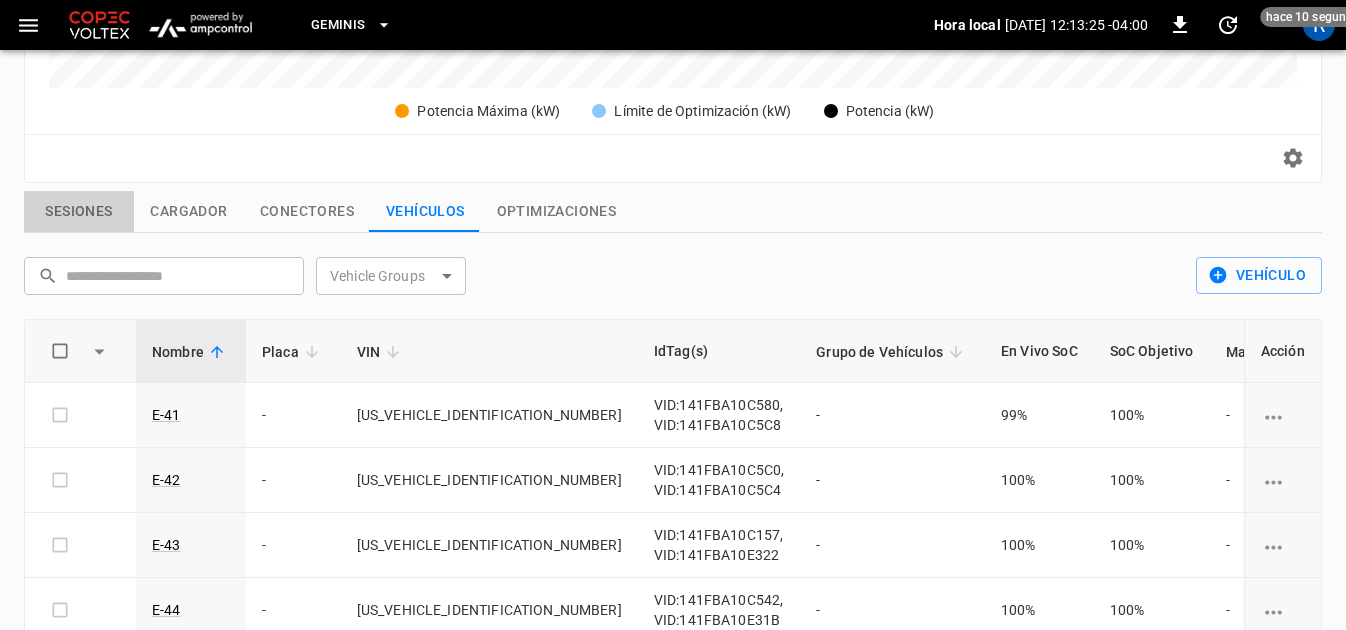 click on "Sesiones" at bounding box center (79, 212) 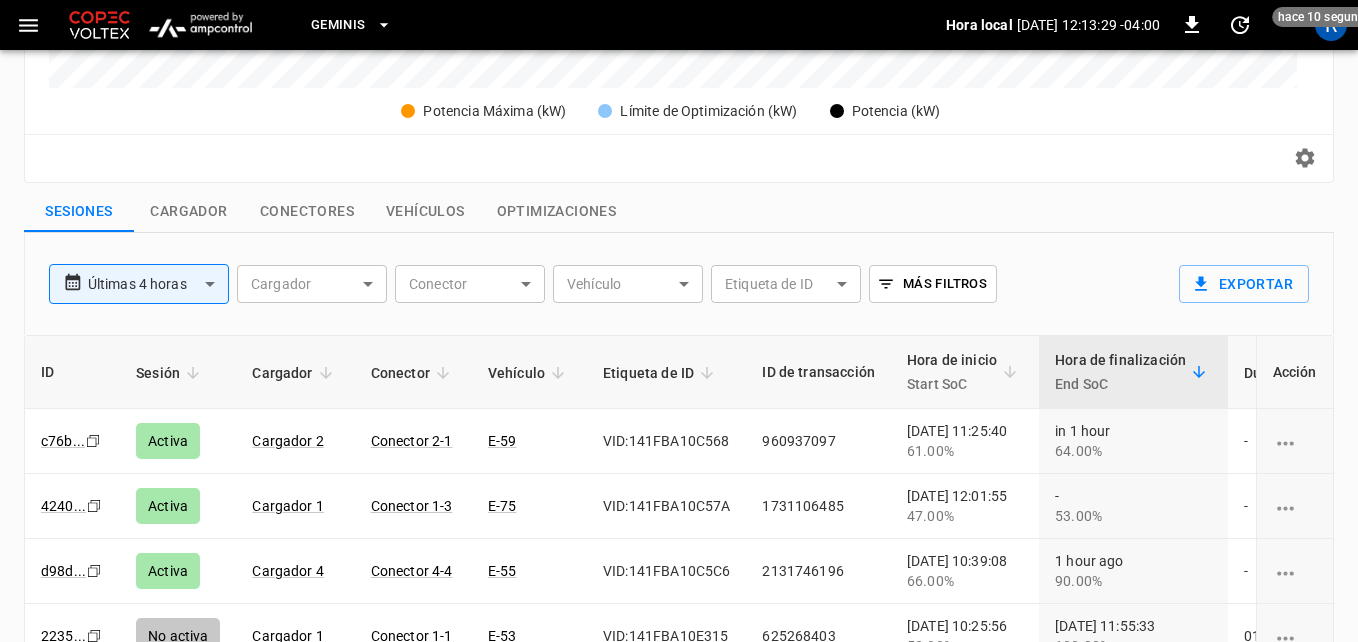 click on "**********" at bounding box center [679, 127] 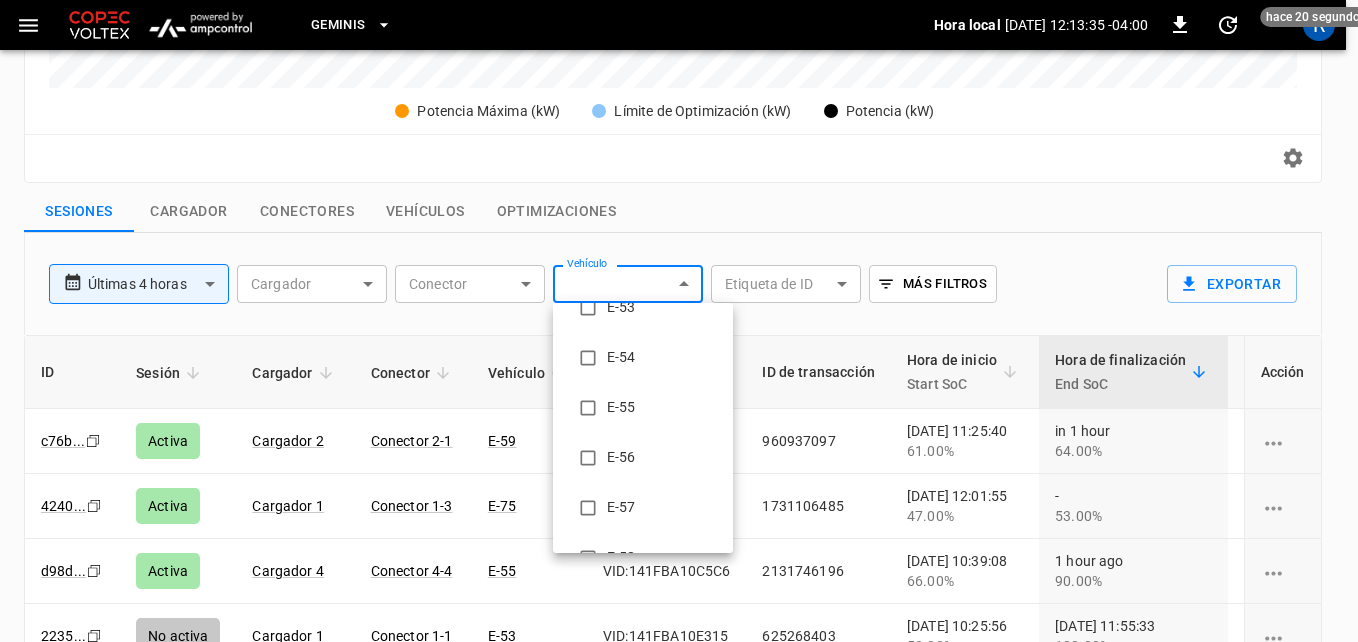 scroll, scrollTop: 700, scrollLeft: 0, axis: vertical 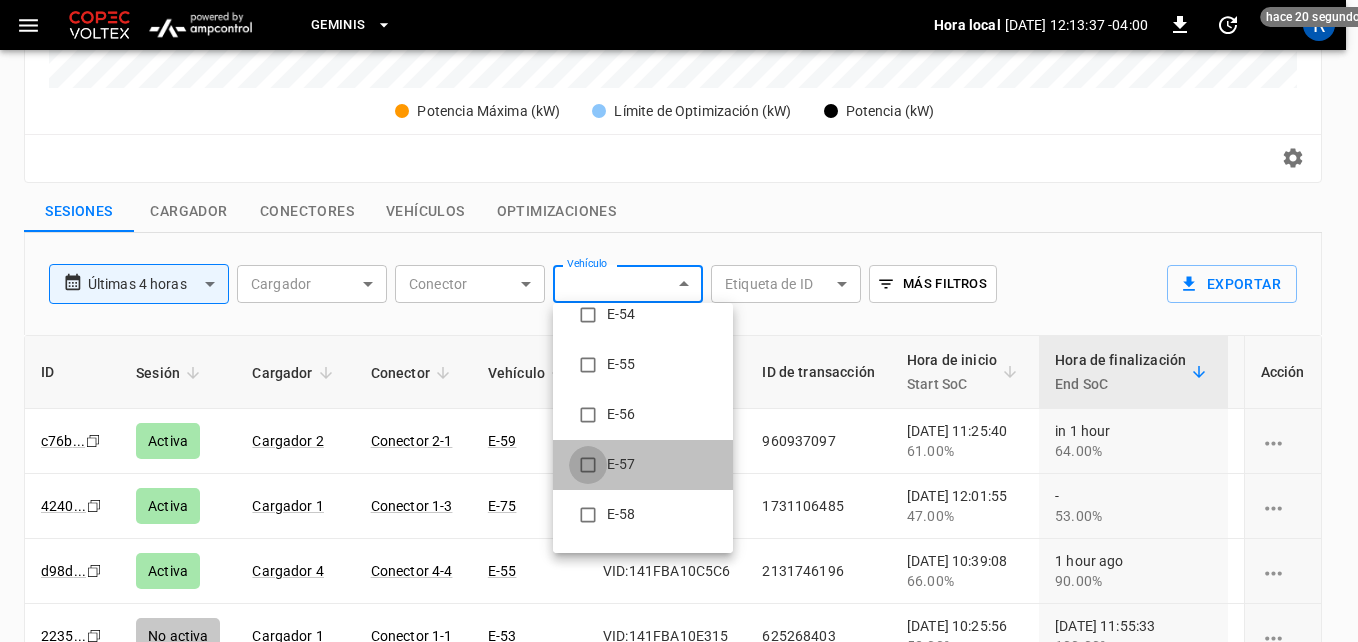 type on "**********" 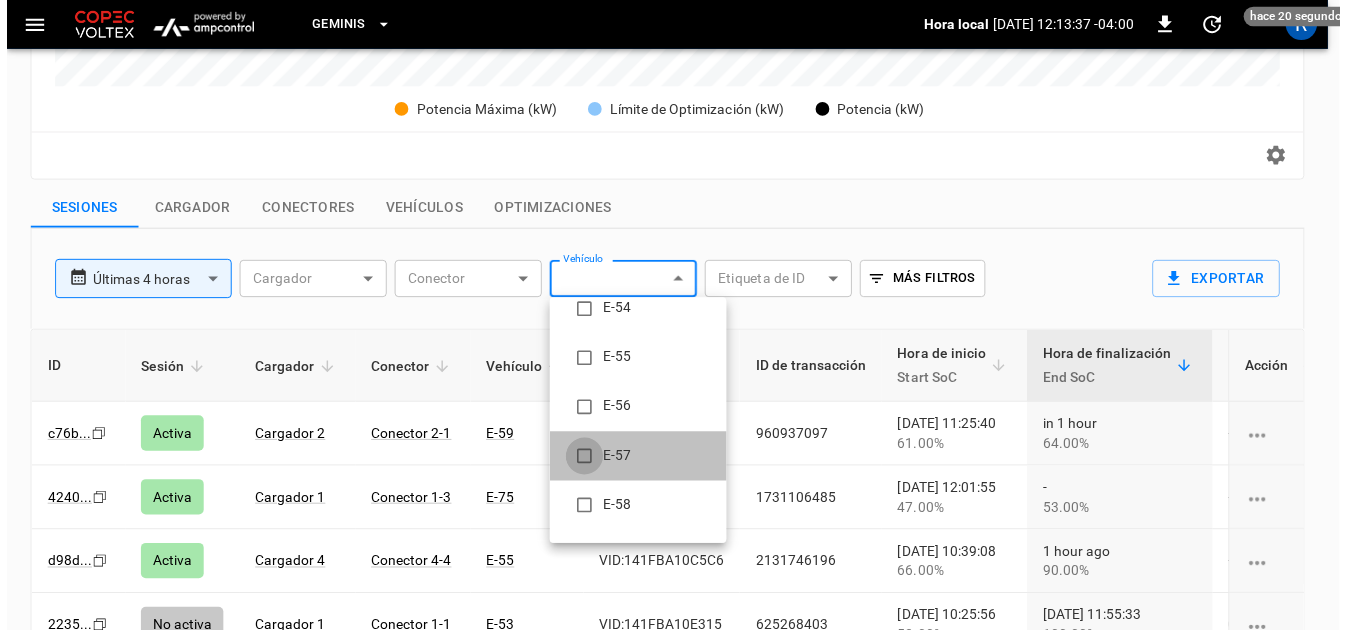 scroll, scrollTop: 0, scrollLeft: 0, axis: both 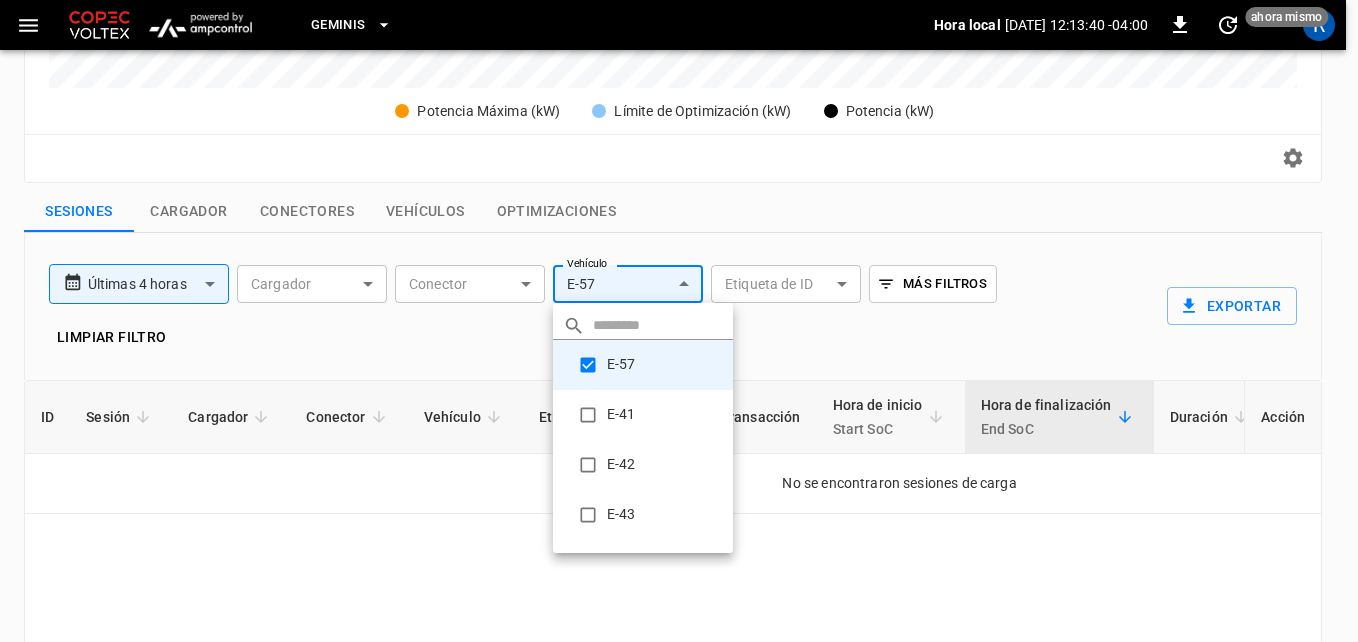click at bounding box center [679, 321] 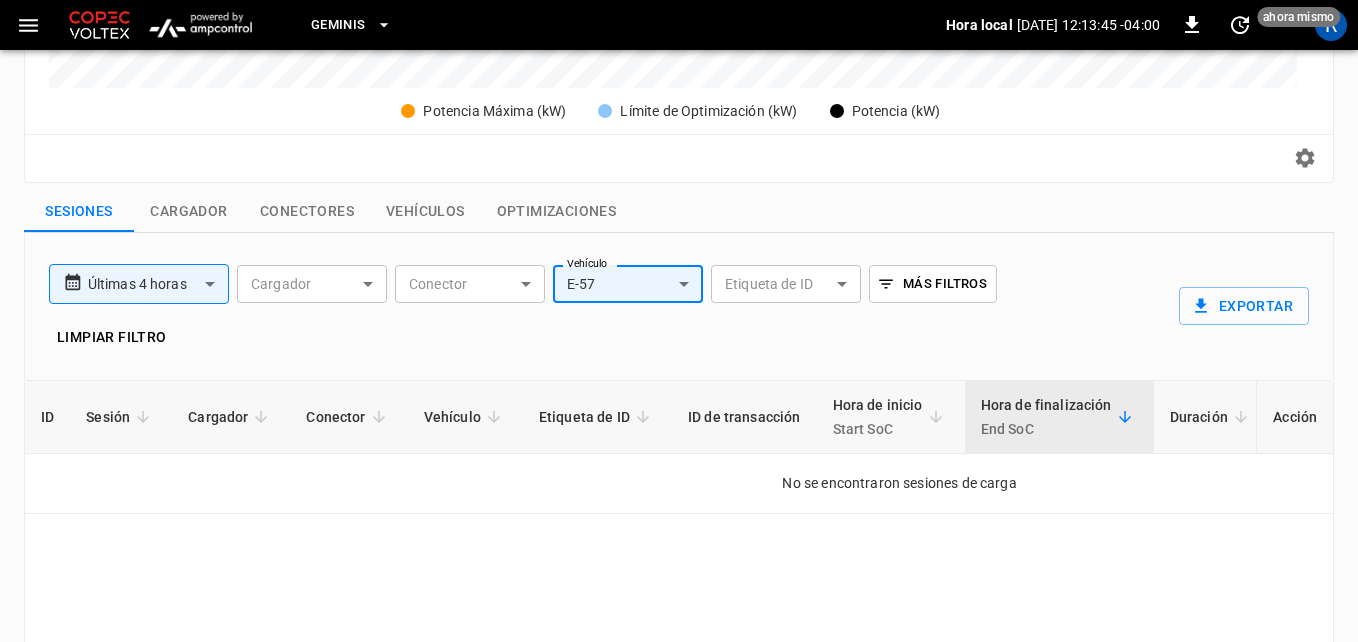 click on "**********" at bounding box center [679, 149] 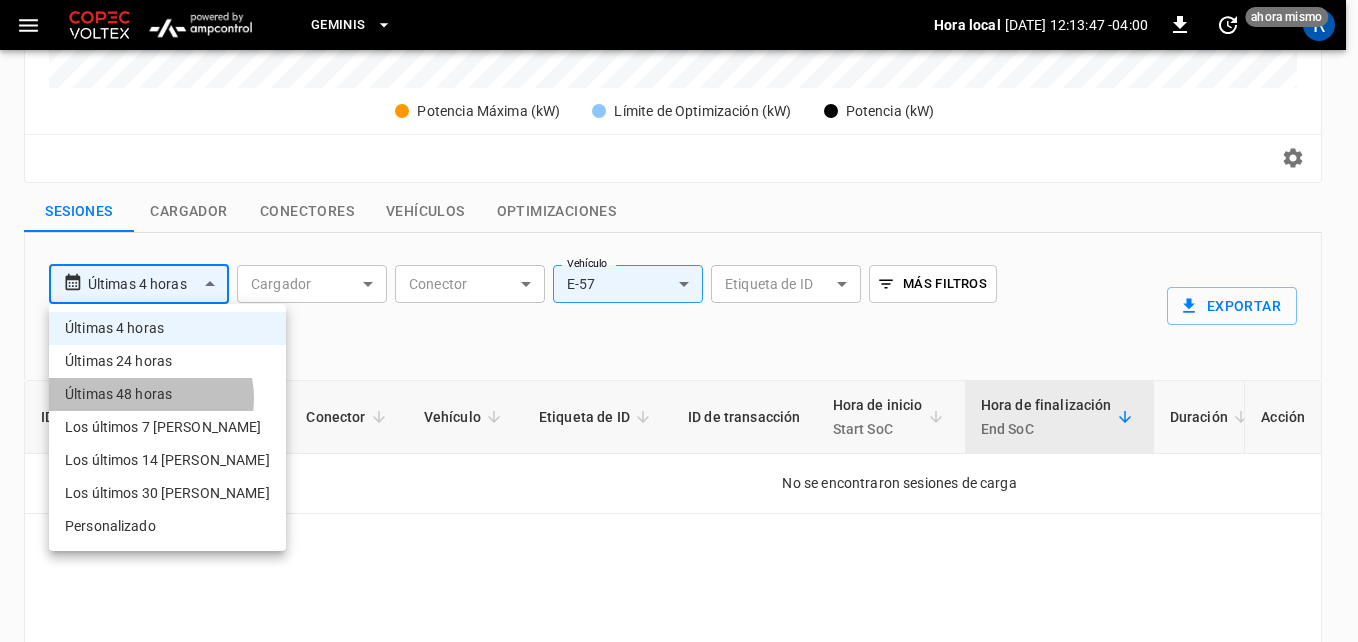 click on "Últimas 48 horas" at bounding box center (167, 394) 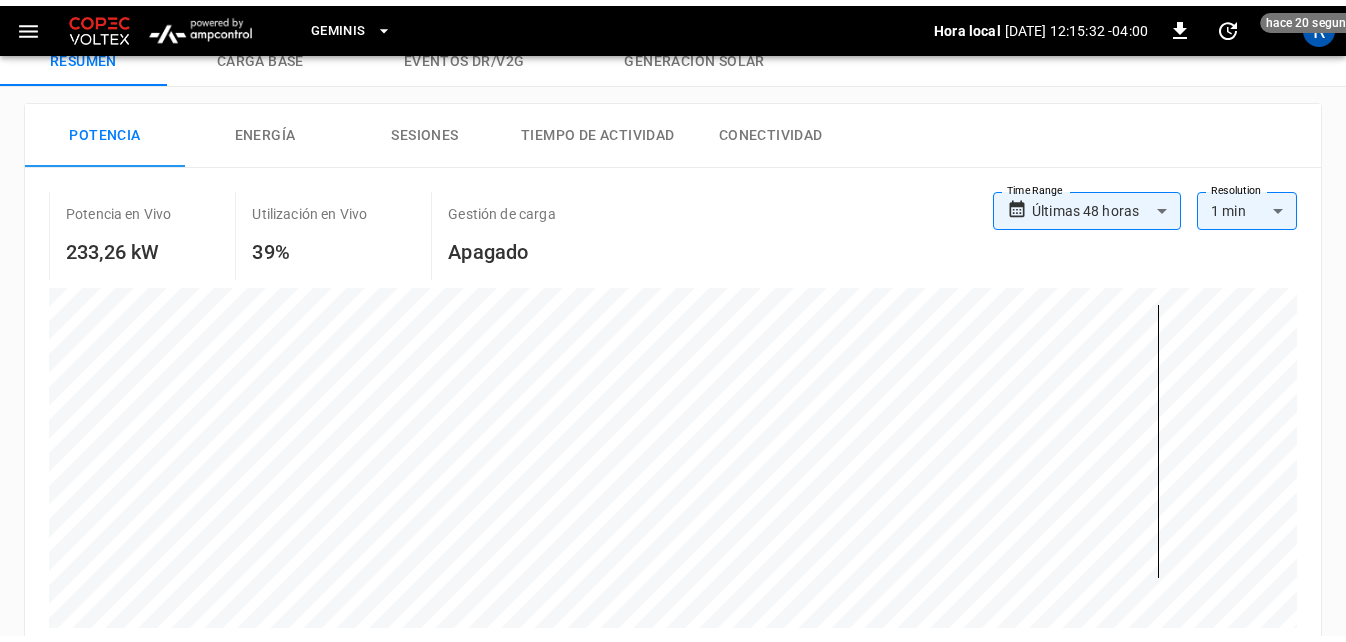 scroll, scrollTop: 200, scrollLeft: 0, axis: vertical 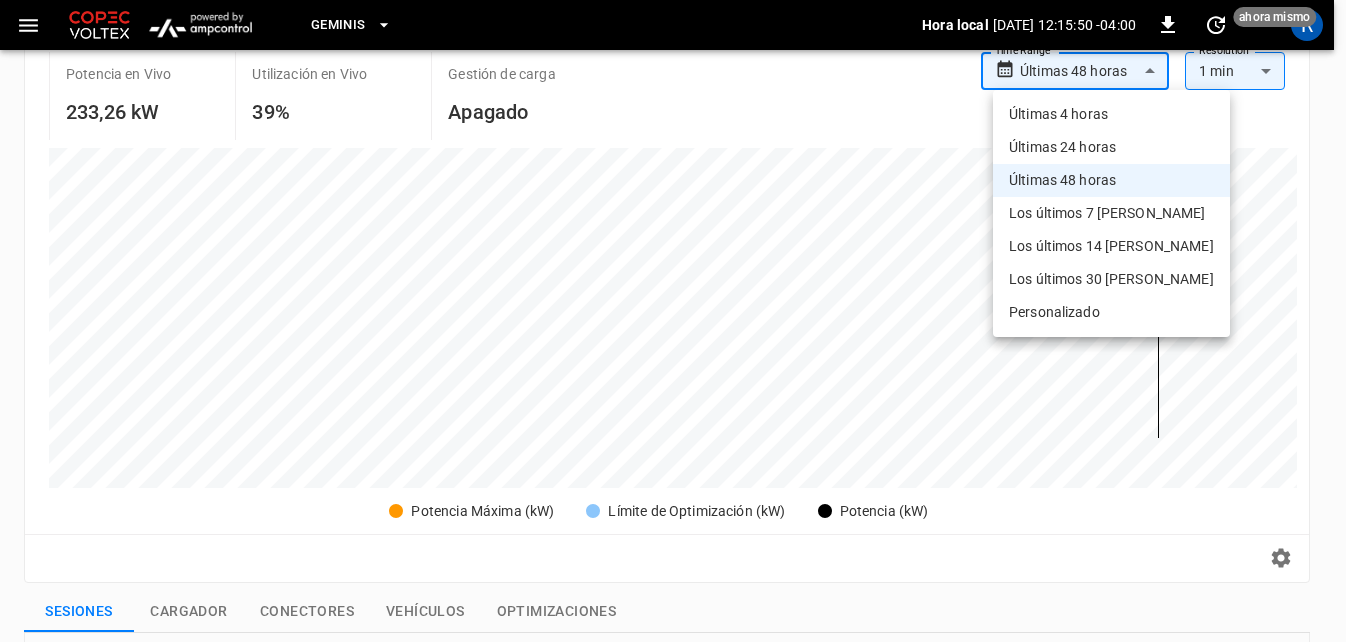 click on "**********" at bounding box center (673, 549) 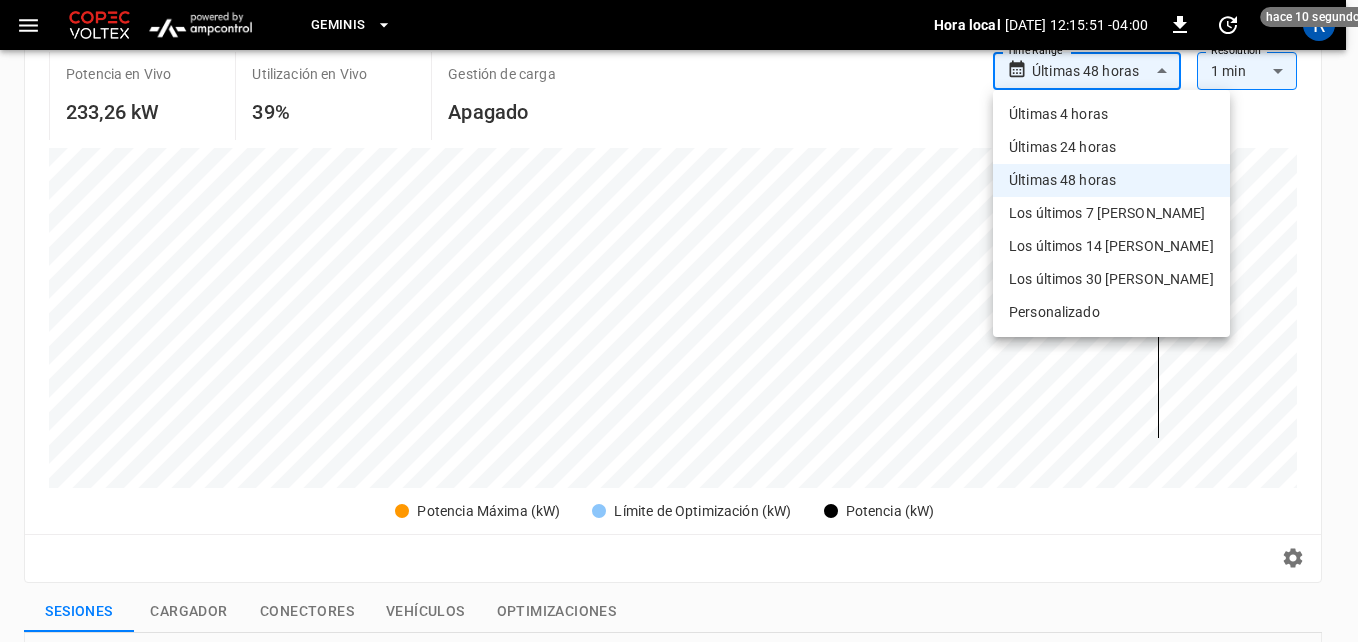 click on "Los últimos 7 días" at bounding box center [1111, 213] 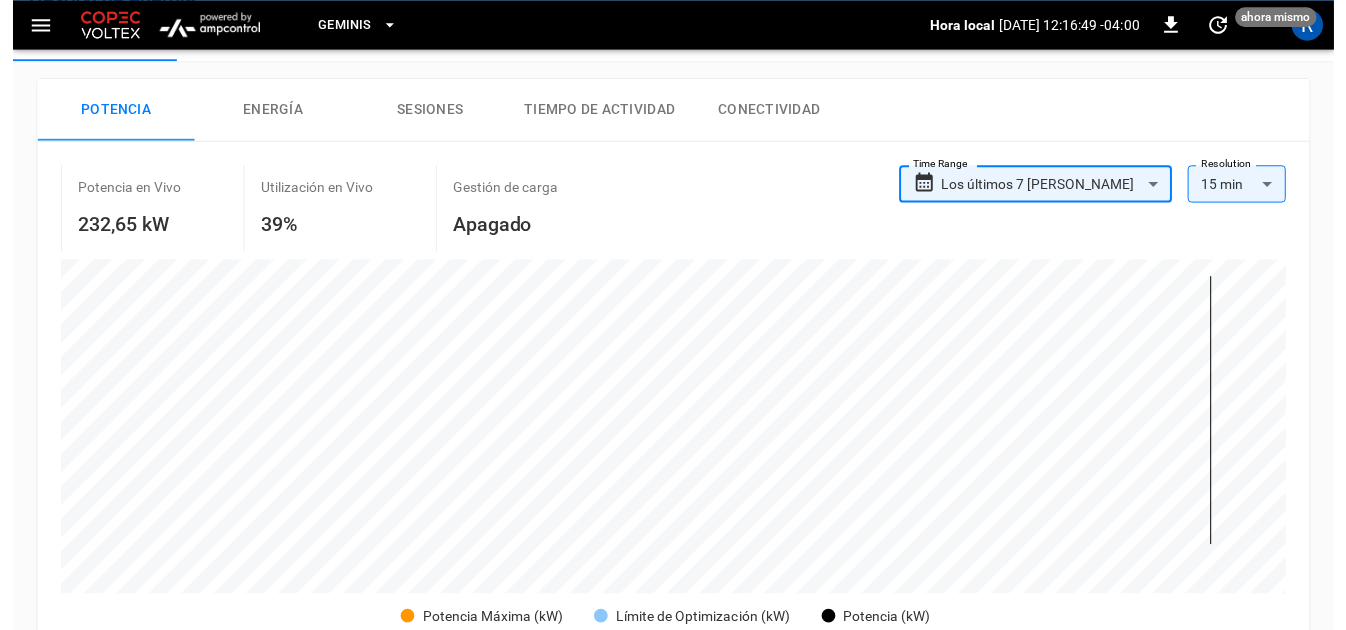 scroll, scrollTop: 0, scrollLeft: 0, axis: both 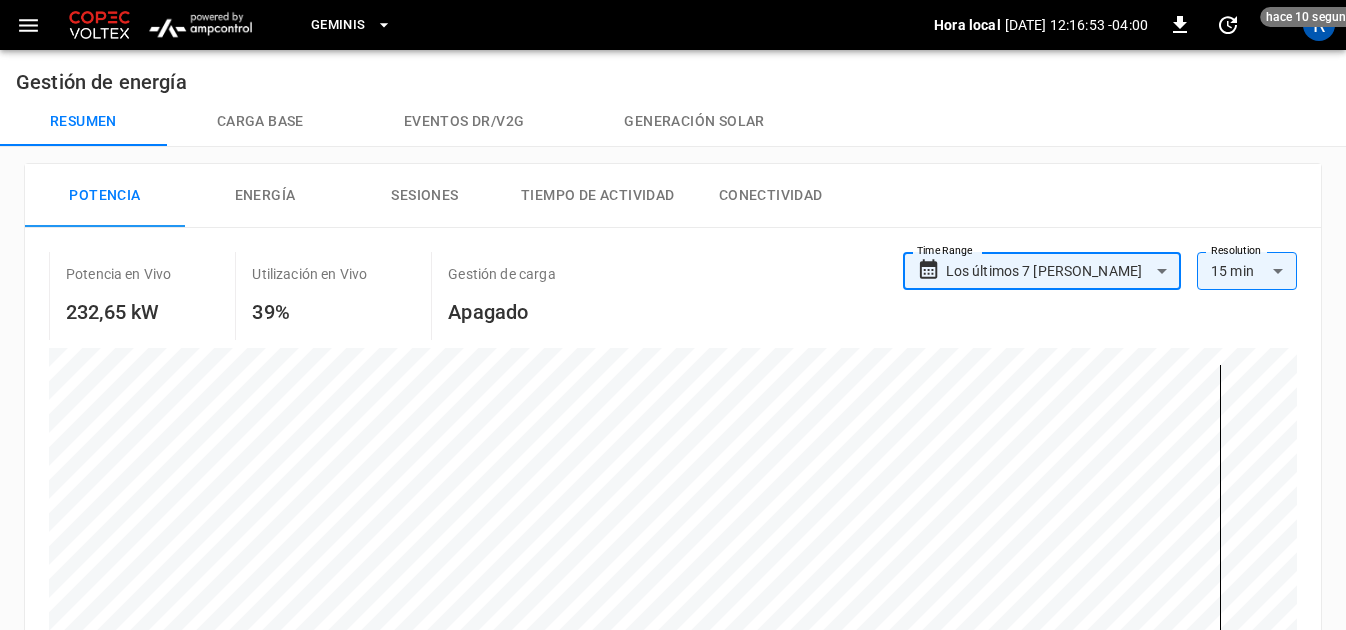 click 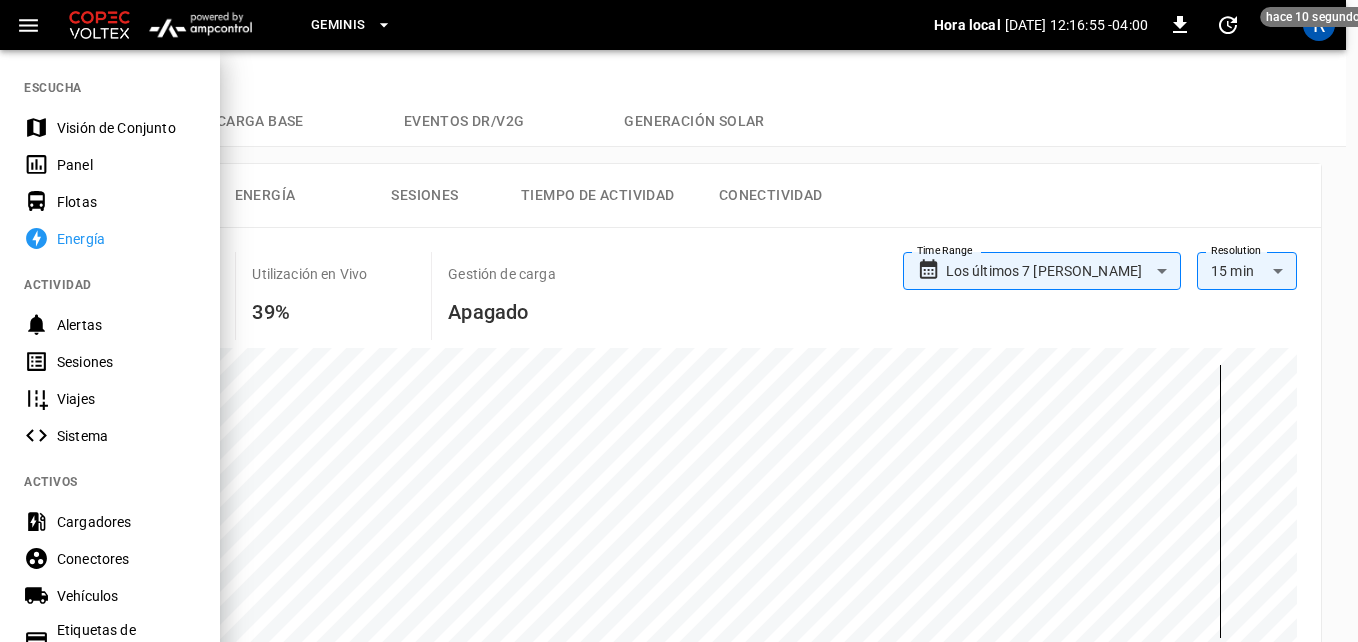 click on "Panel" at bounding box center [126, 165] 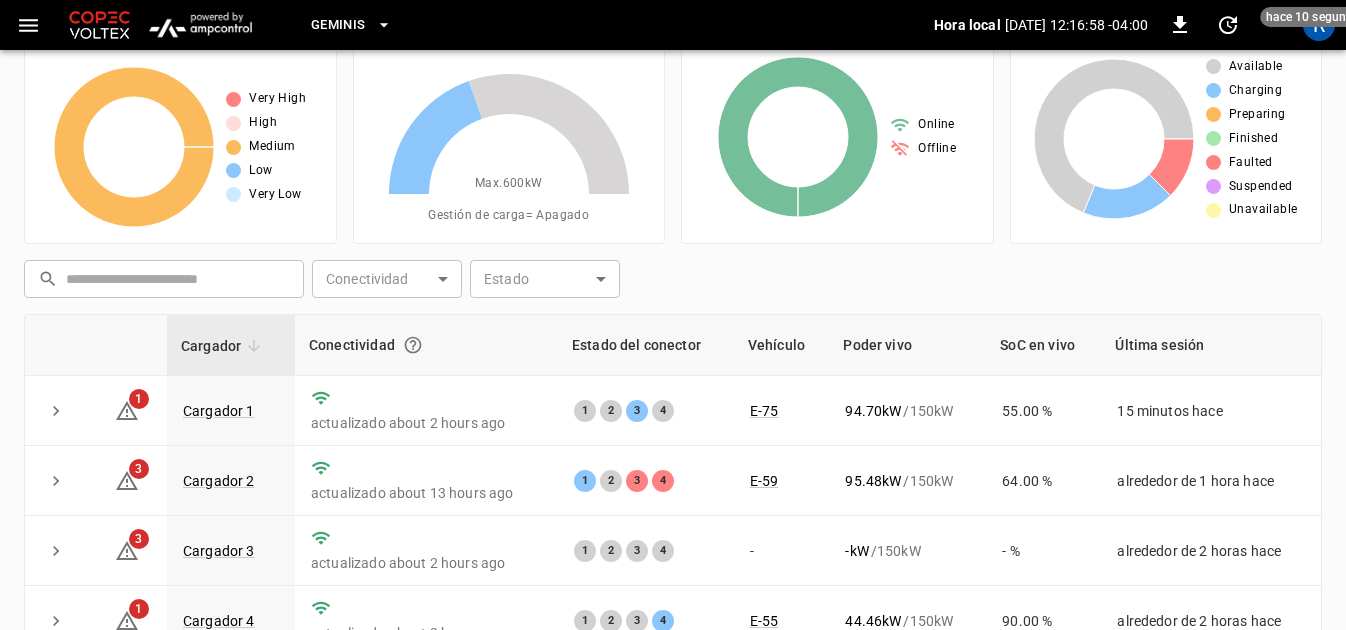 scroll, scrollTop: 100, scrollLeft: 0, axis: vertical 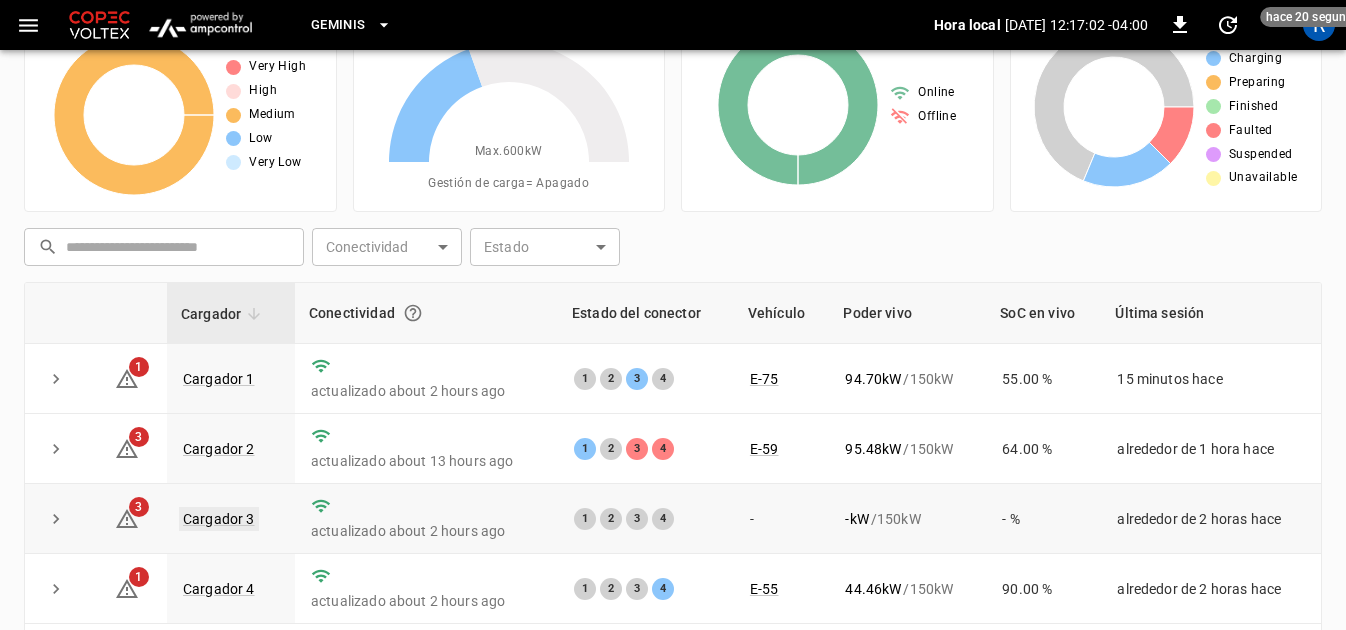 click on "Cargador 3" at bounding box center [219, 519] 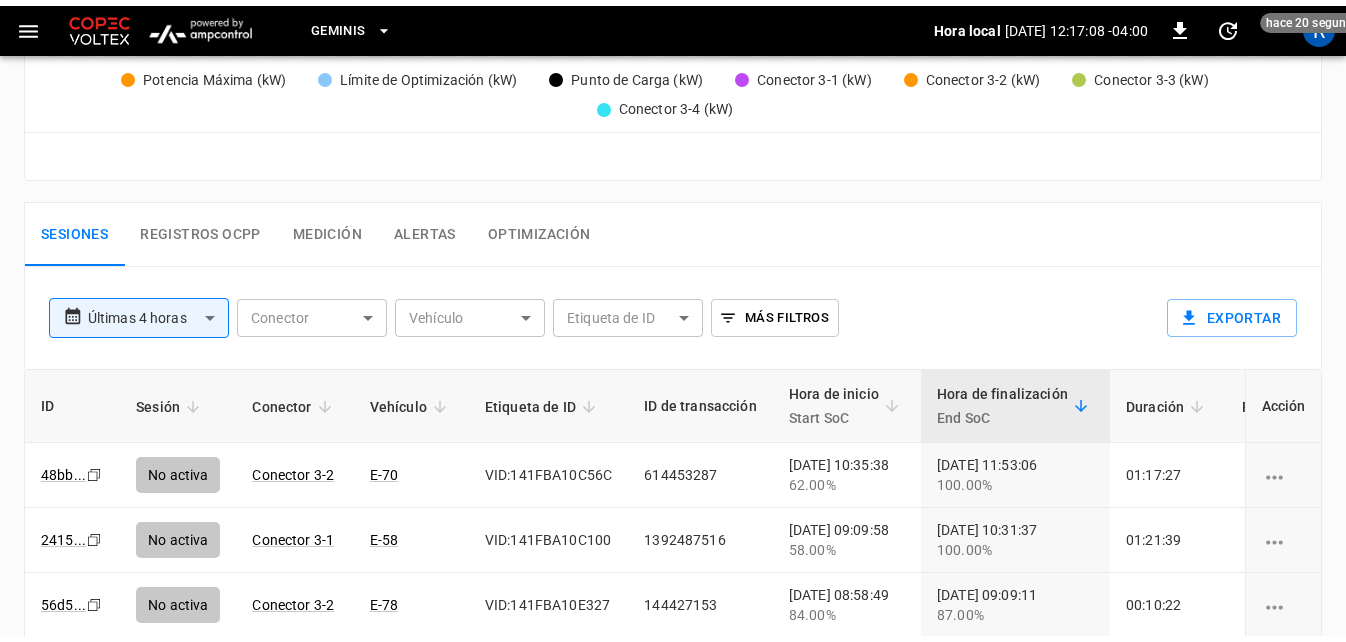 scroll, scrollTop: 900, scrollLeft: 0, axis: vertical 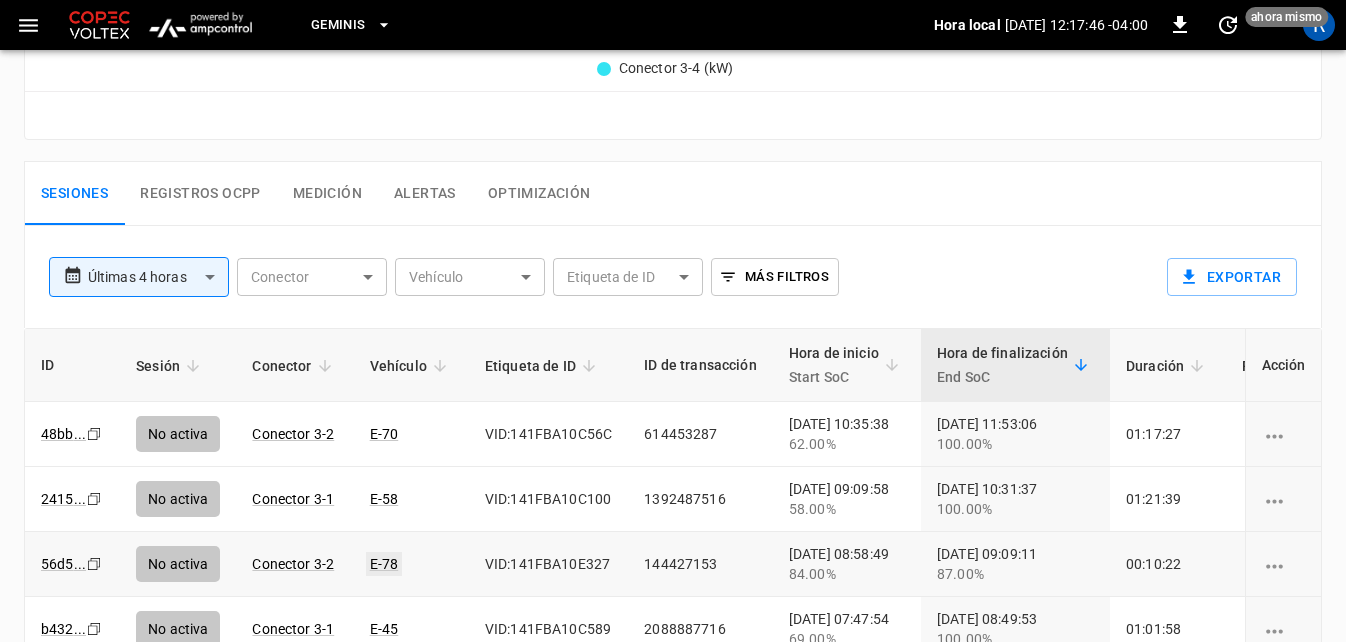 click on "E-78" at bounding box center [384, 564] 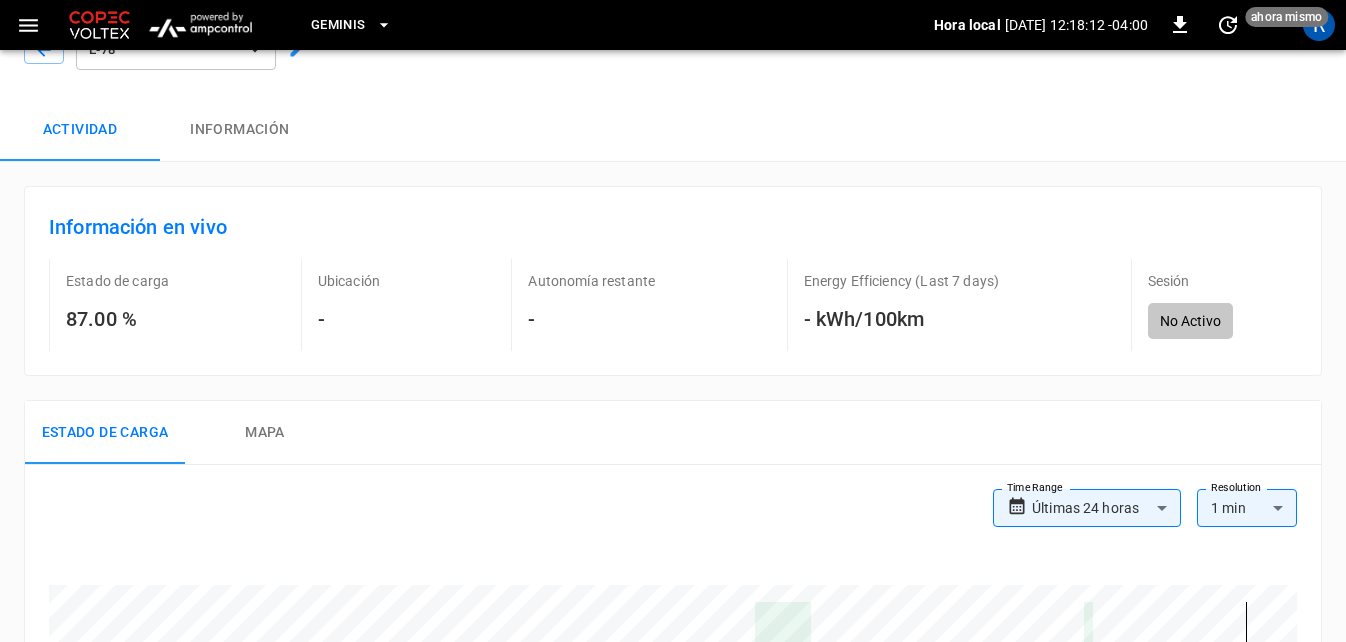scroll, scrollTop: 0, scrollLeft: 0, axis: both 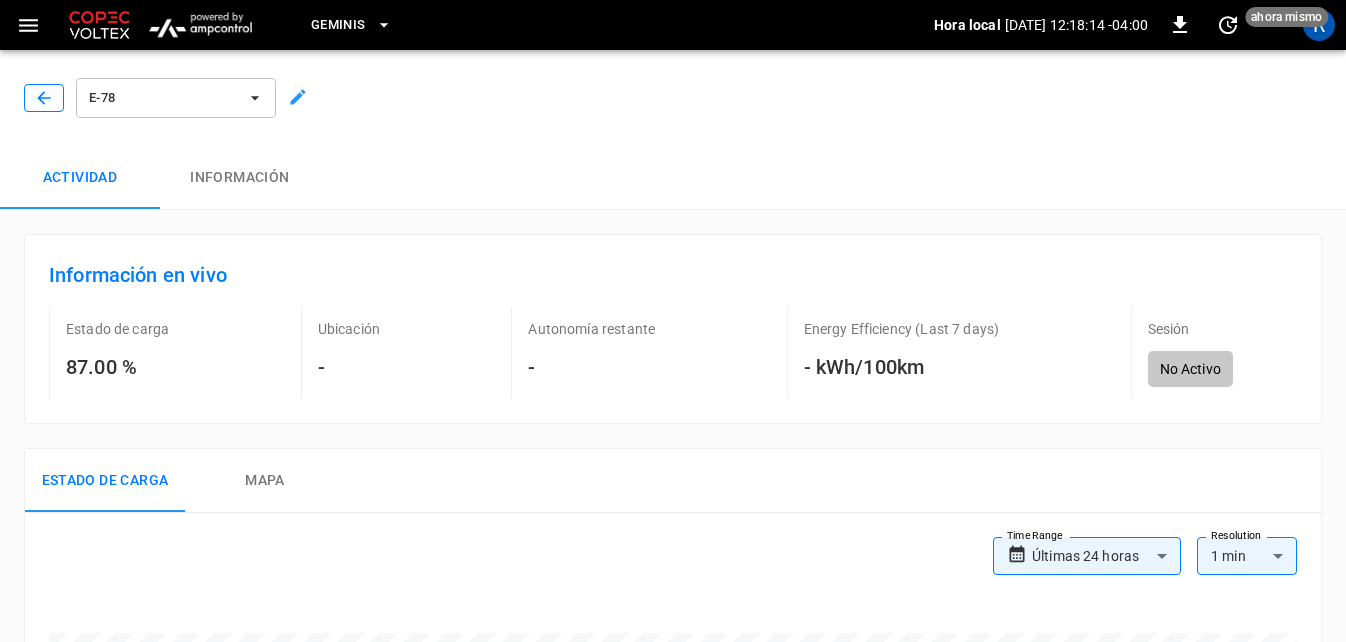click 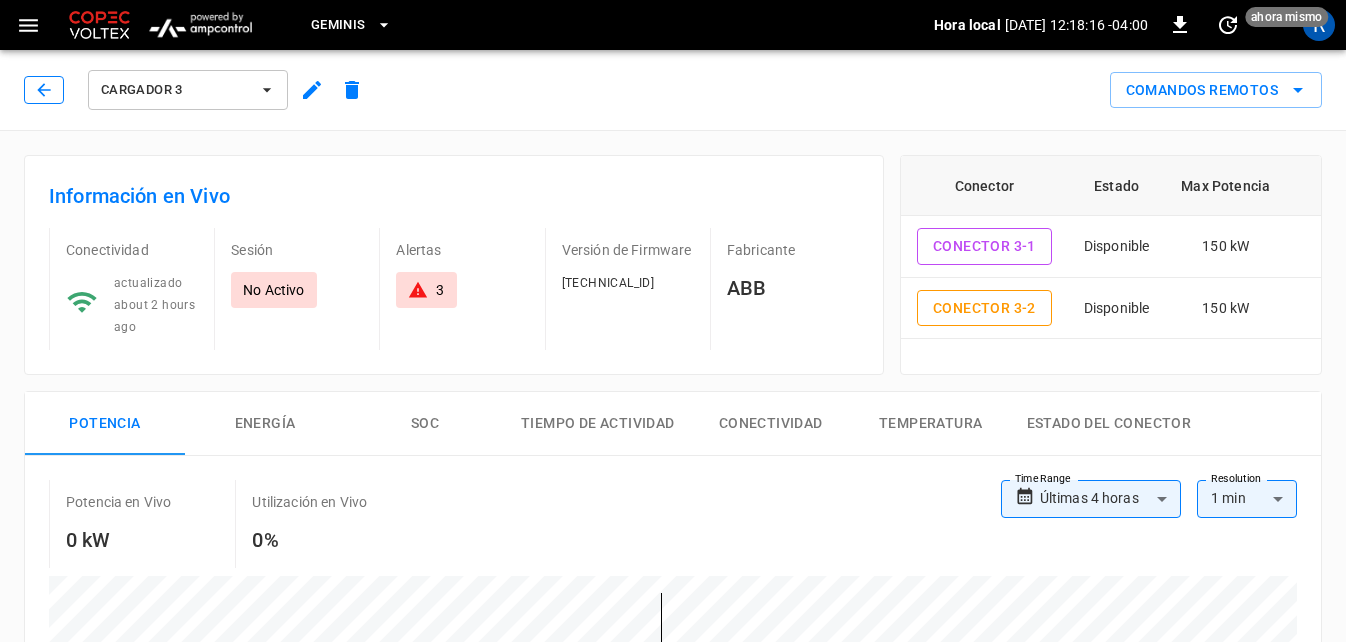 click at bounding box center [44, 90] 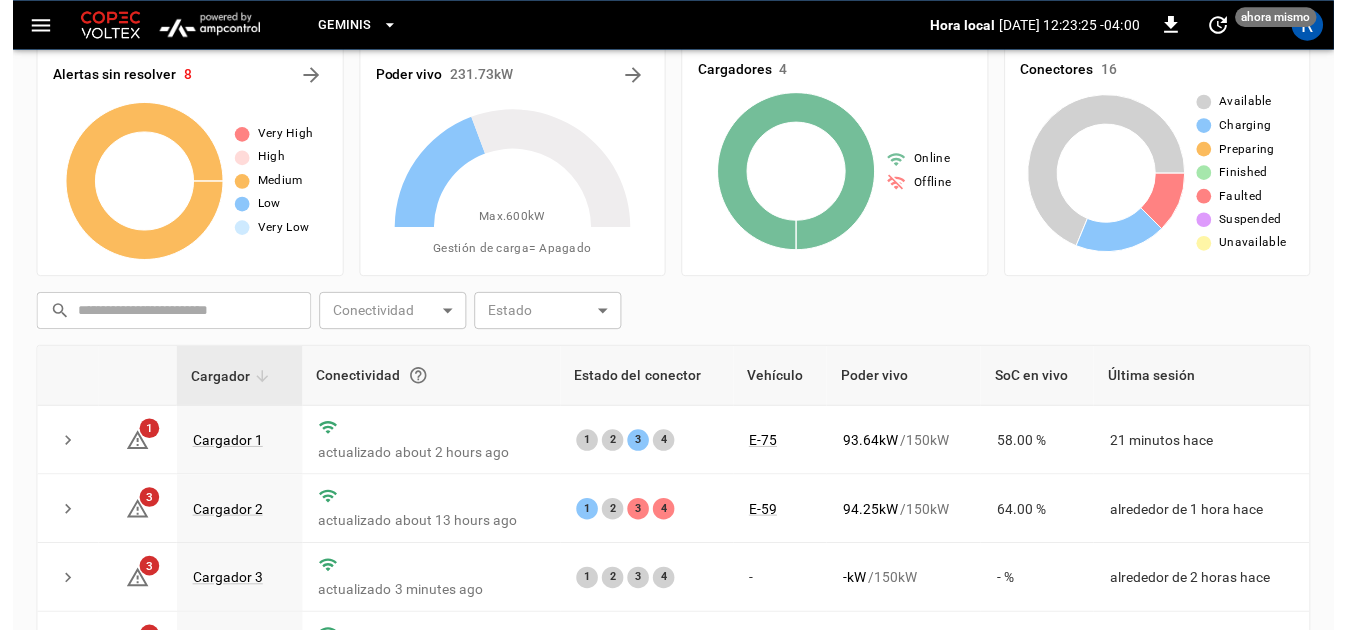 scroll, scrollTop: 0, scrollLeft: 0, axis: both 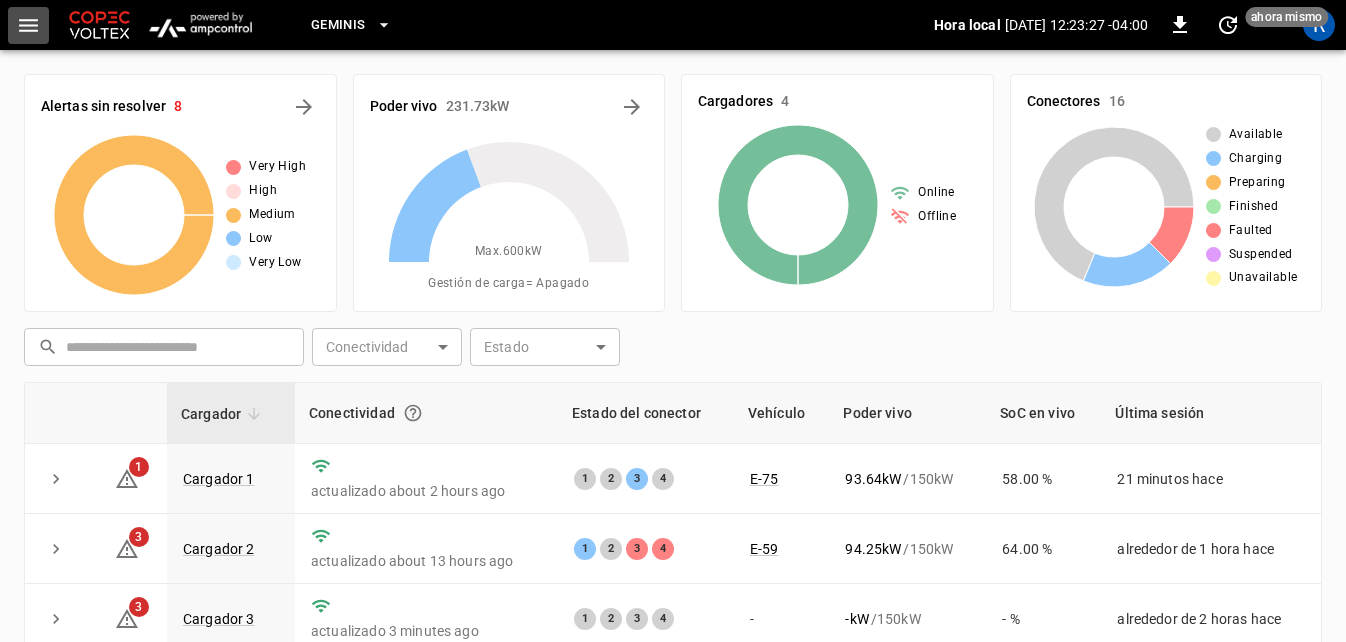 click 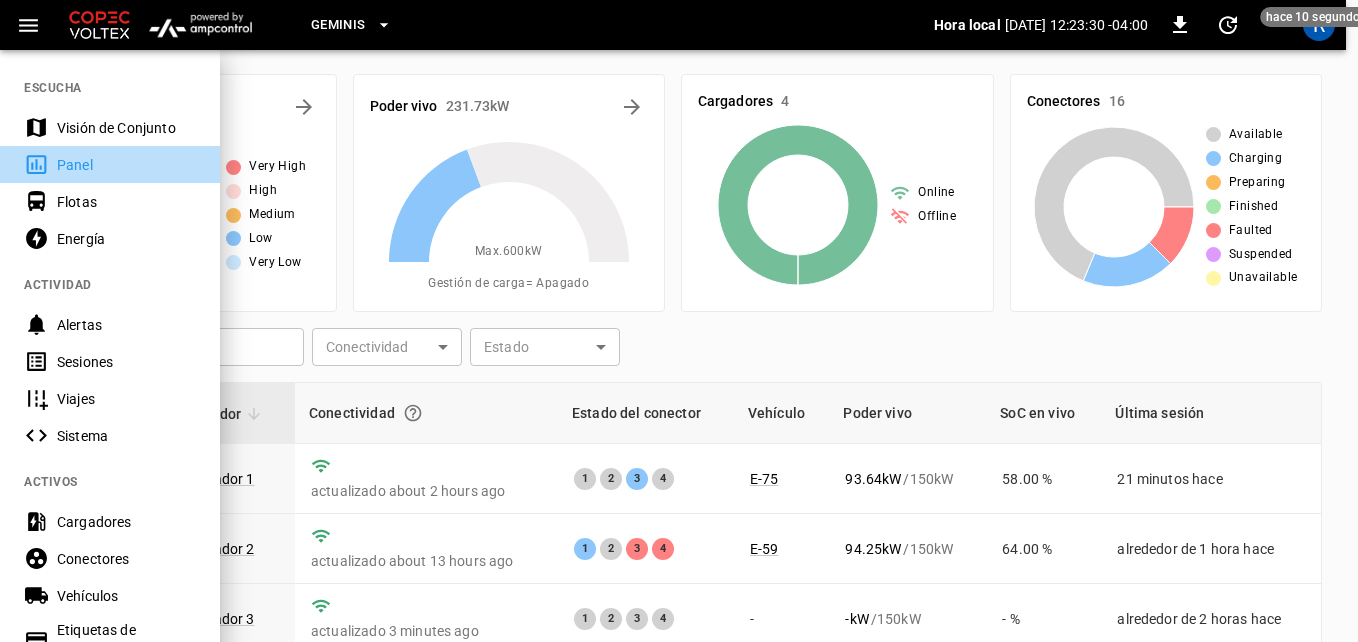 click on "Panel" at bounding box center [126, 165] 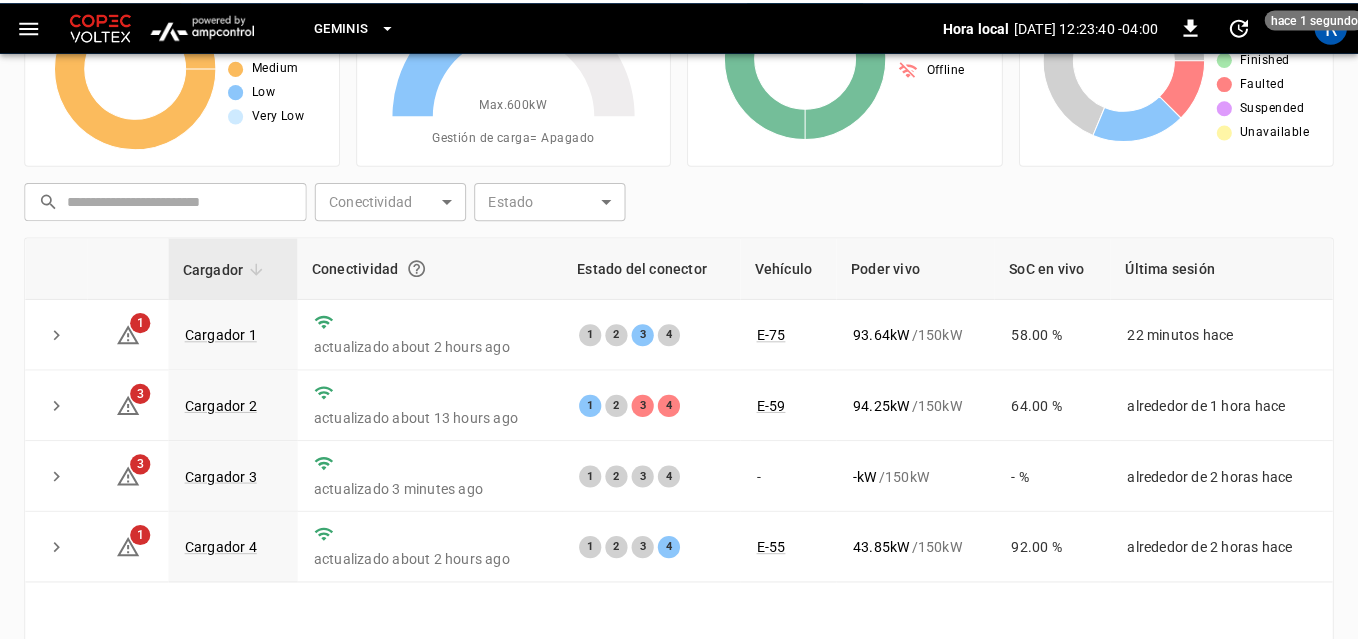 scroll, scrollTop: 200, scrollLeft: 0, axis: vertical 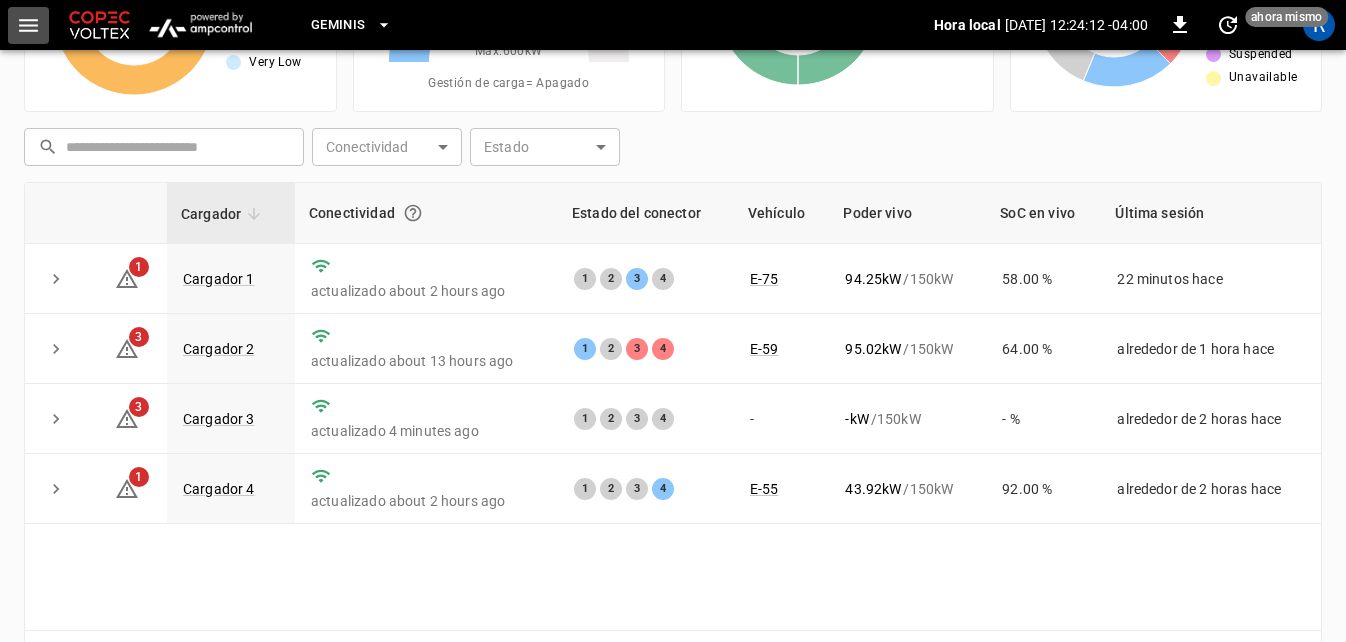 click 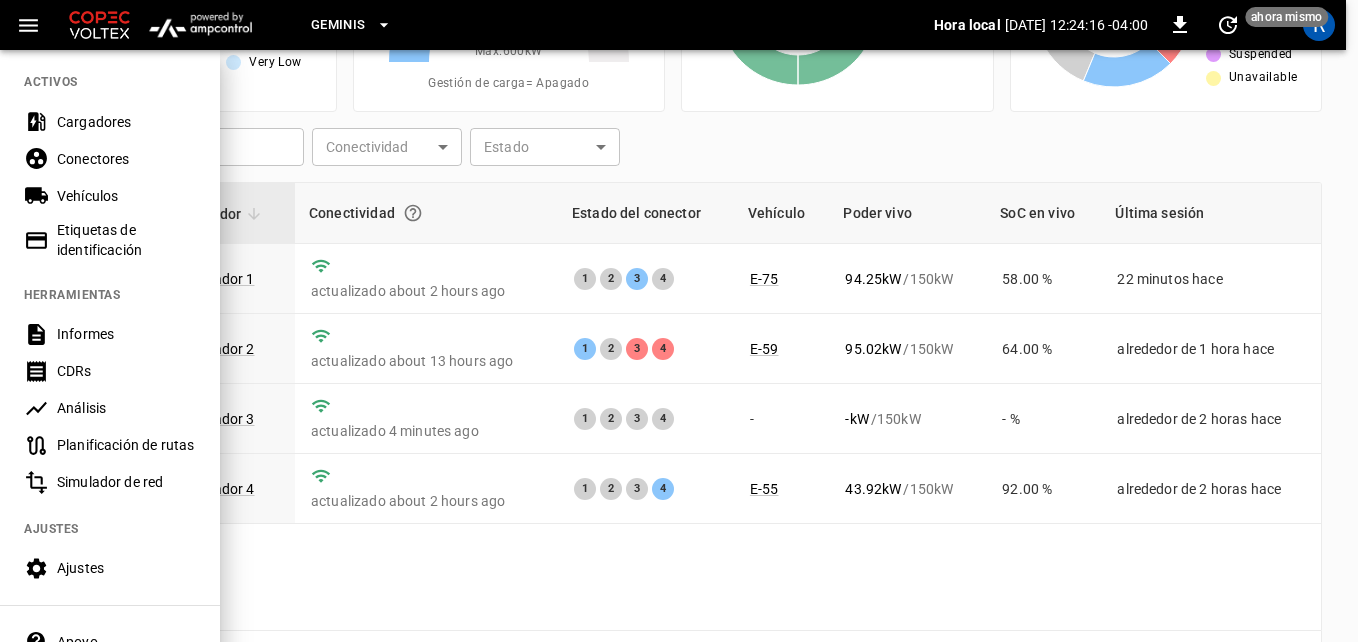 scroll, scrollTop: 500, scrollLeft: 0, axis: vertical 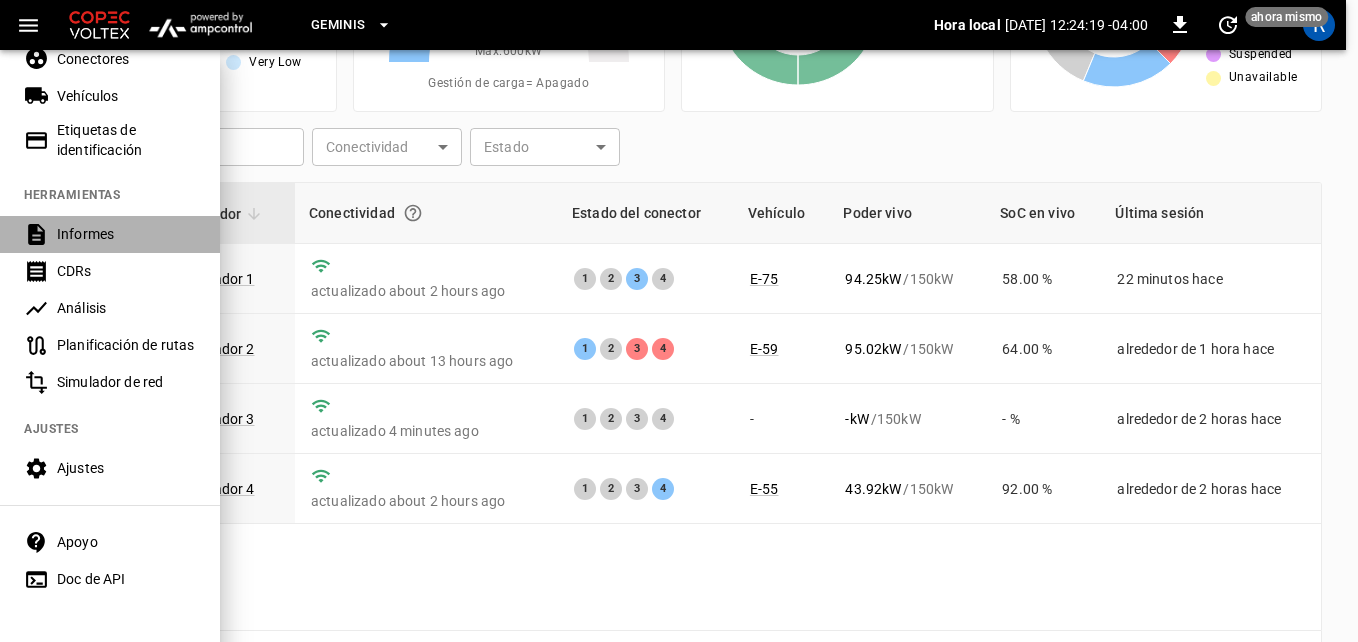 click on "Informes" at bounding box center [126, 234] 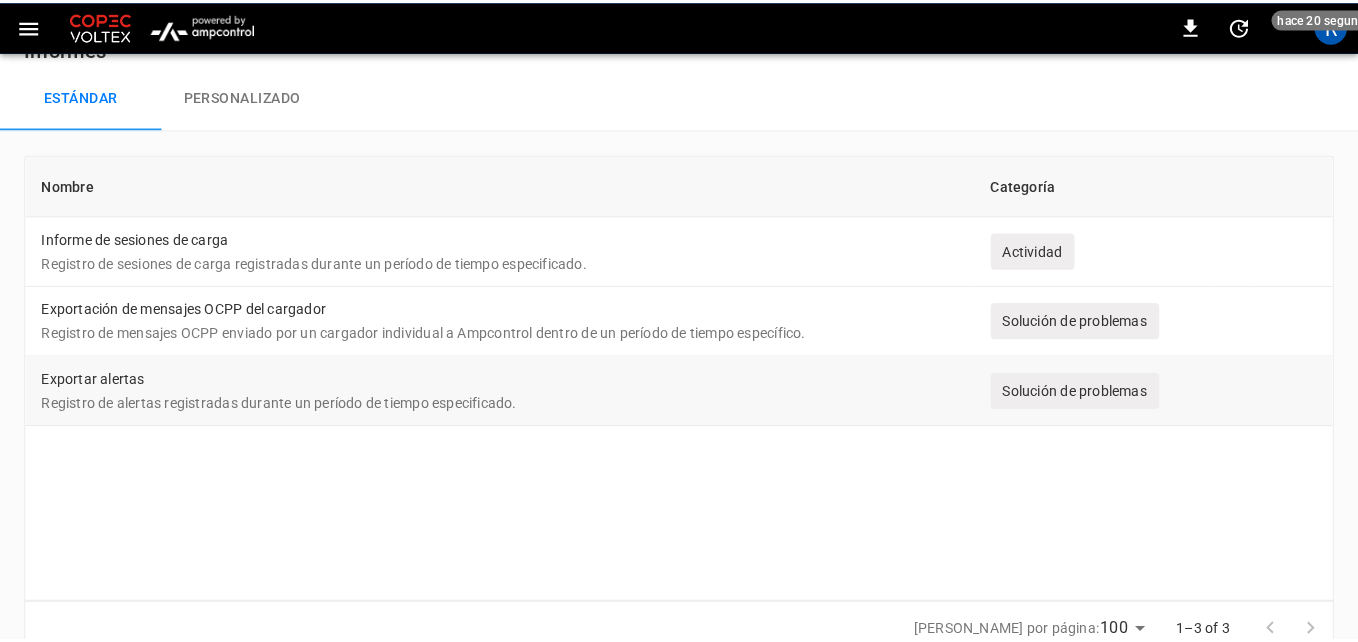scroll, scrollTop: 0, scrollLeft: 0, axis: both 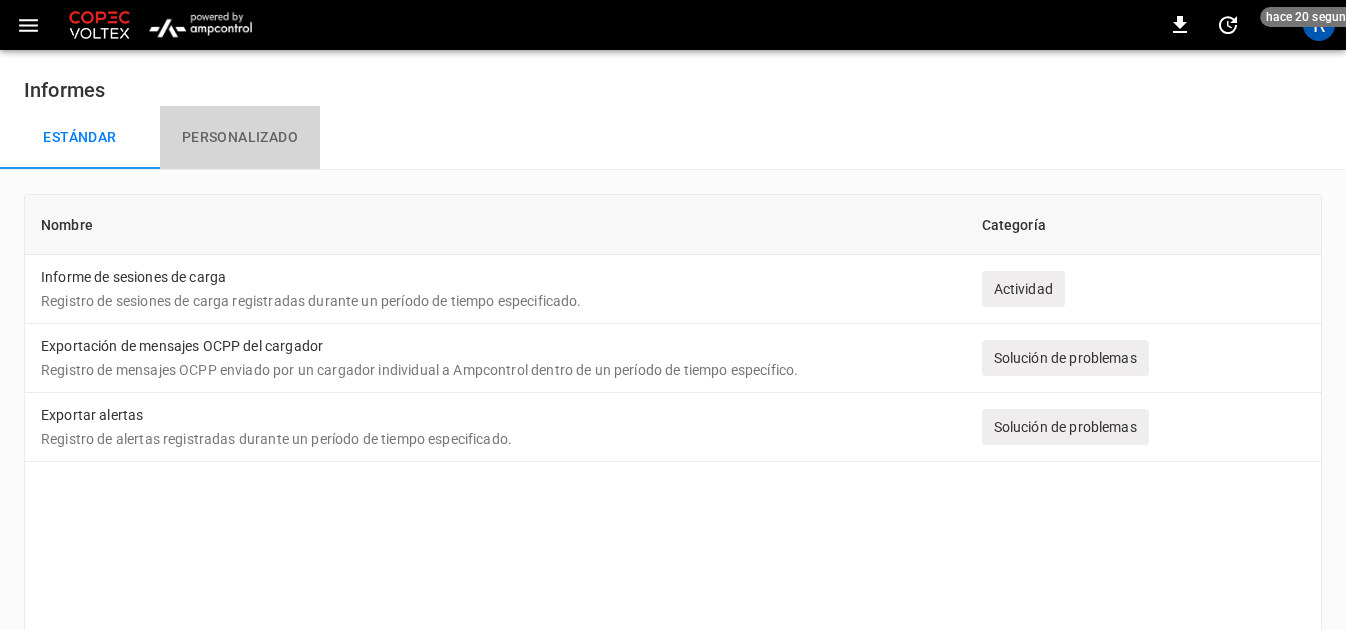 click on "Personalizado" at bounding box center (240, 138) 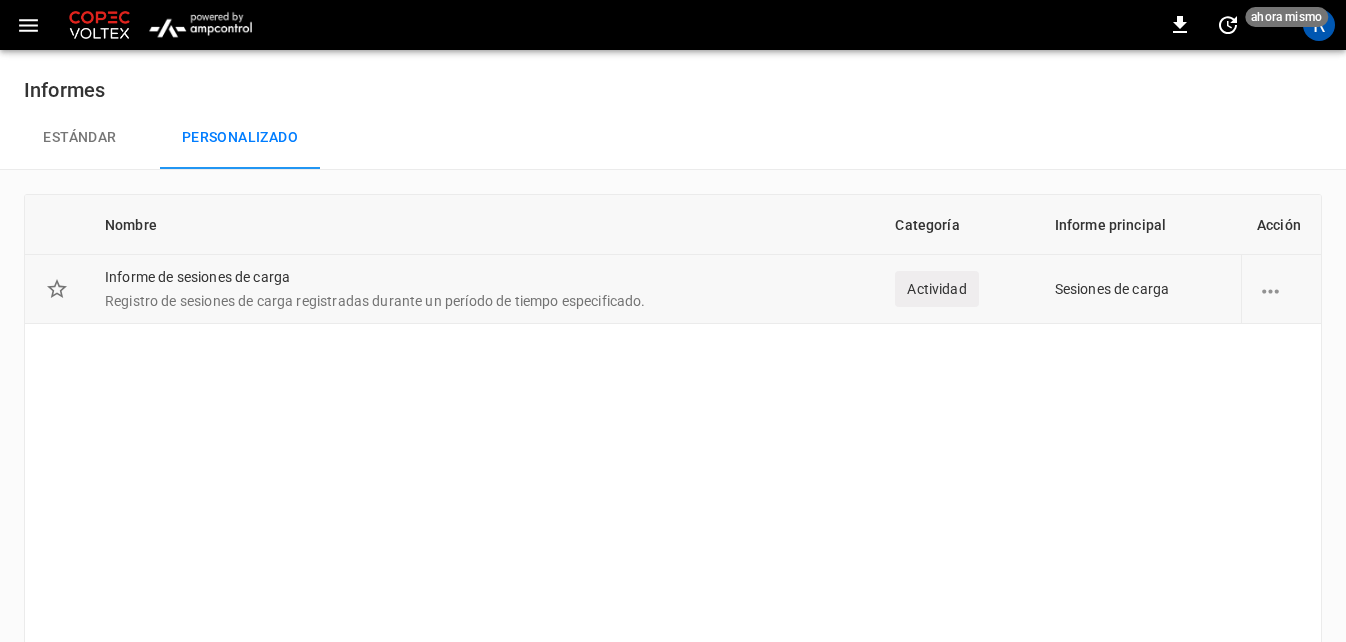 click on "Registro de sesiones de carga registradas durante un período de tiempo especificado." at bounding box center [484, 301] 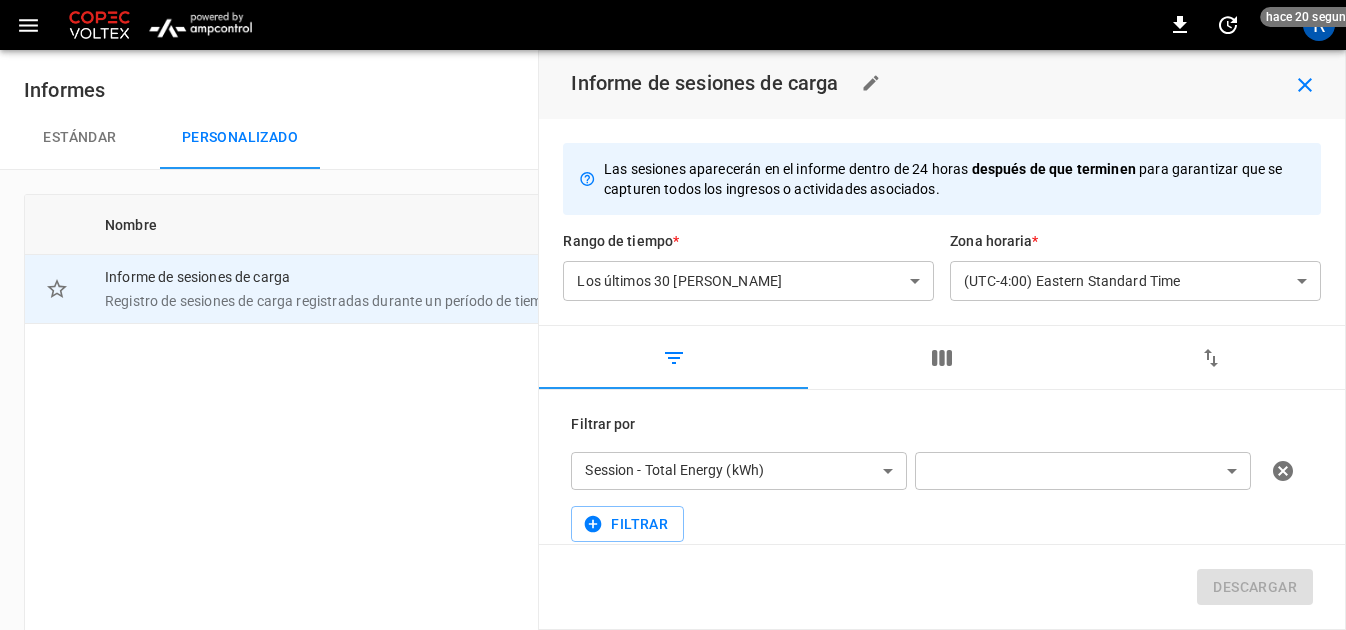 click 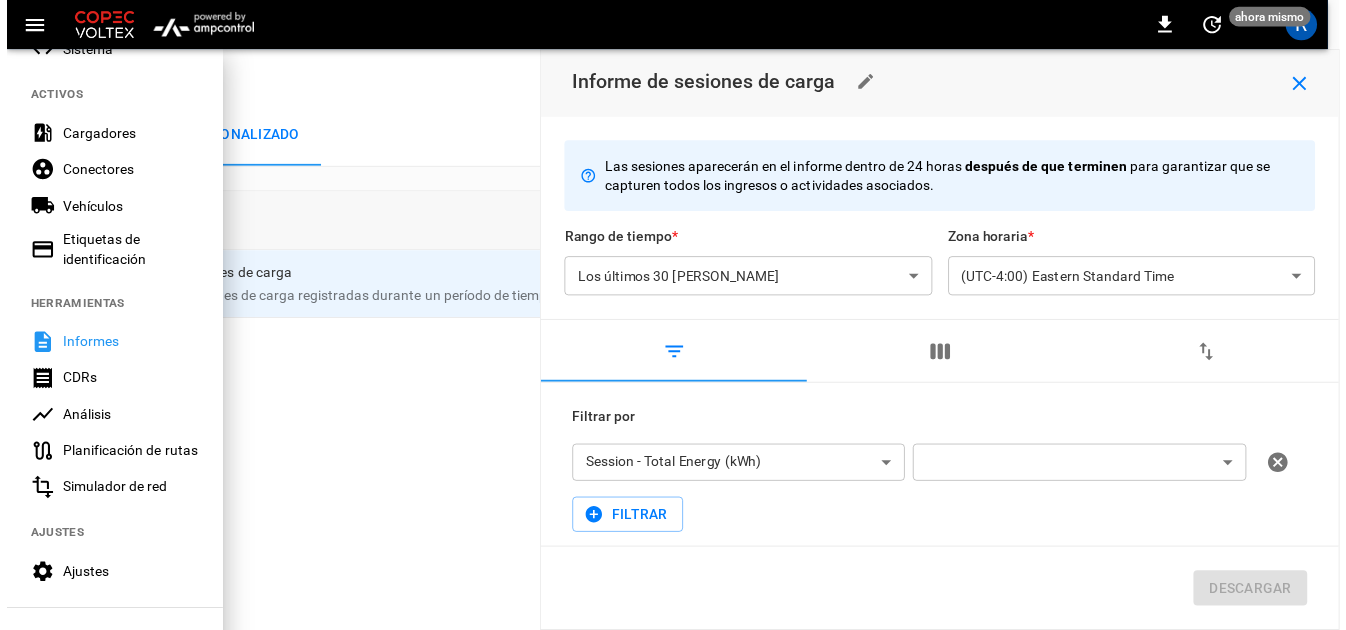 scroll, scrollTop: 400, scrollLeft: 0, axis: vertical 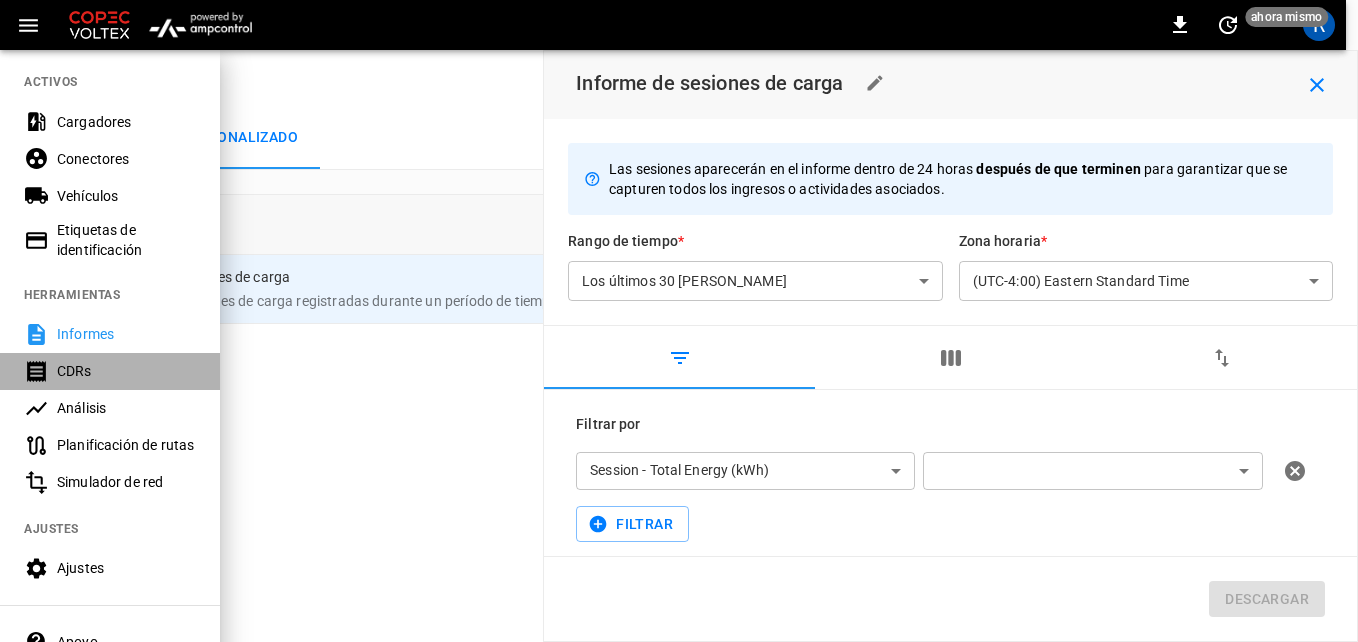 click on "CDRs" at bounding box center (126, 371) 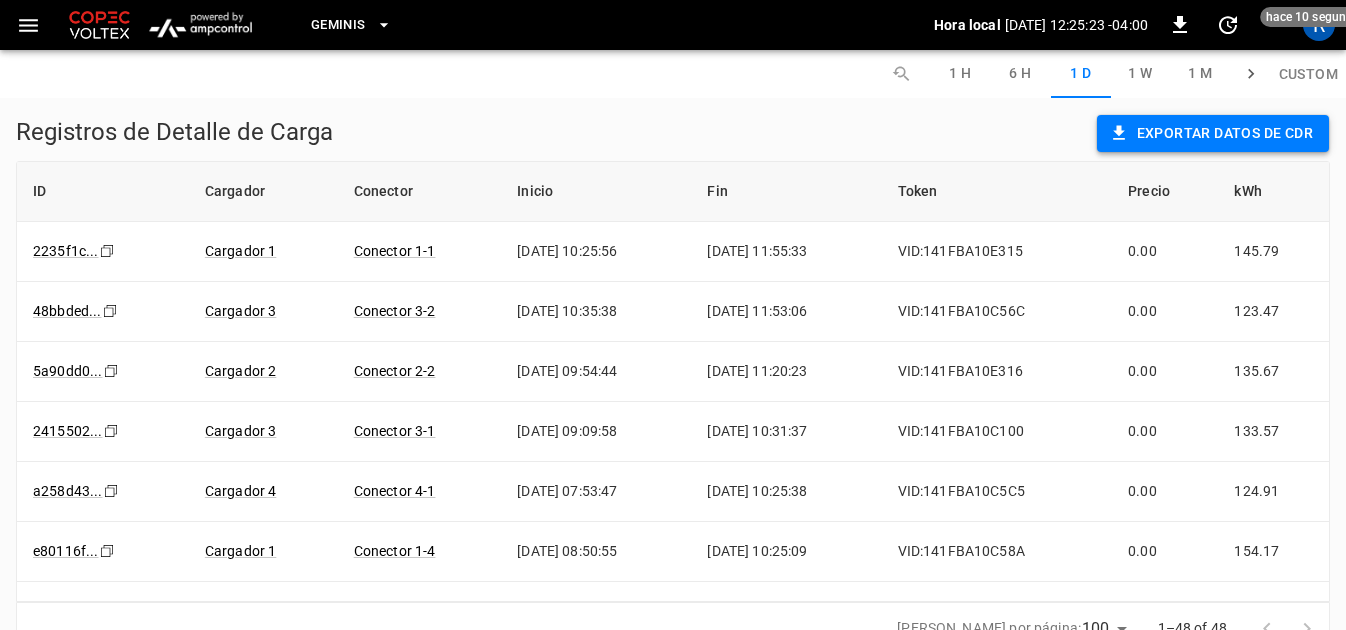 click on "Exportar datos de CDR" at bounding box center [1213, 133] 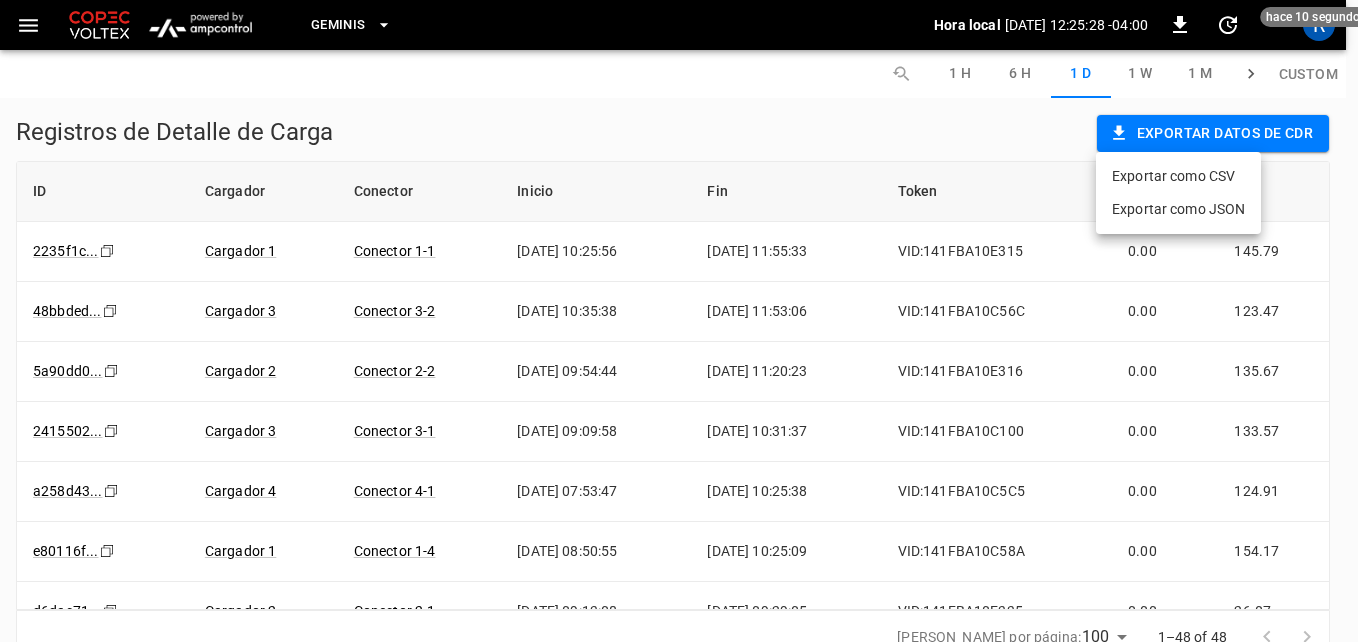 click at bounding box center (679, 321) 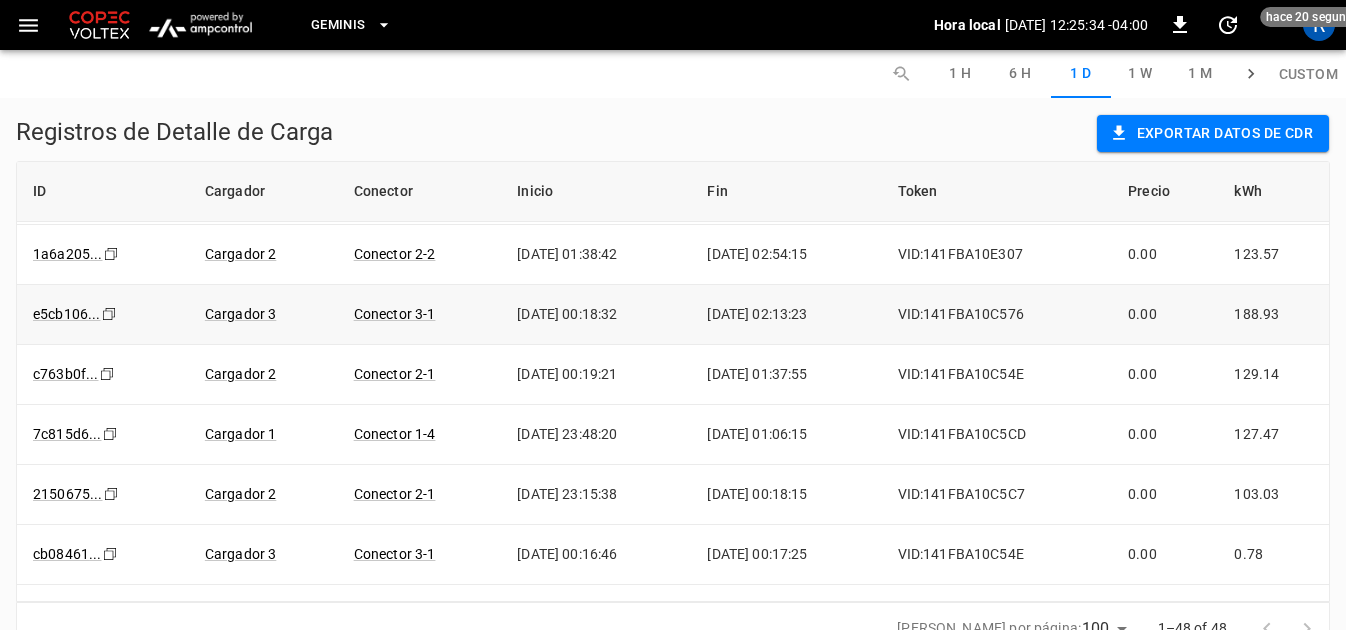 scroll, scrollTop: 1300, scrollLeft: 0, axis: vertical 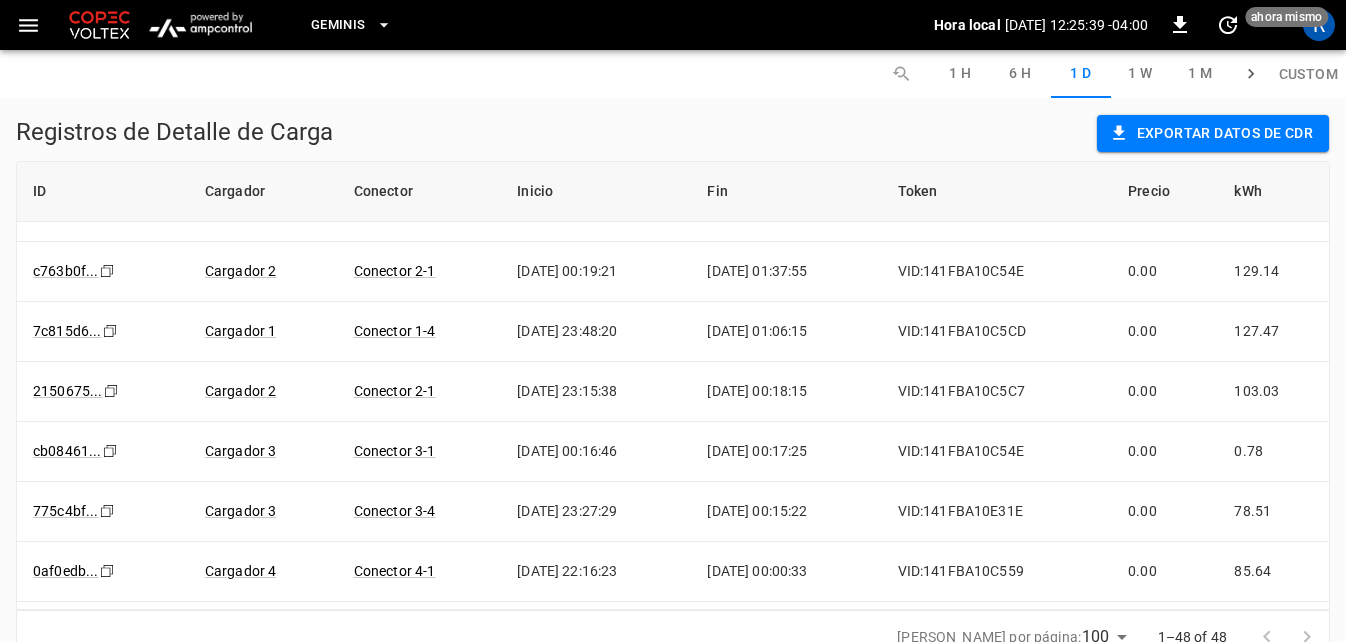 click on "Cargador" at bounding box center (263, 192) 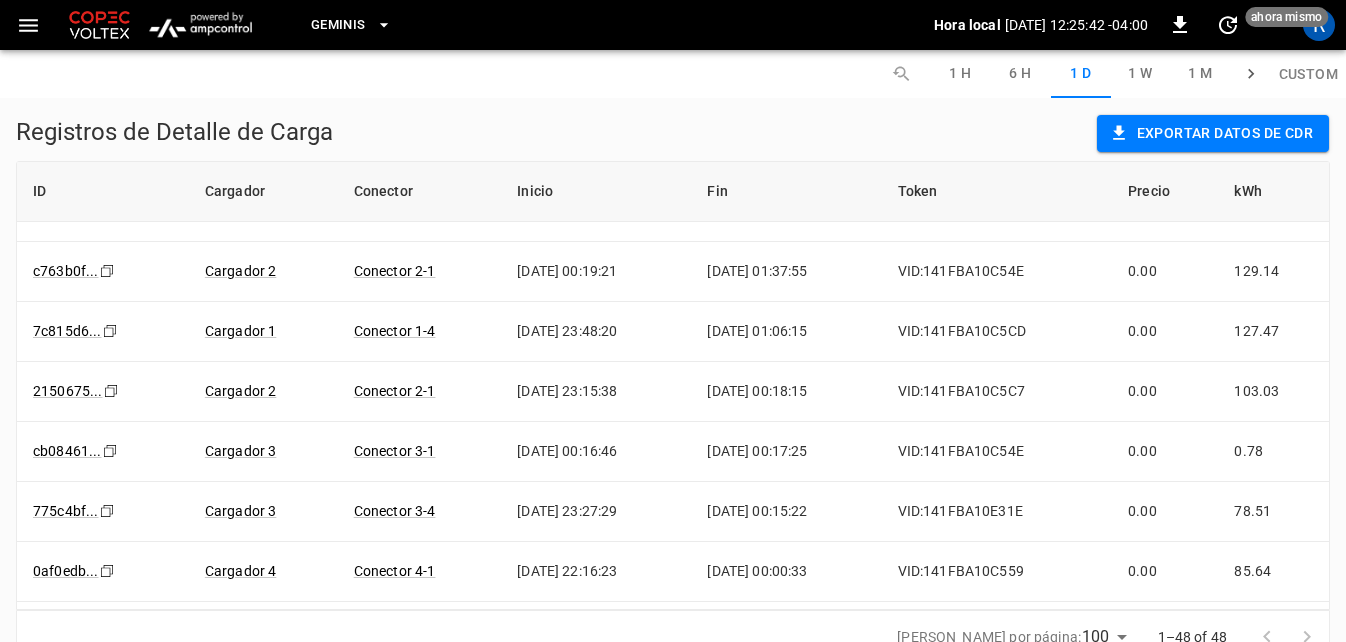 click on "Conector" at bounding box center (420, 192) 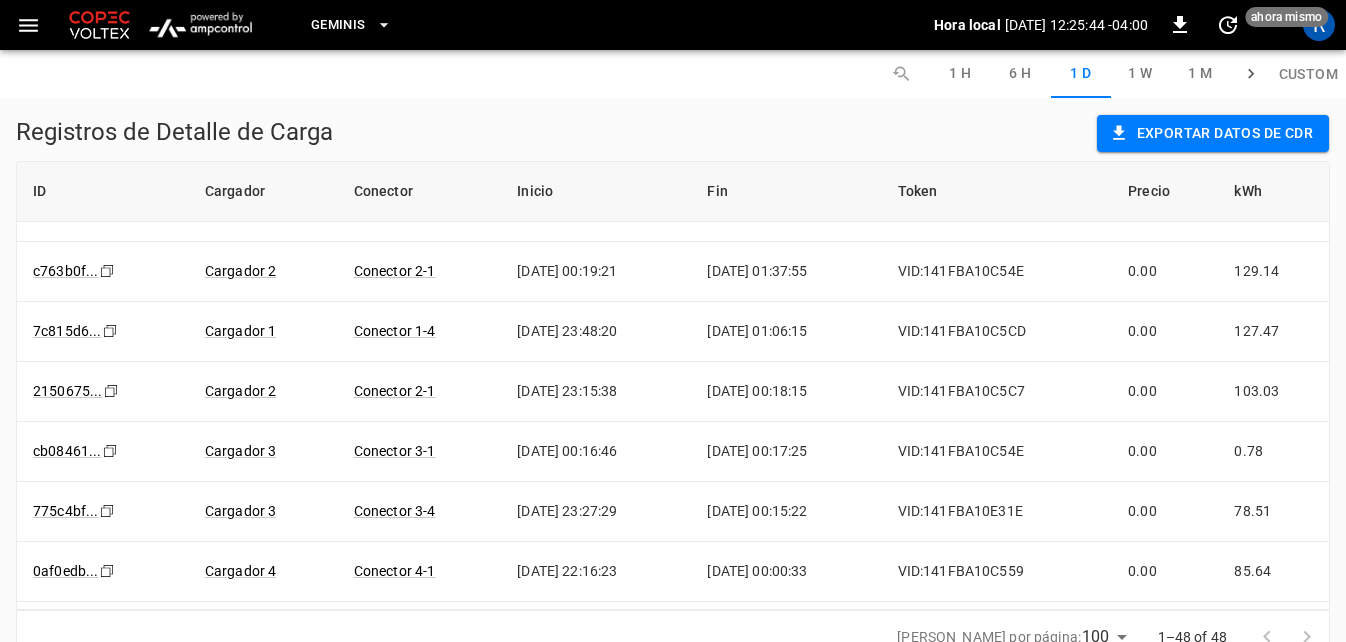 click on "Inicio" at bounding box center [596, 192] 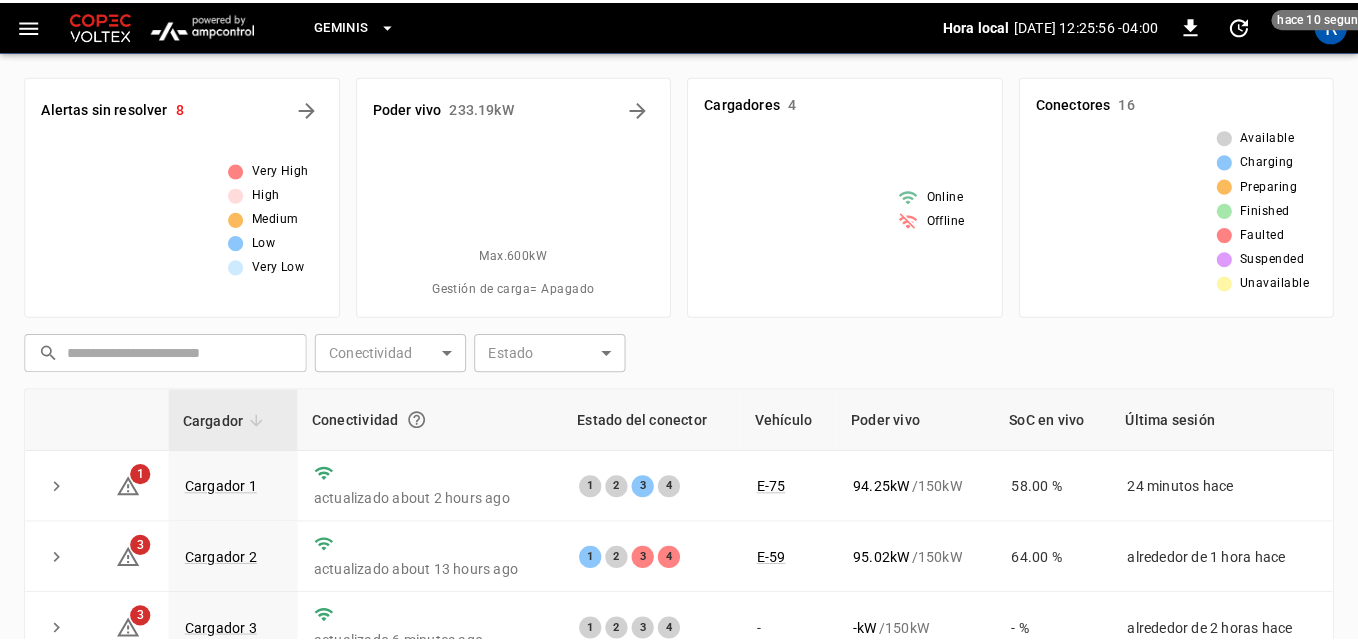 scroll, scrollTop: 200, scrollLeft: 0, axis: vertical 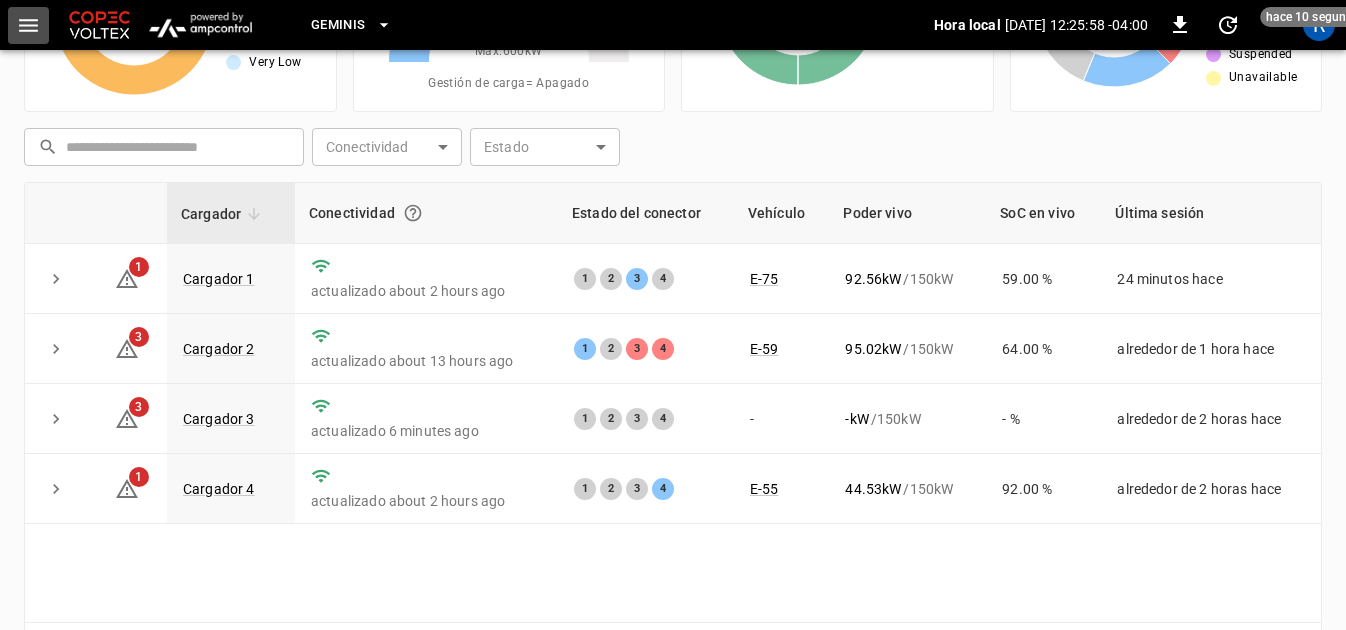 click 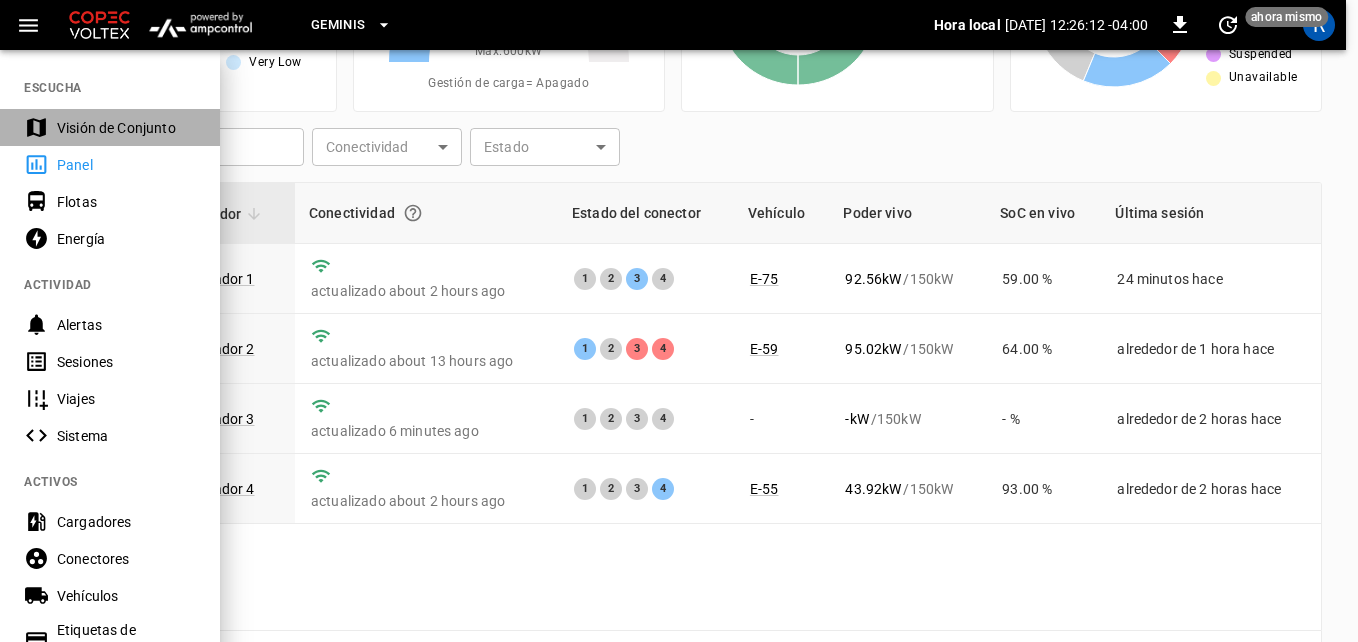 click on "Visión de Conjunto" at bounding box center (110, 127) 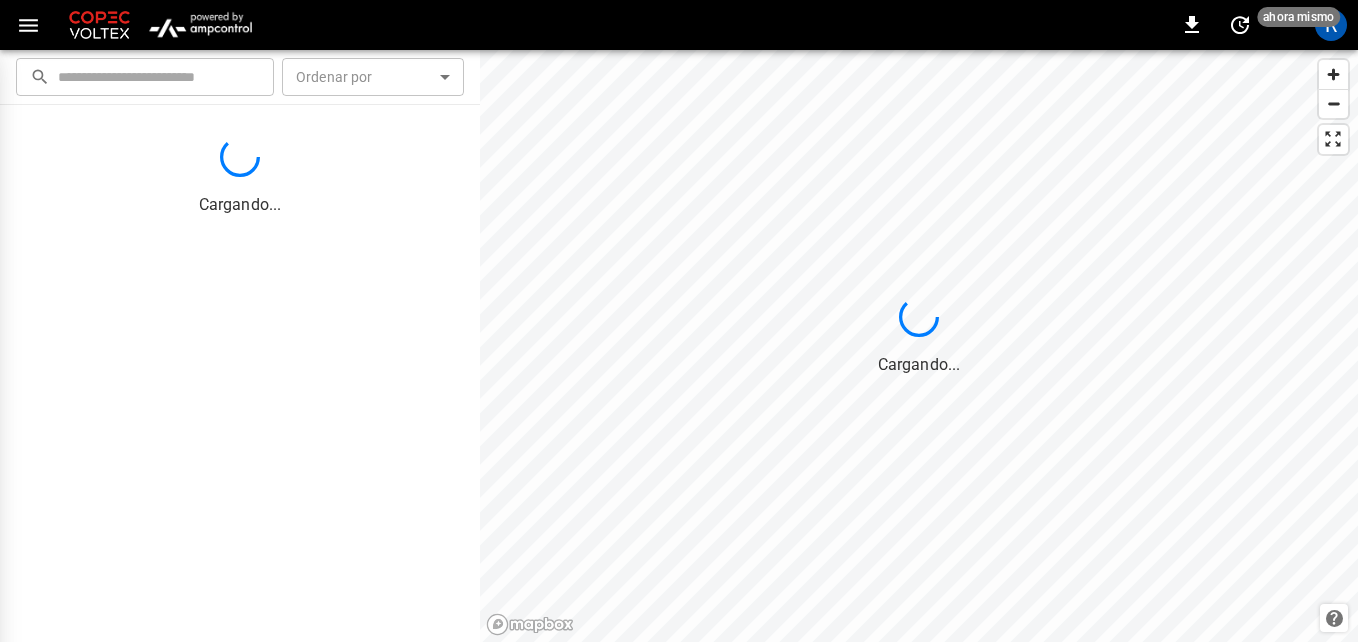 scroll, scrollTop: 0, scrollLeft: 0, axis: both 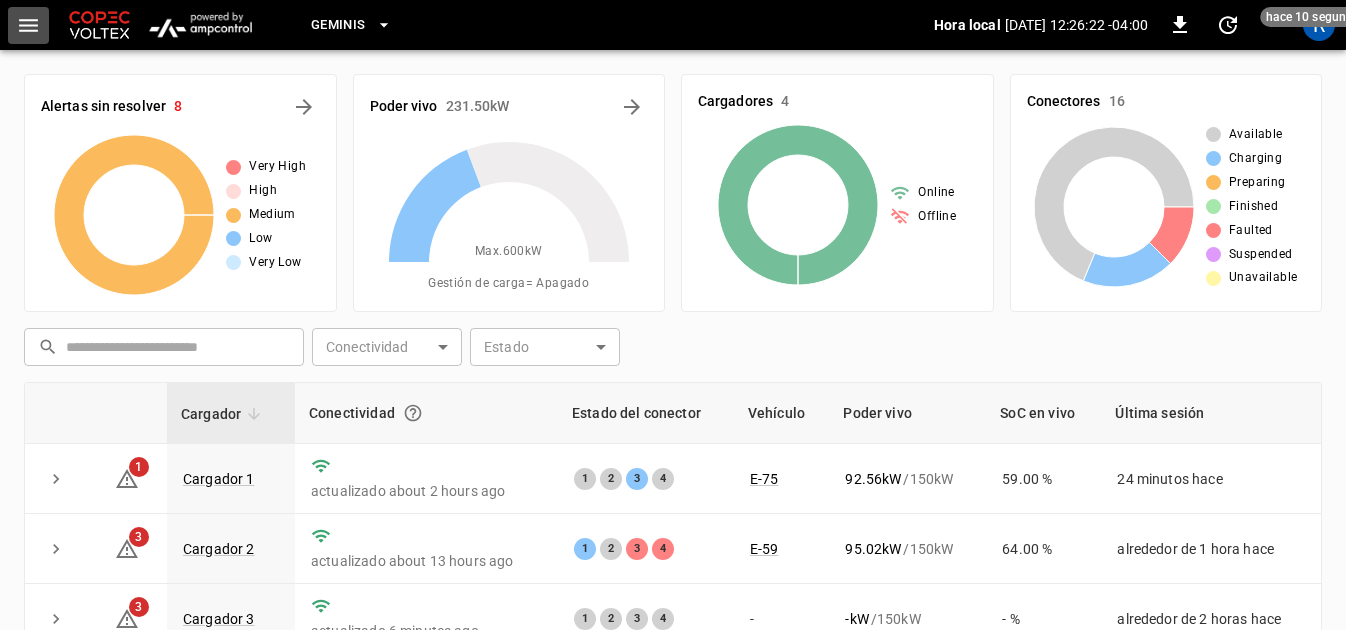 click 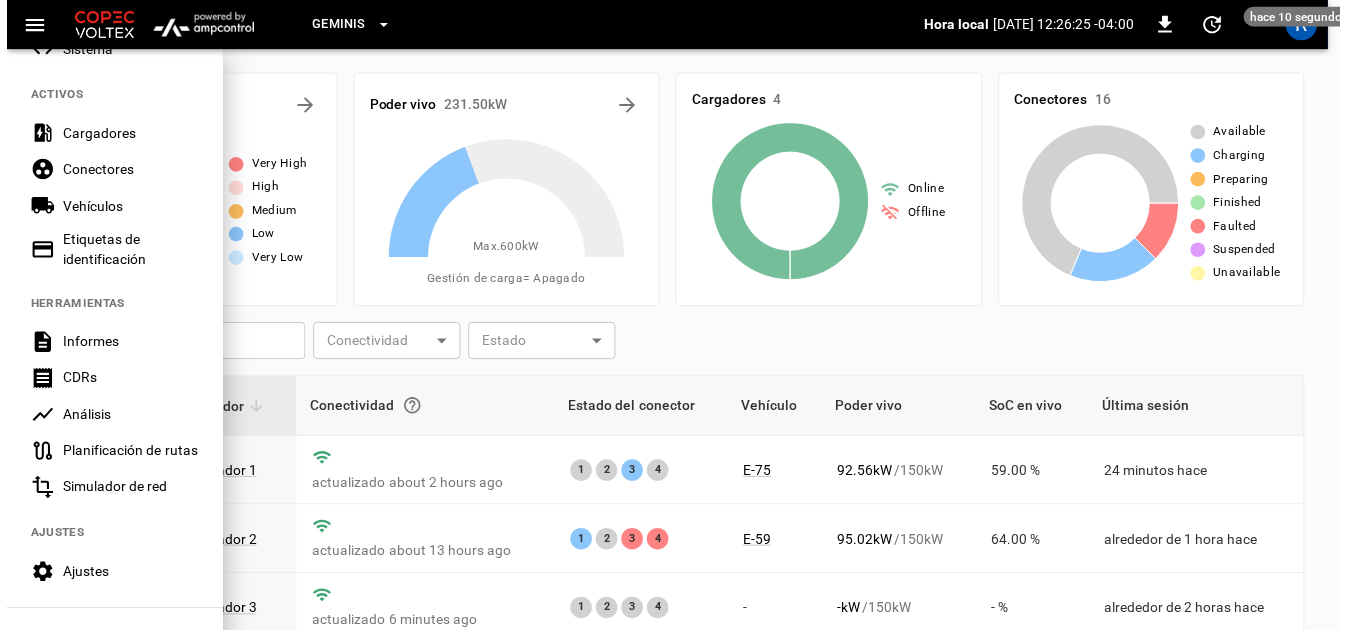 scroll, scrollTop: 400, scrollLeft: 0, axis: vertical 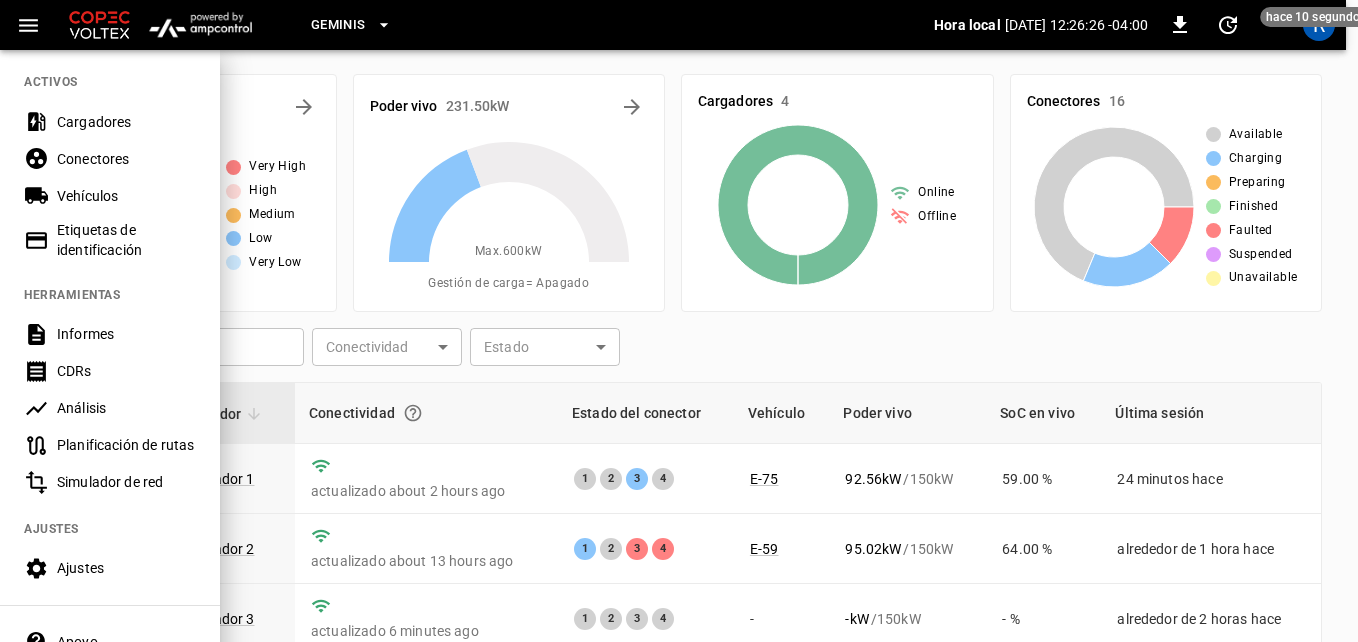 click on "Análisis" at bounding box center (126, 408) 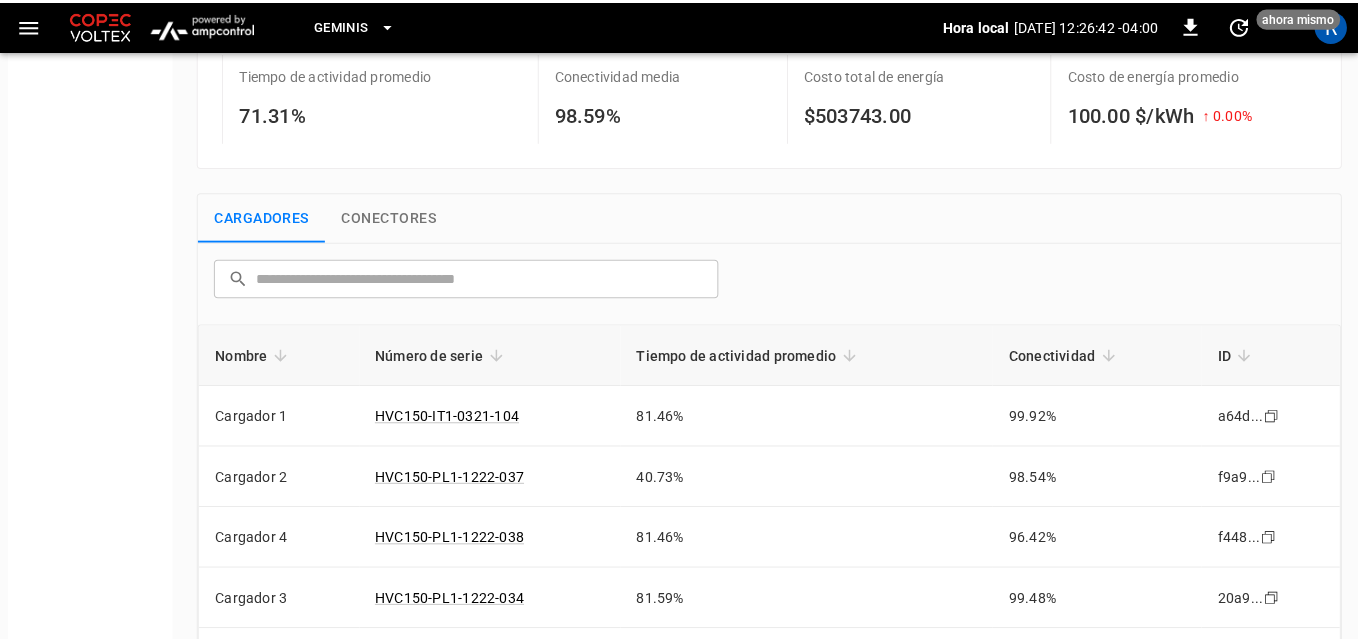 scroll, scrollTop: 0, scrollLeft: 0, axis: both 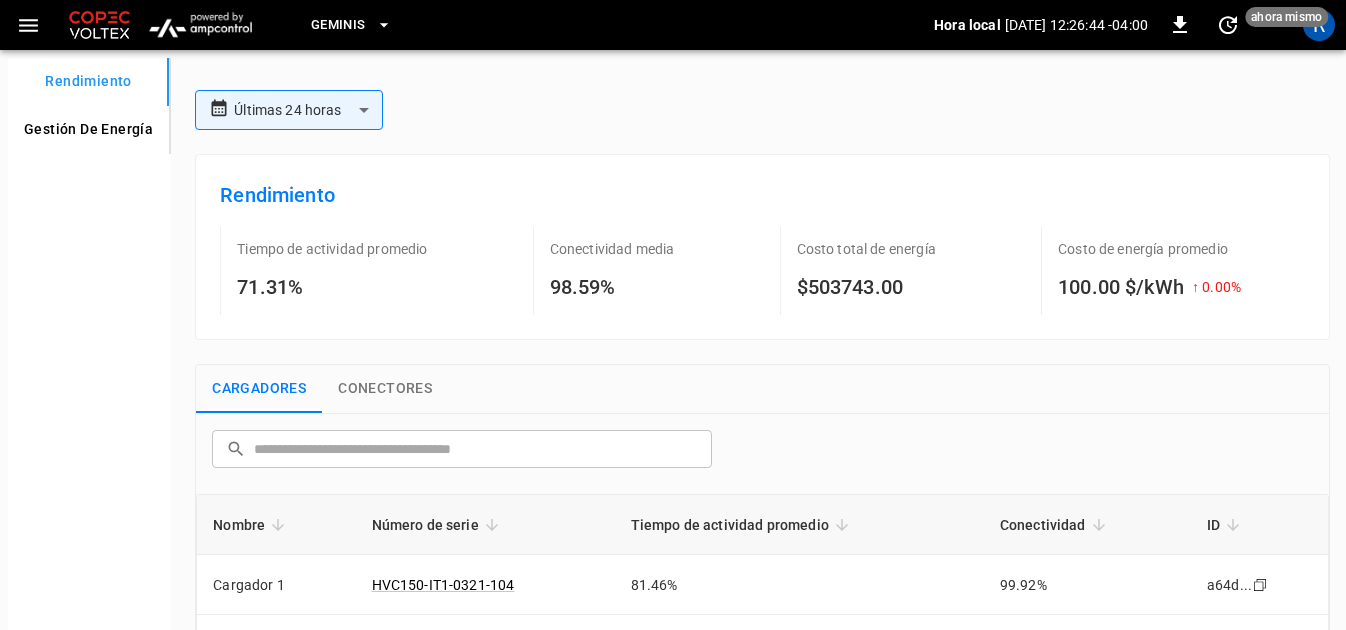 click 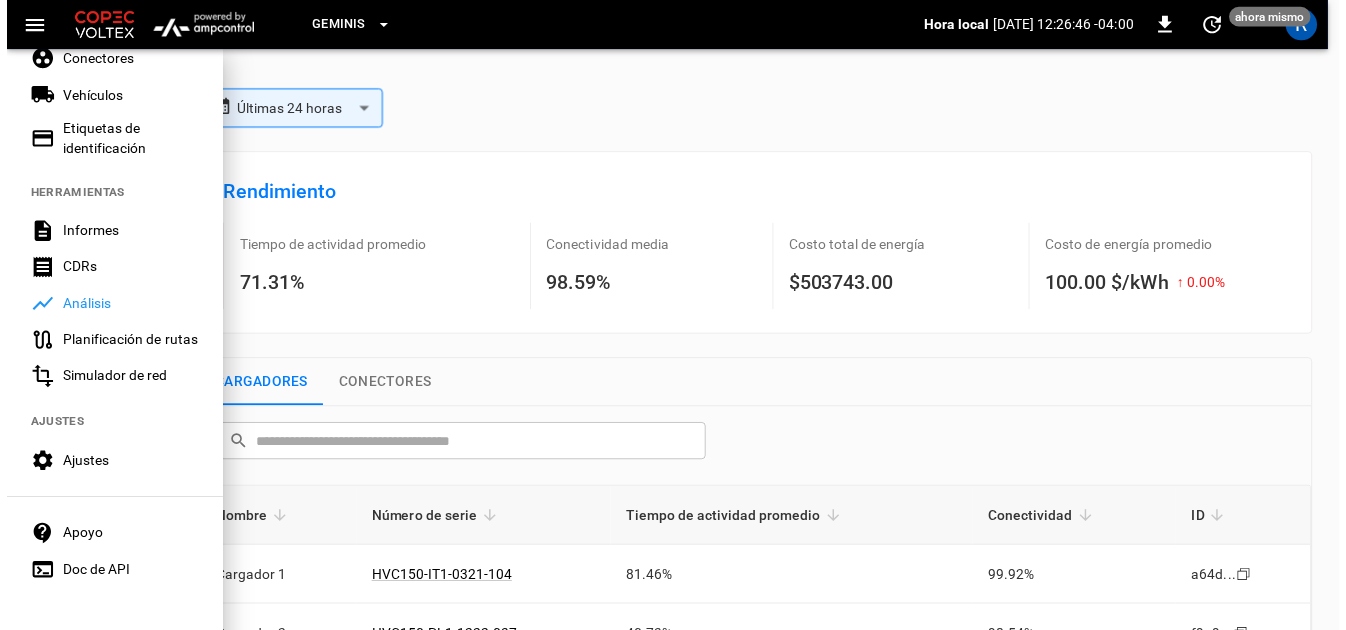 scroll, scrollTop: 500, scrollLeft: 0, axis: vertical 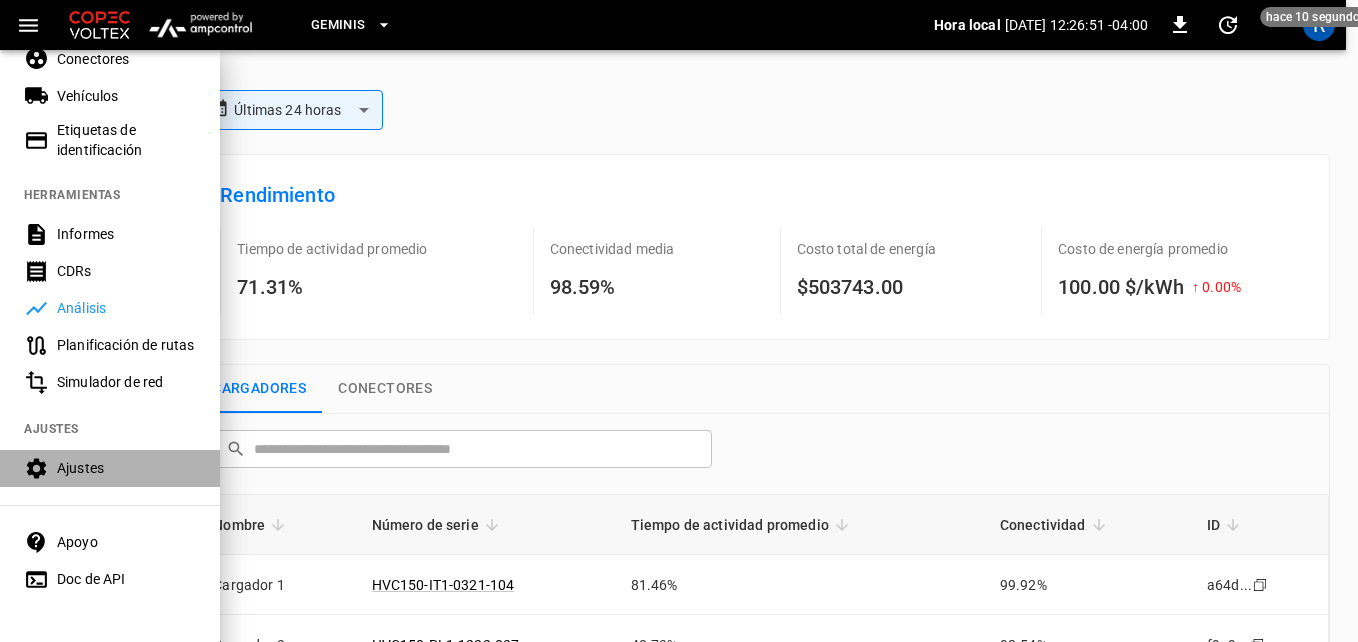 click on "Ajustes" at bounding box center (126, 468) 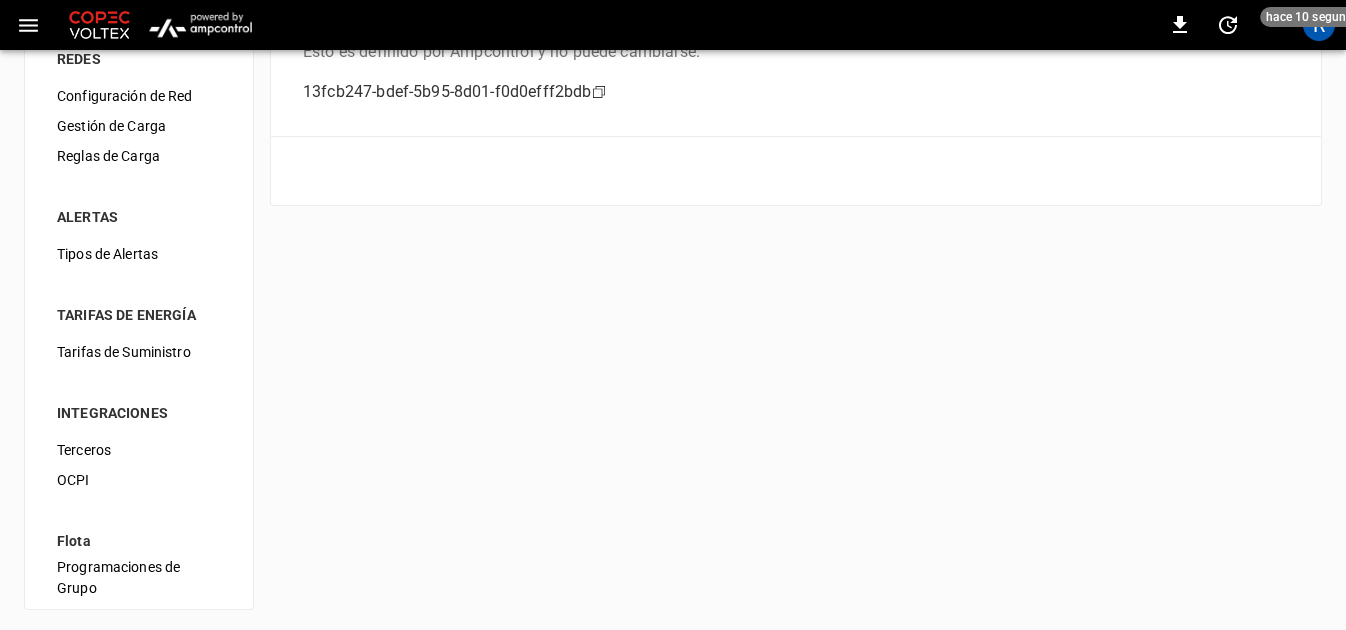 scroll, scrollTop: 230, scrollLeft: 0, axis: vertical 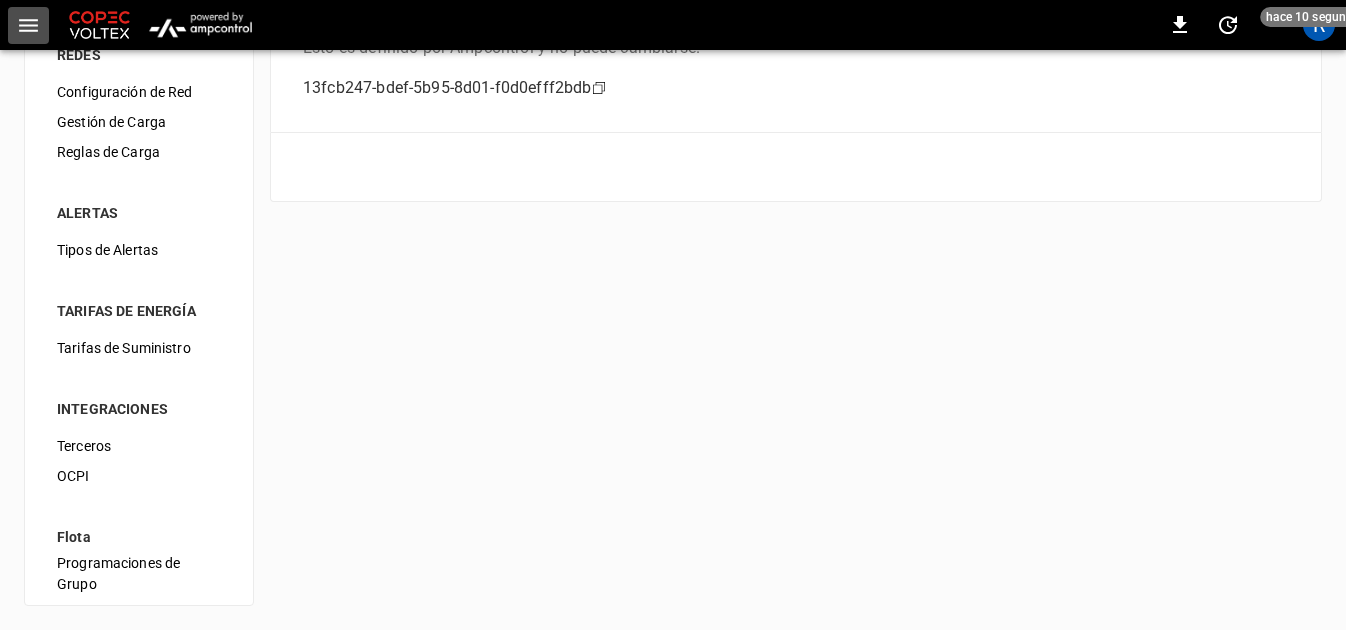 click 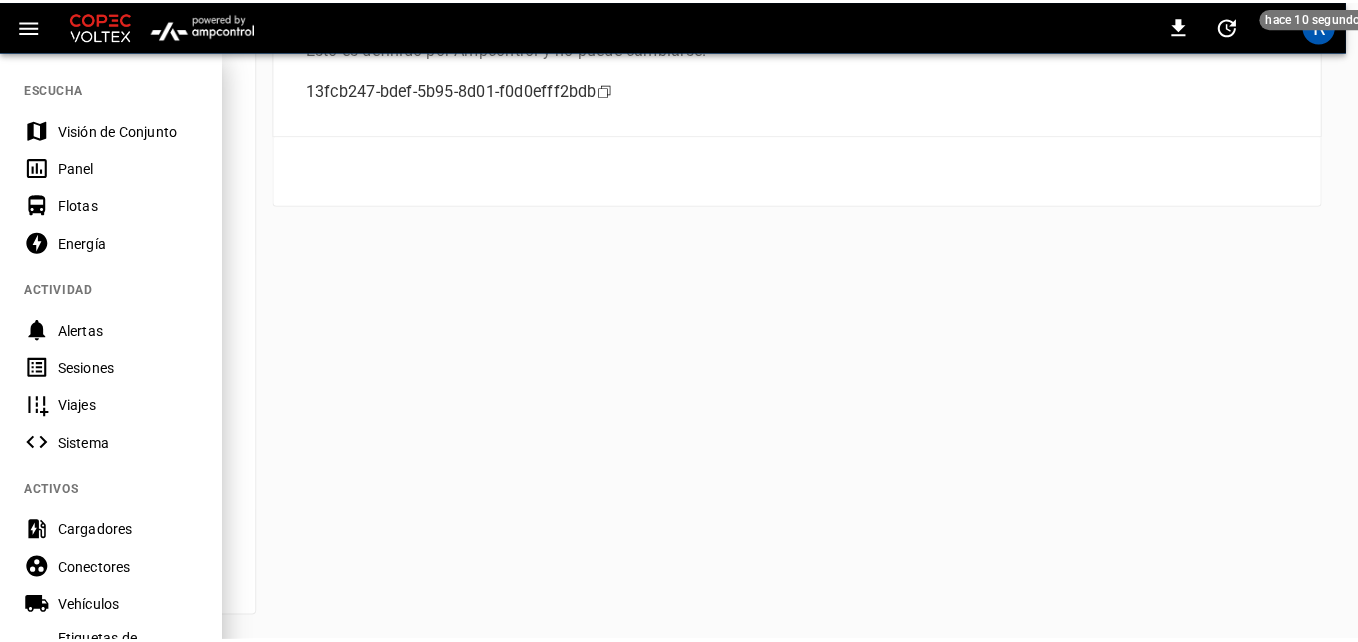 scroll, scrollTop: 218, scrollLeft: 0, axis: vertical 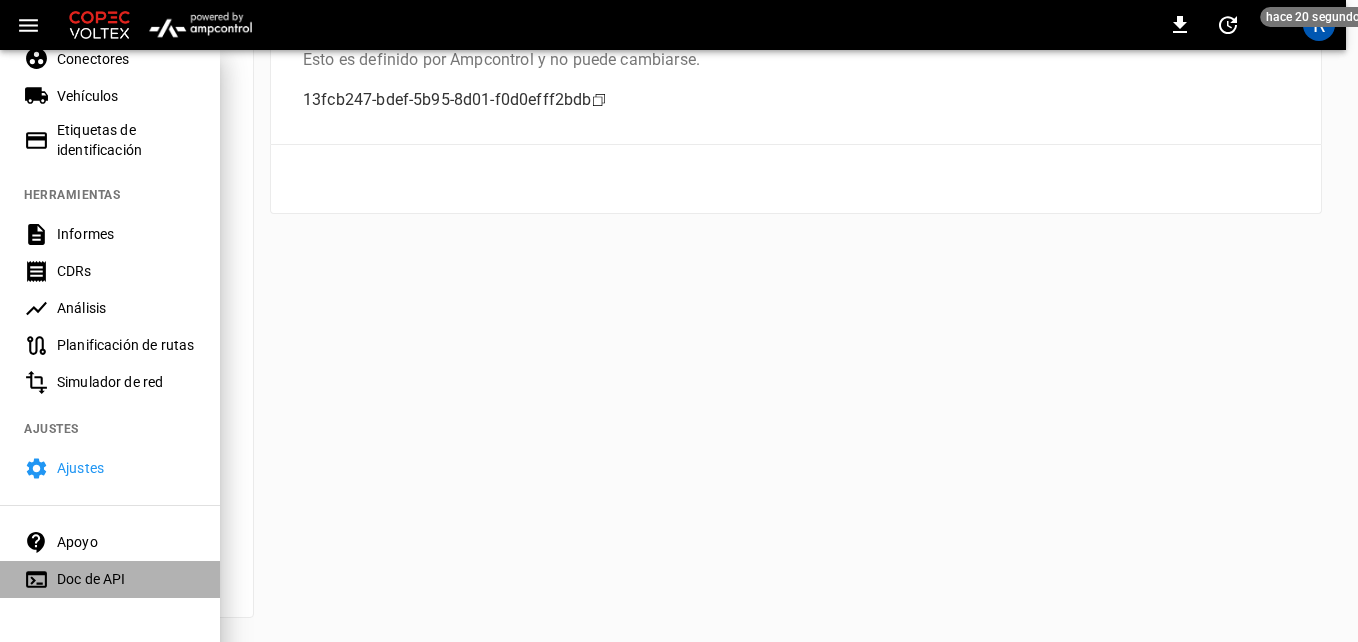 click on "Doc de API" at bounding box center [126, 579] 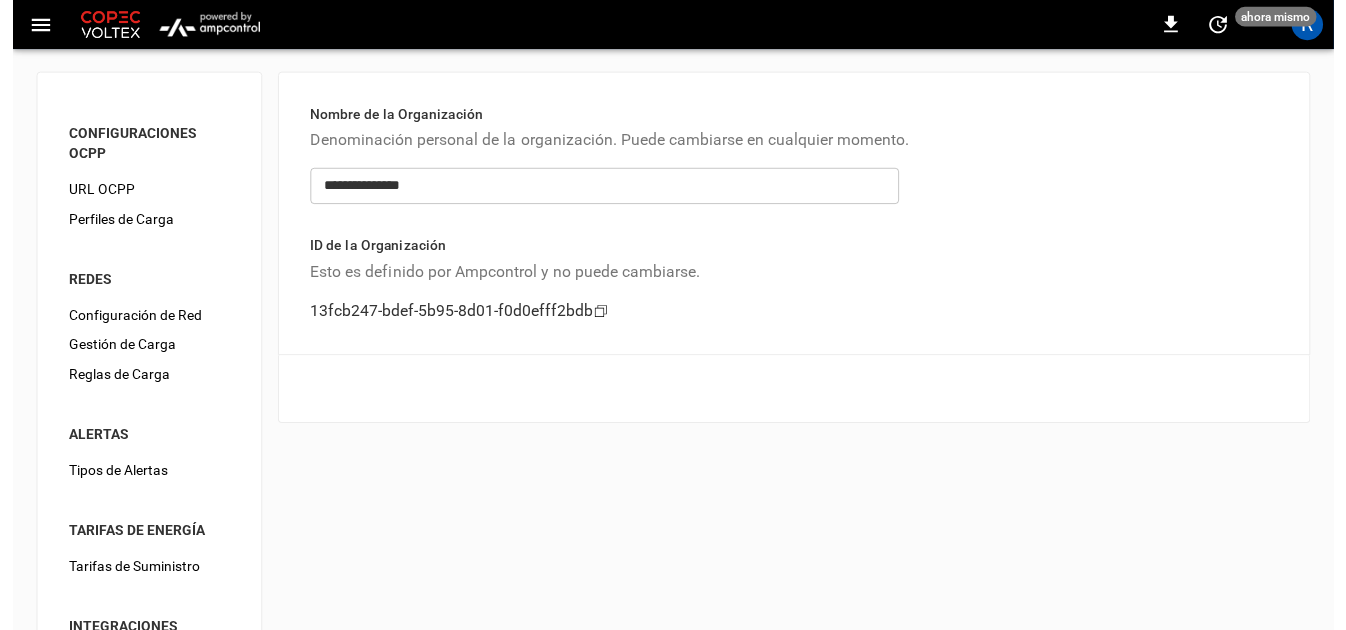 scroll, scrollTop: 0, scrollLeft: 0, axis: both 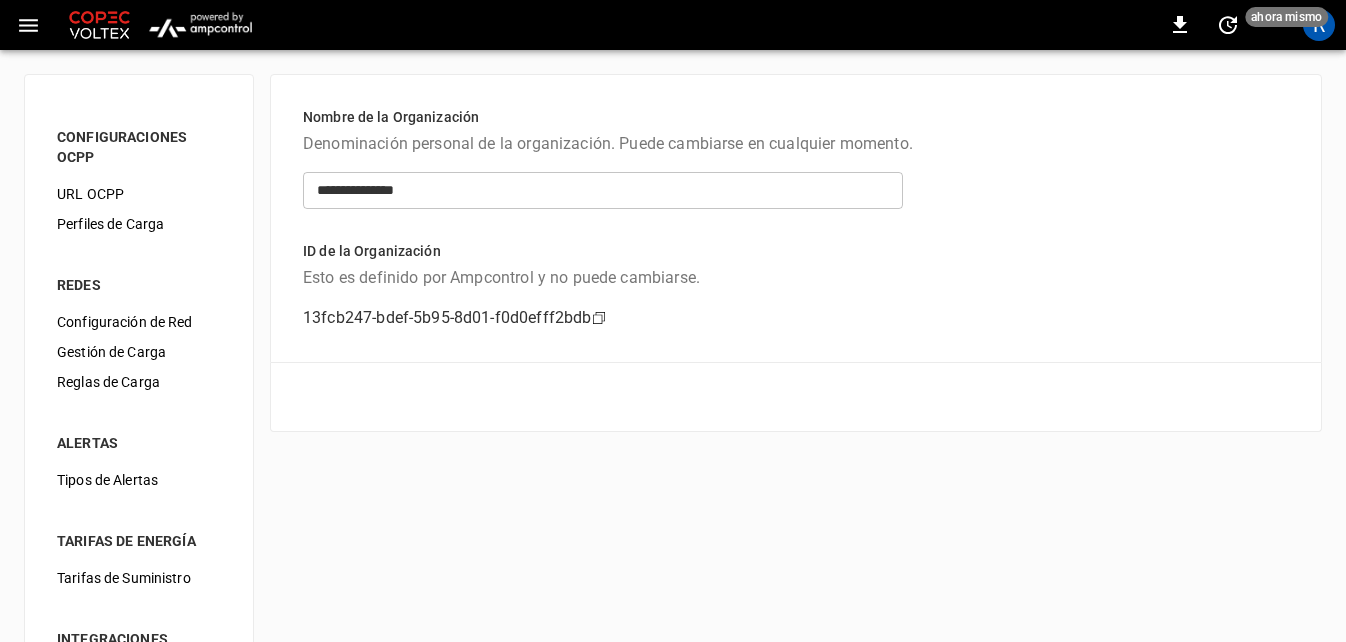 click 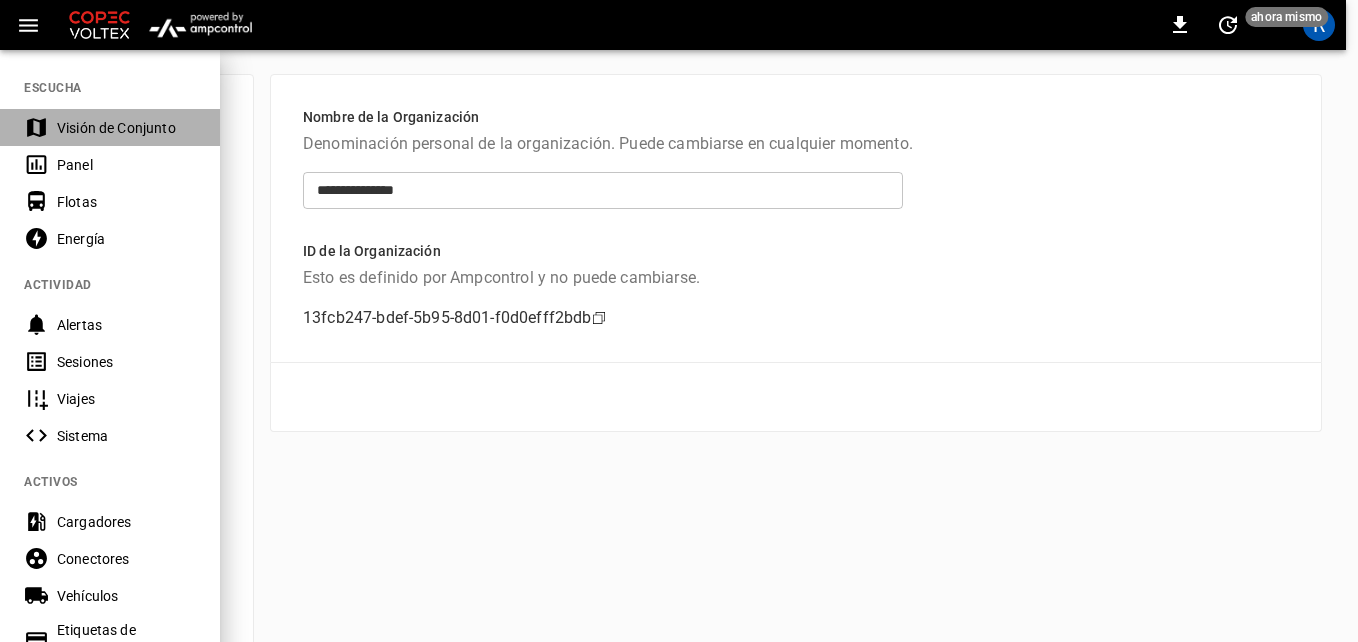 click on "Visión de Conjunto" at bounding box center [126, 128] 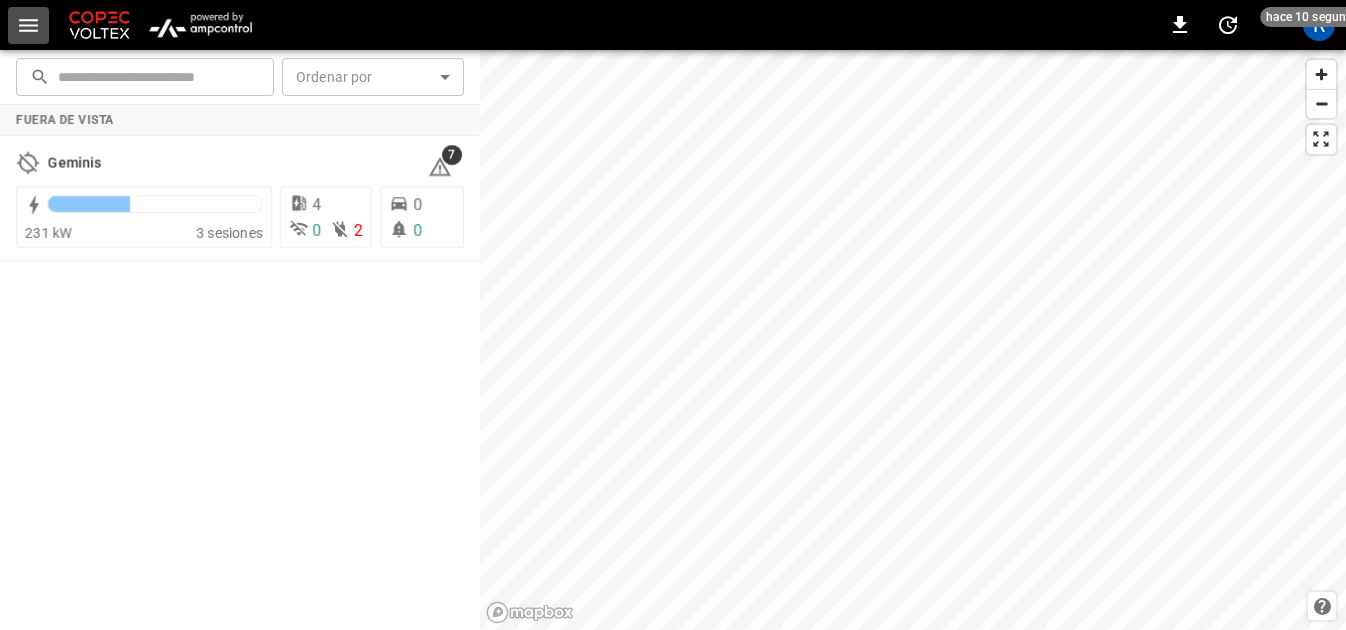click 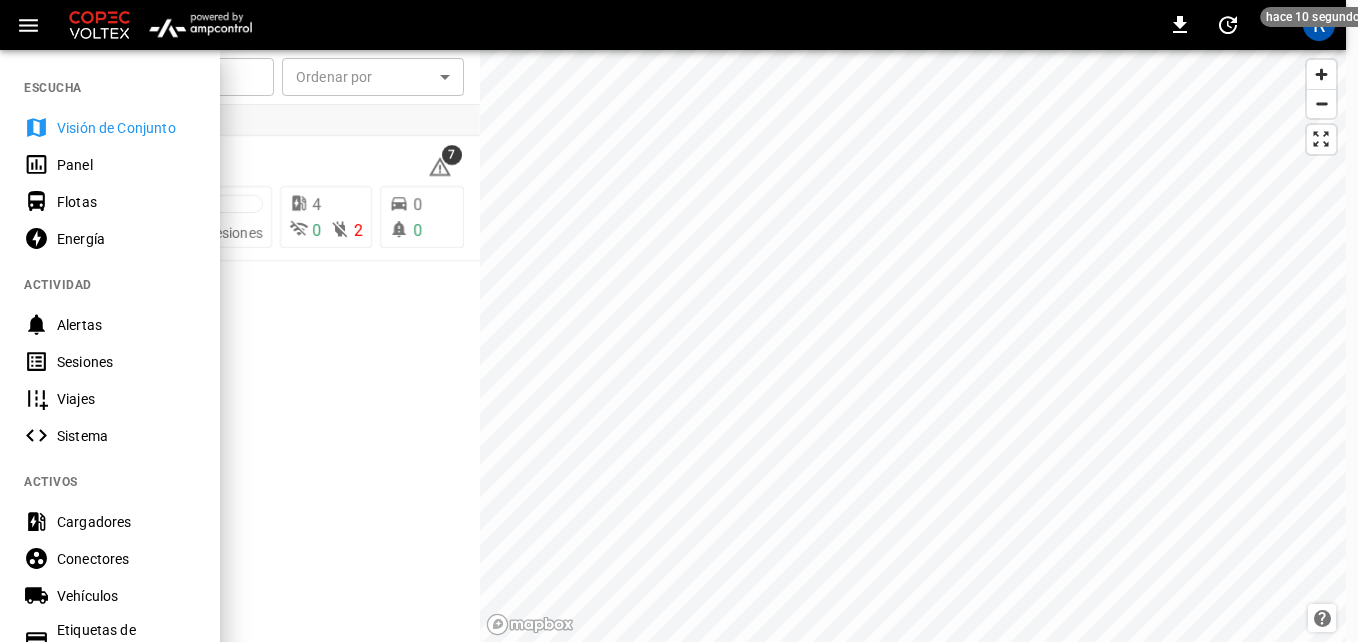 click on "Panel" at bounding box center [126, 165] 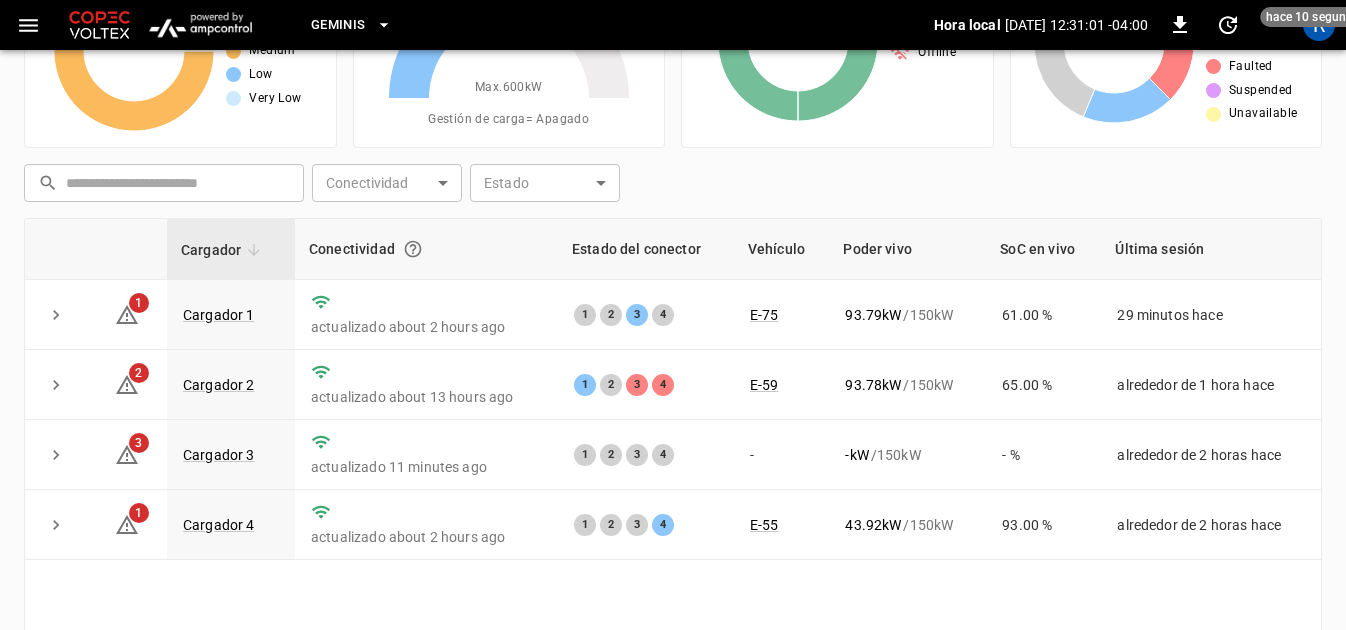 scroll, scrollTop: 200, scrollLeft: 0, axis: vertical 